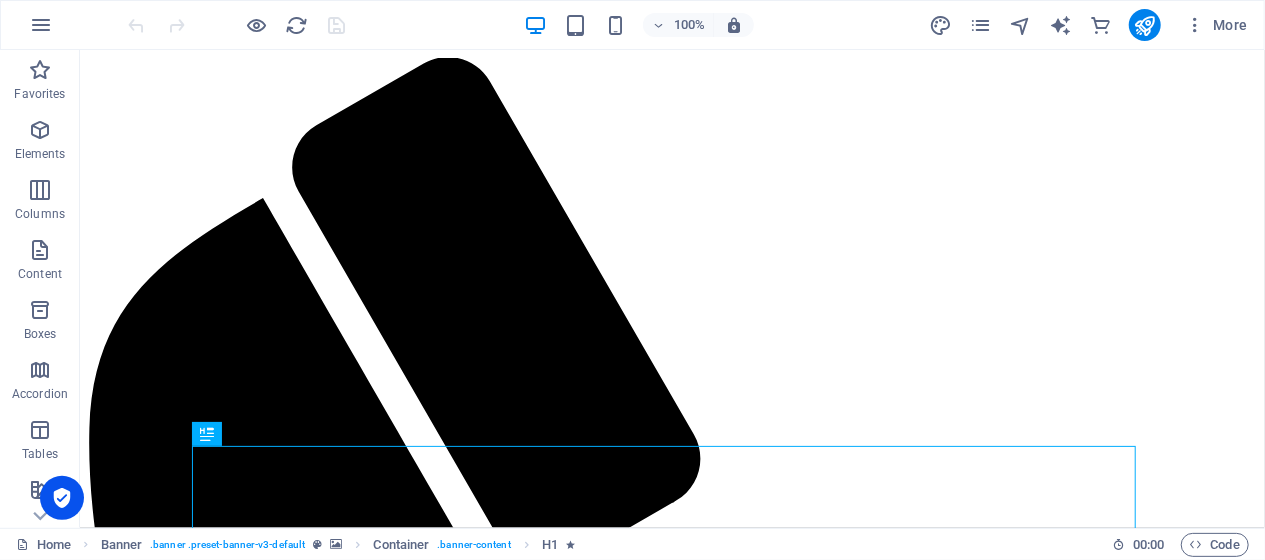scroll, scrollTop: 0, scrollLeft: 0, axis: both 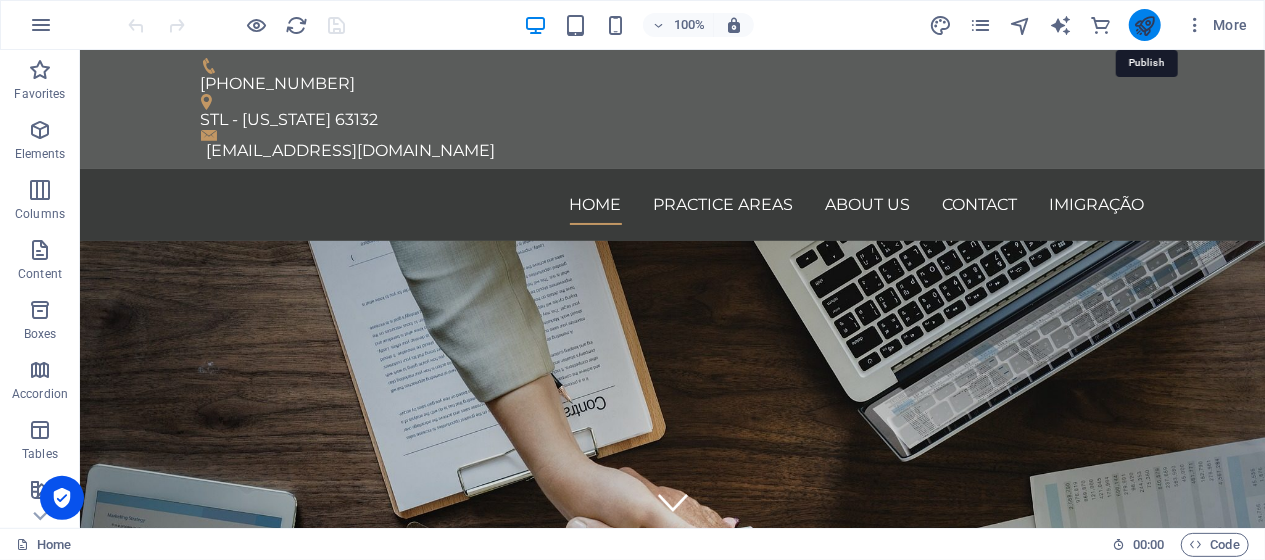click at bounding box center (1144, 25) 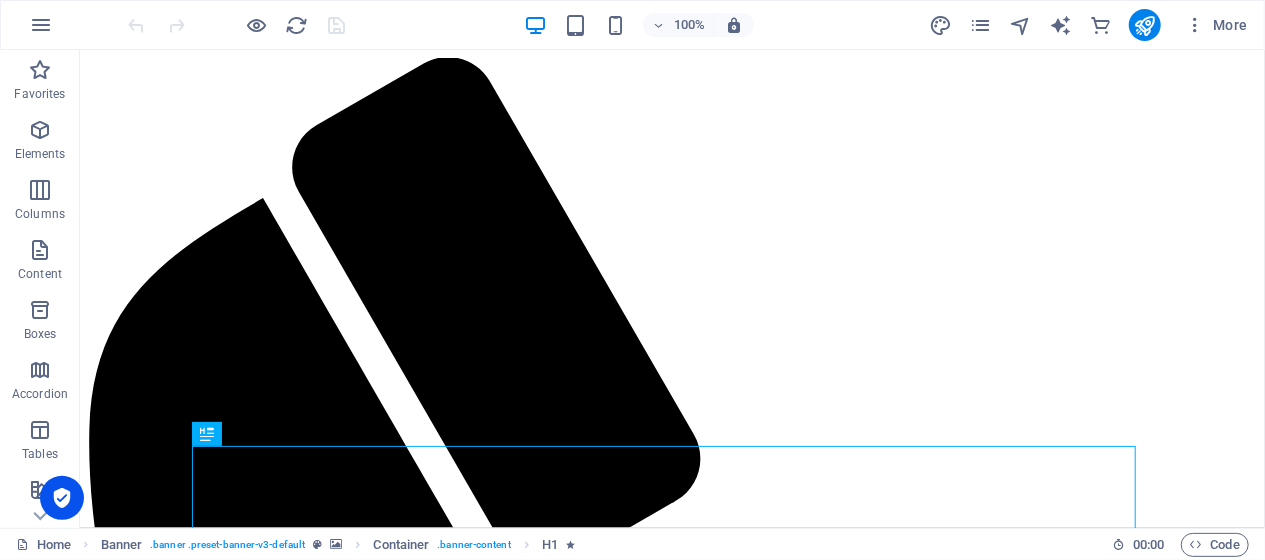 scroll, scrollTop: 0, scrollLeft: 0, axis: both 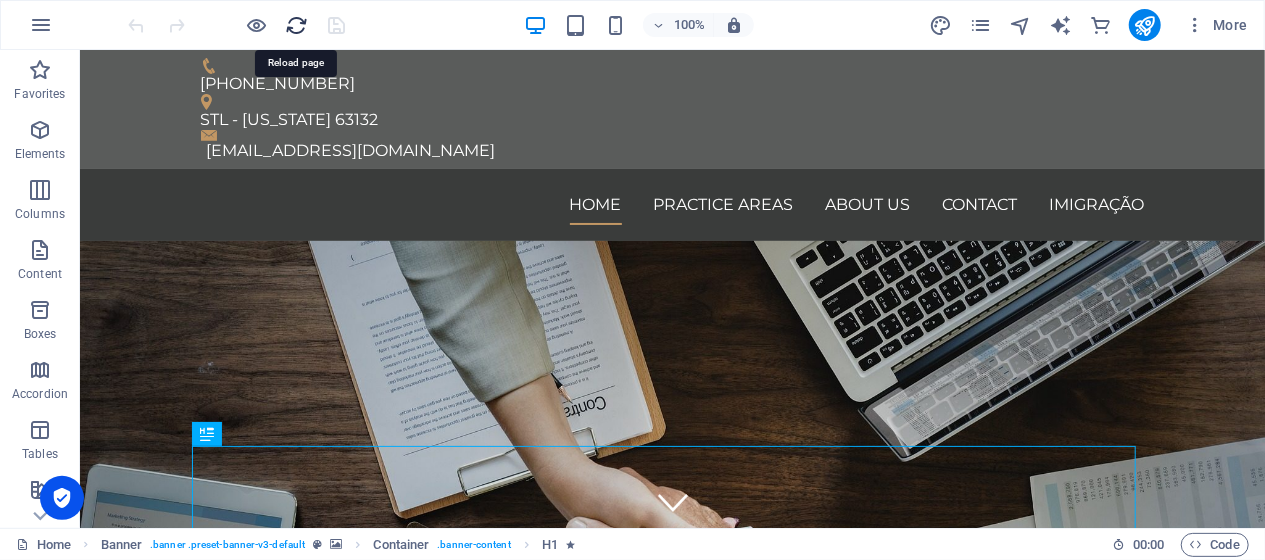 click at bounding box center (297, 25) 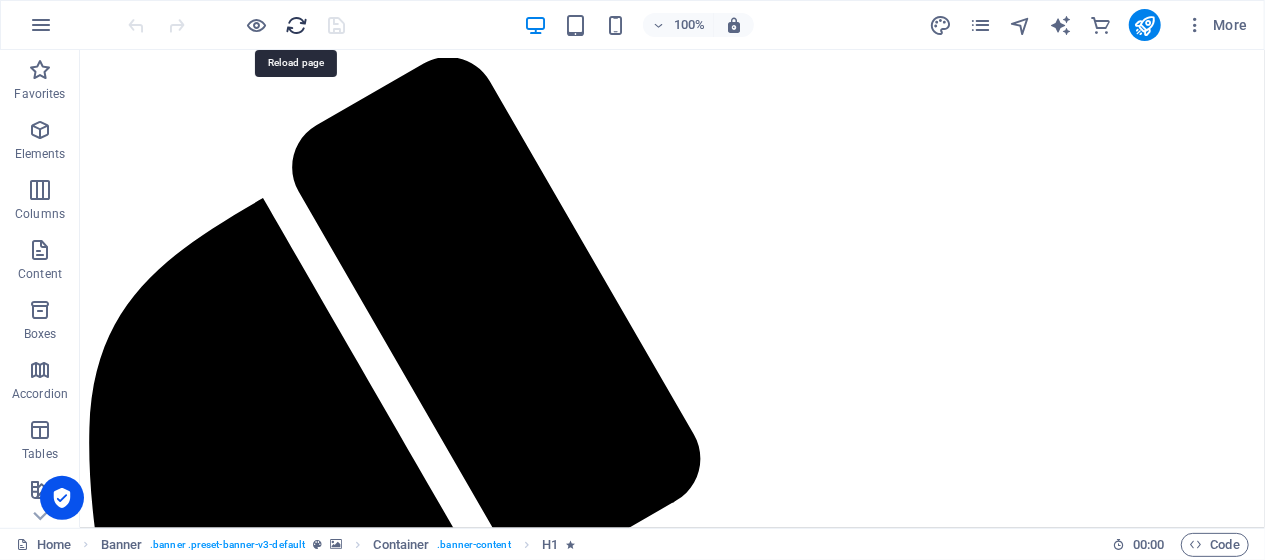 scroll, scrollTop: 0, scrollLeft: 0, axis: both 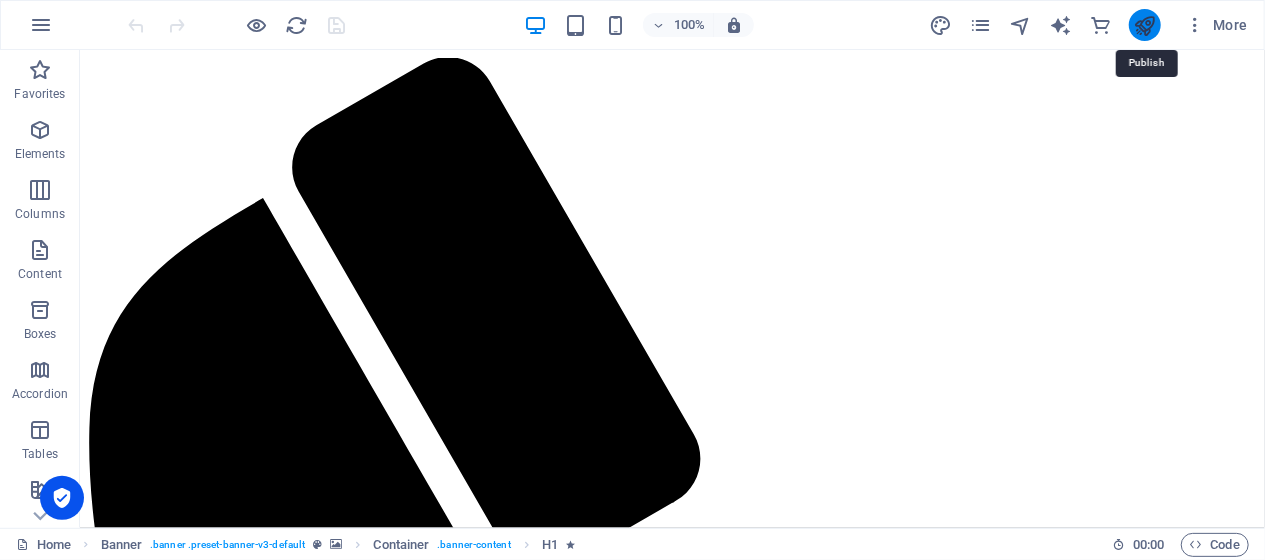 click at bounding box center [1144, 25] 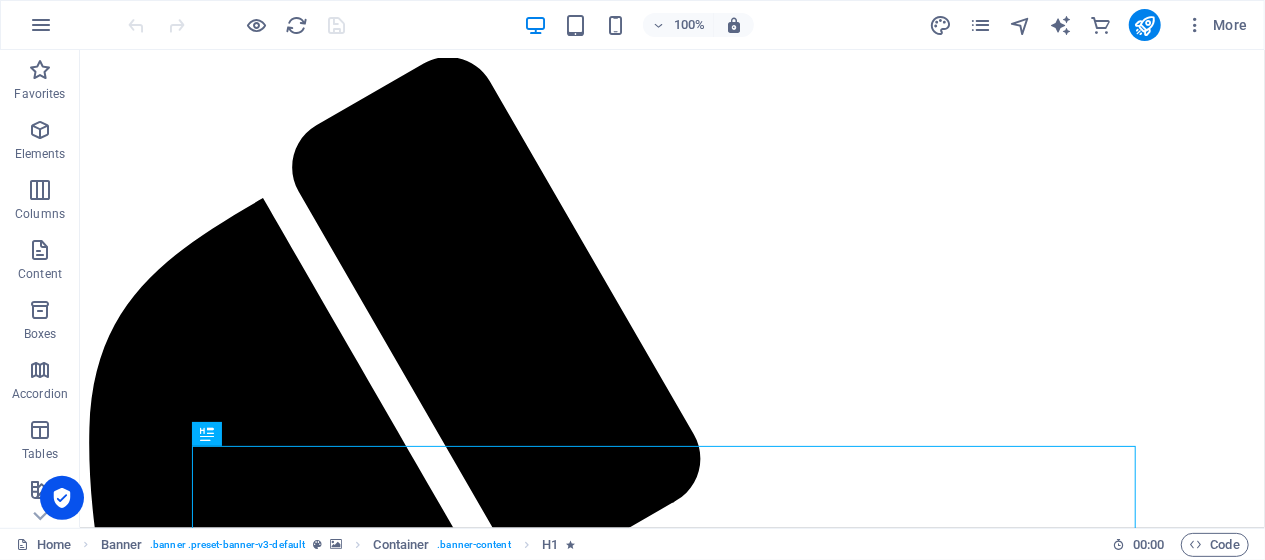 scroll, scrollTop: 0, scrollLeft: 0, axis: both 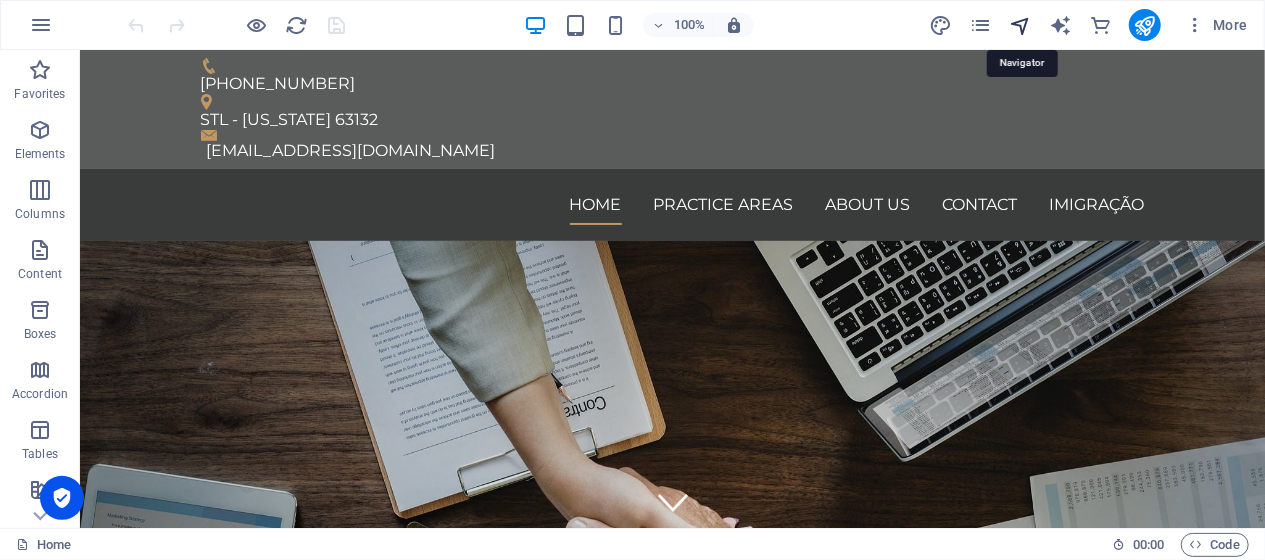 click at bounding box center [1020, 25] 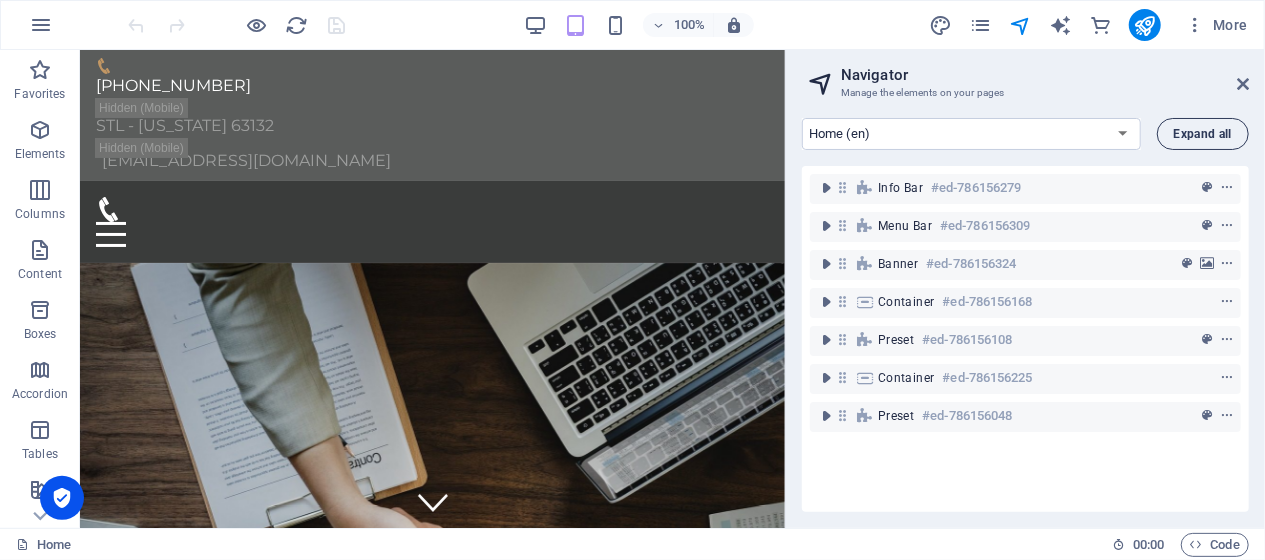 click on "Expand all" at bounding box center (1203, 134) 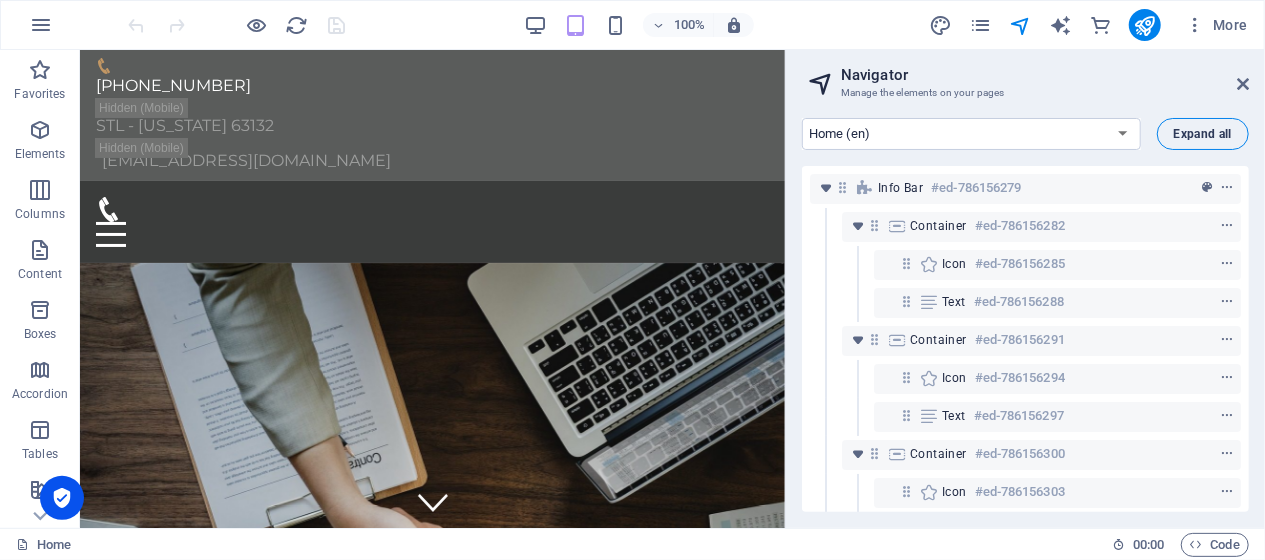 click on "Expand all" at bounding box center [1203, 134] 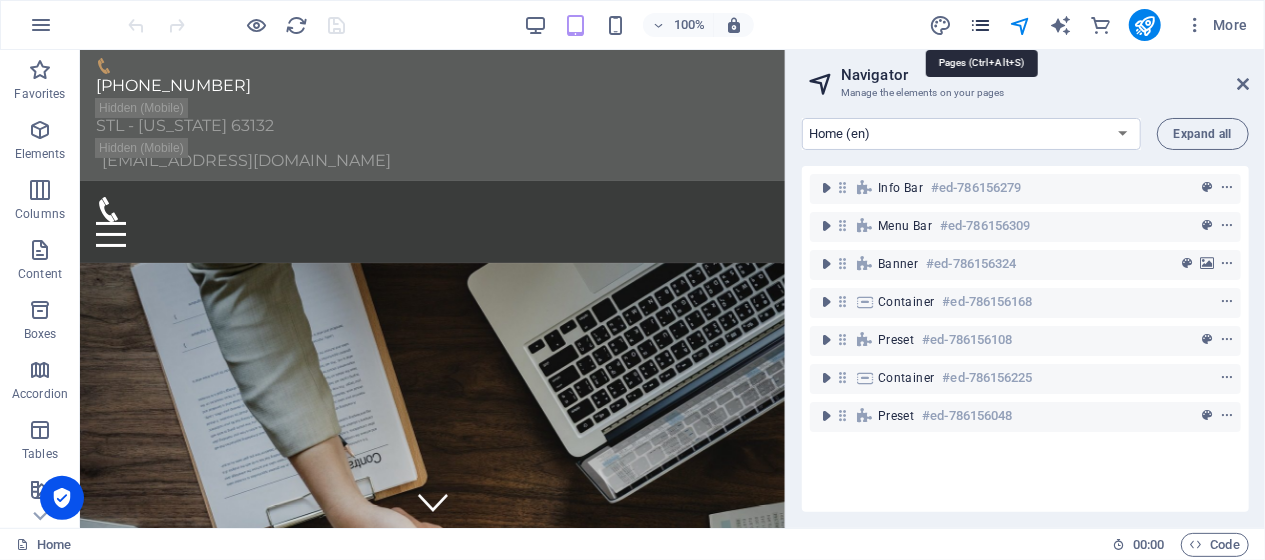click at bounding box center (980, 25) 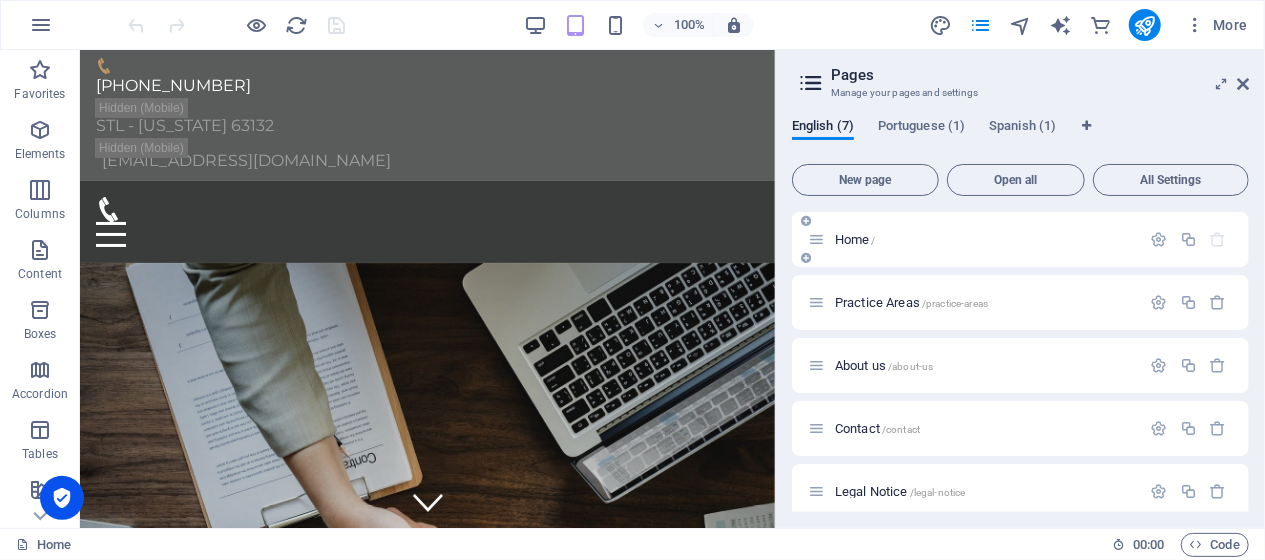 click on "Home /" at bounding box center (985, 239) 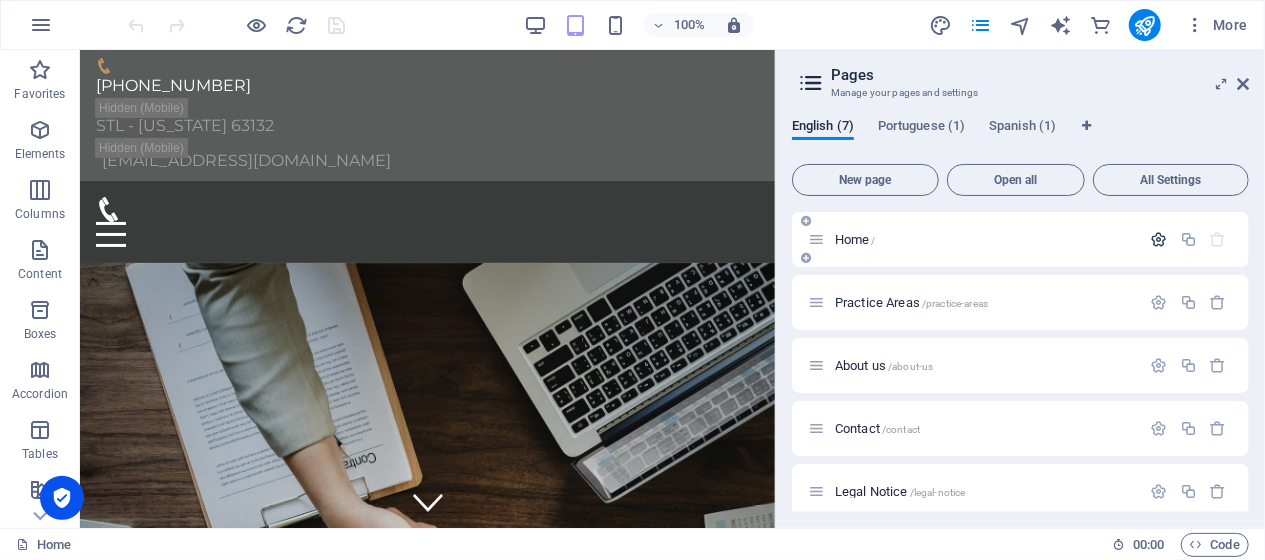 click at bounding box center [1159, 239] 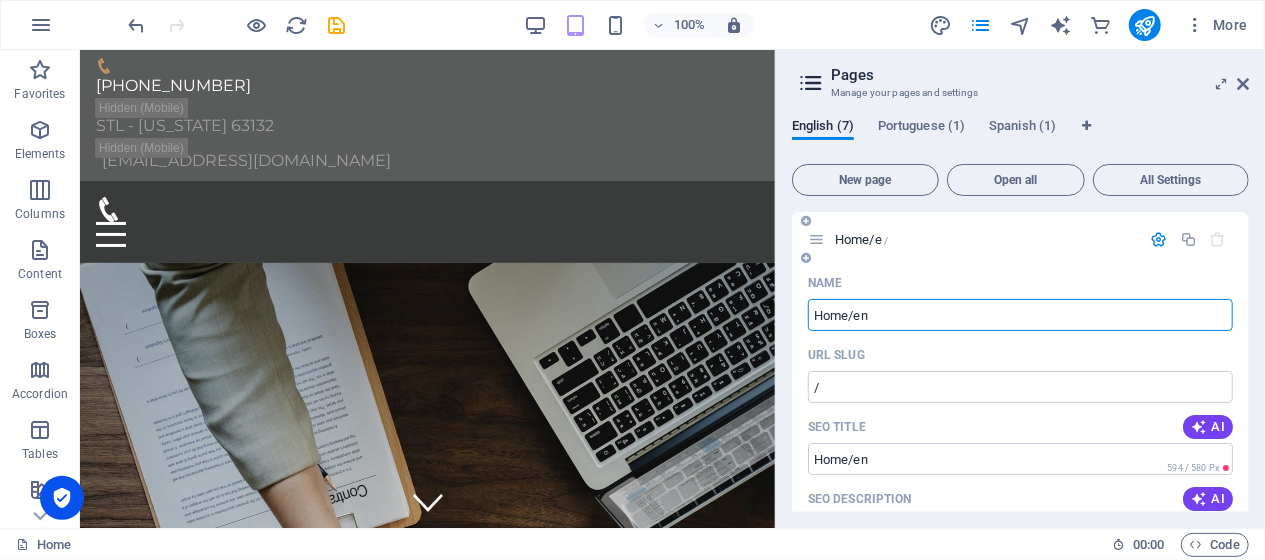 type on "Home/en" 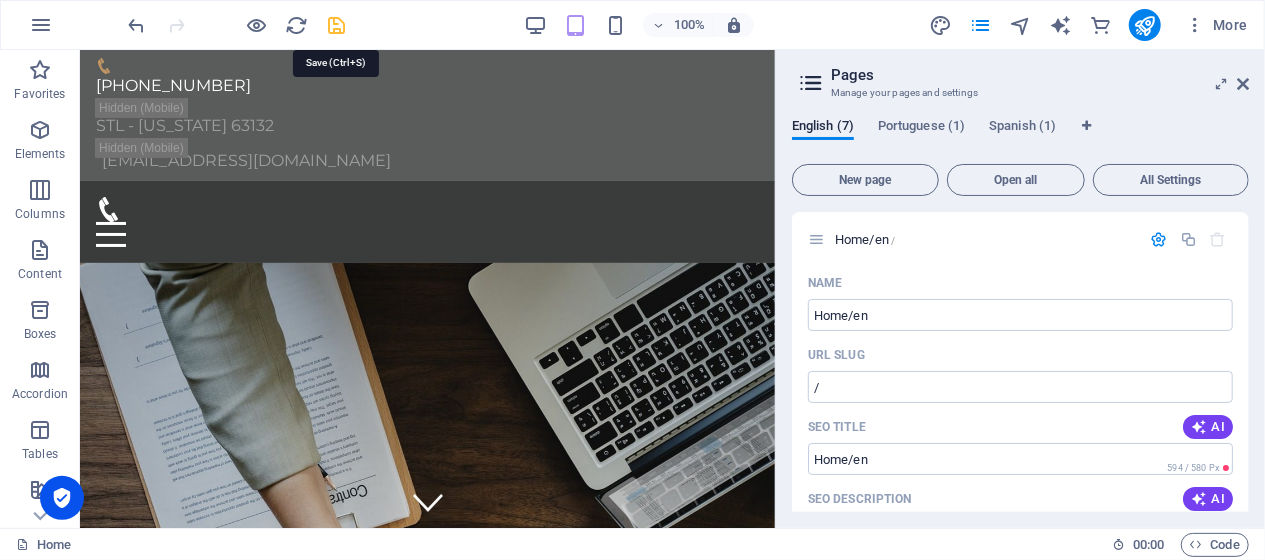 click at bounding box center [337, 25] 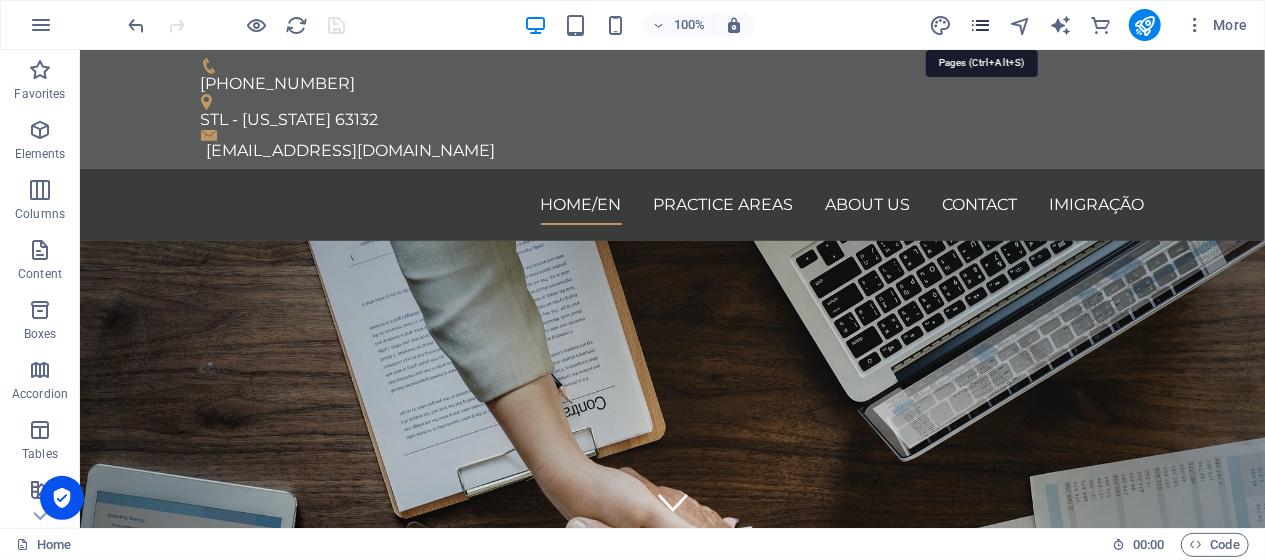 click at bounding box center [980, 25] 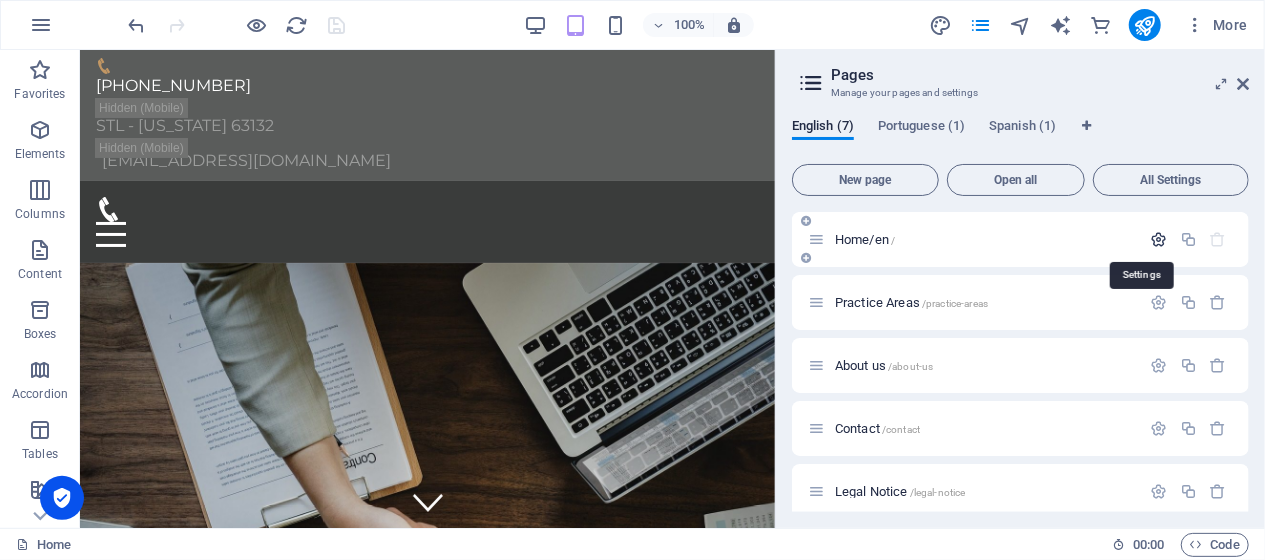 click at bounding box center (1159, 239) 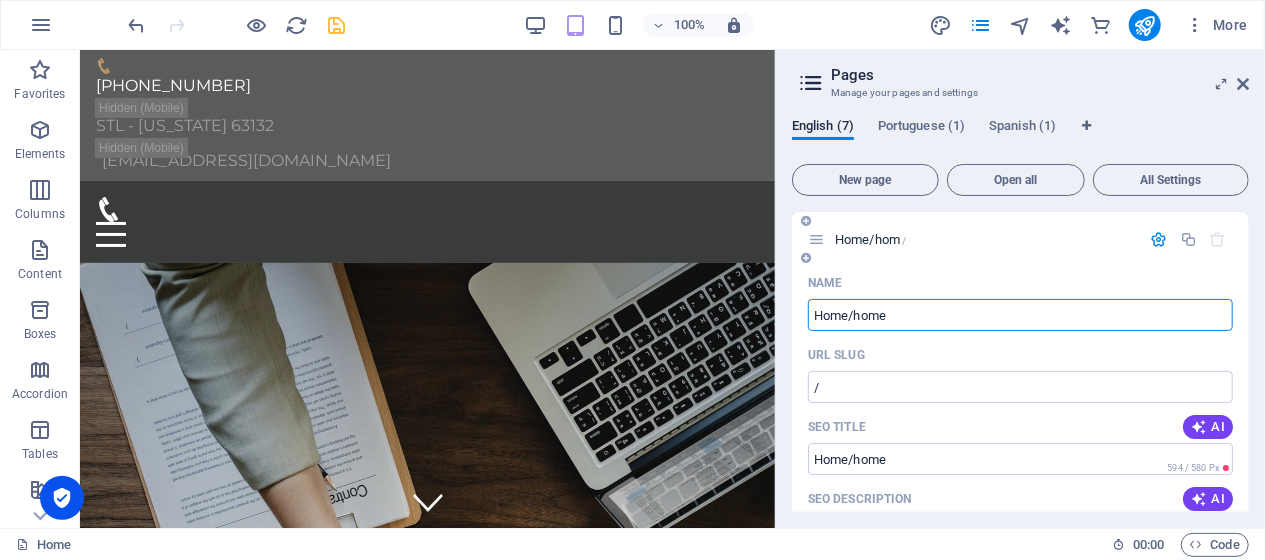 type on "Home/home" 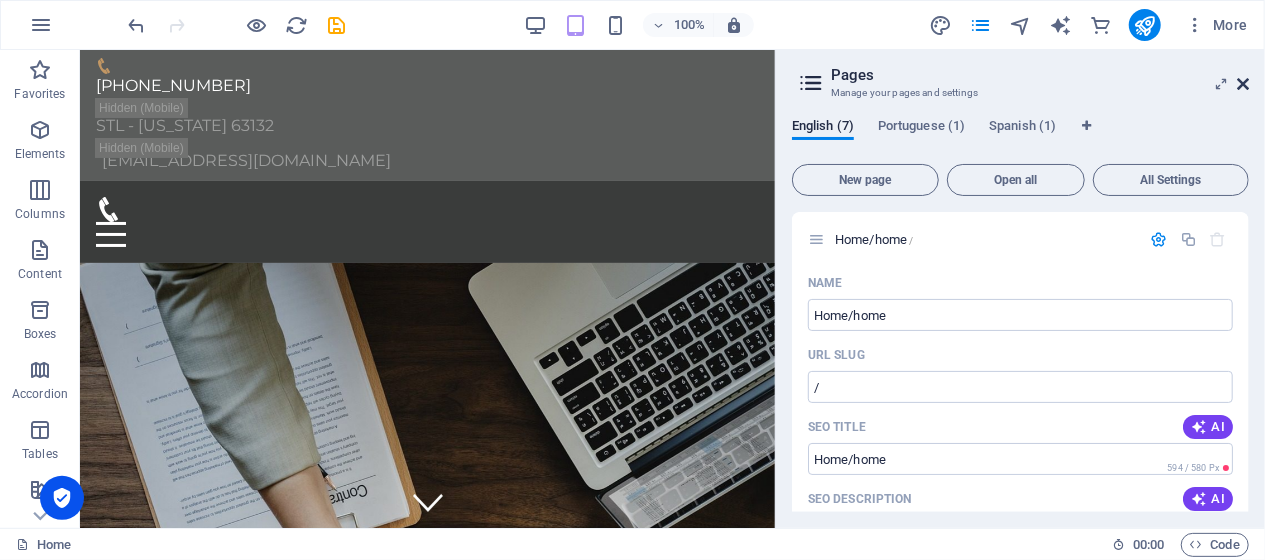 click at bounding box center [1243, 84] 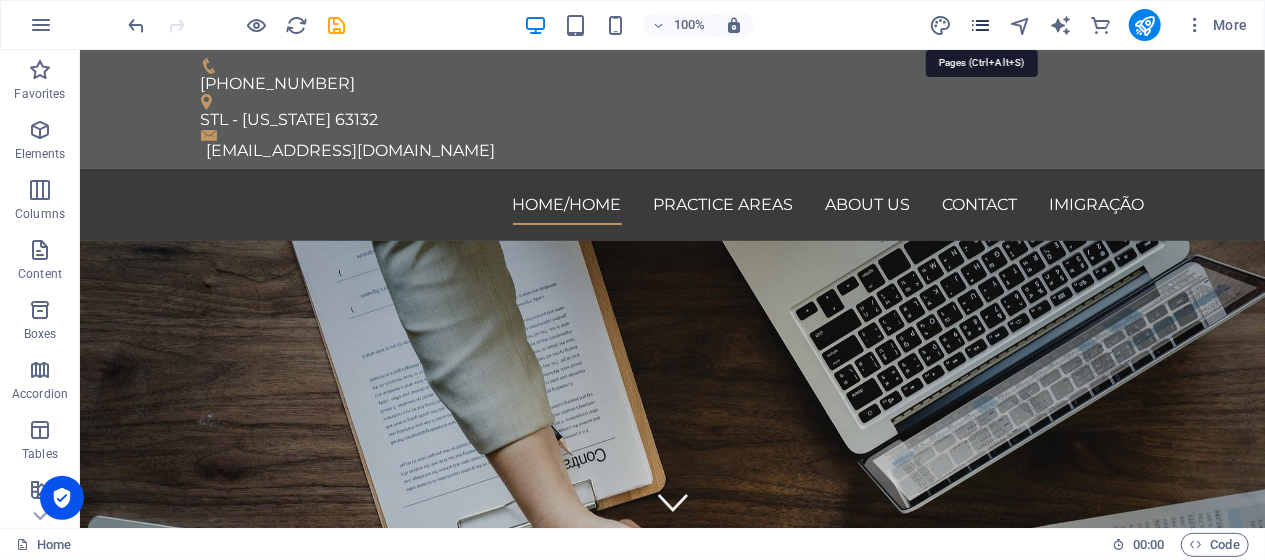 click at bounding box center [980, 25] 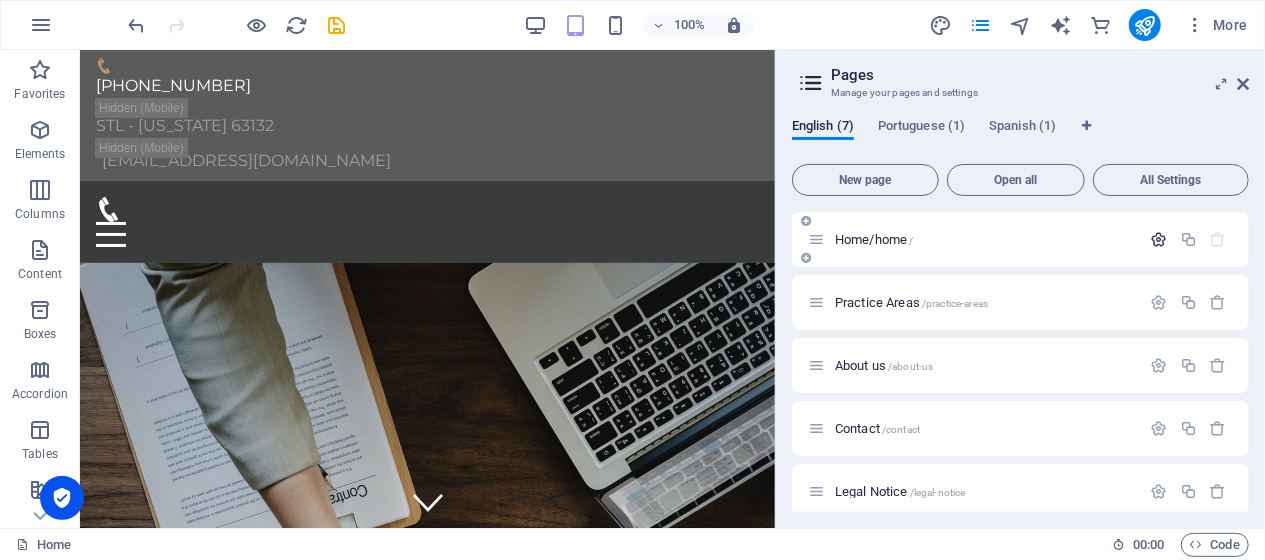 click at bounding box center [1159, 239] 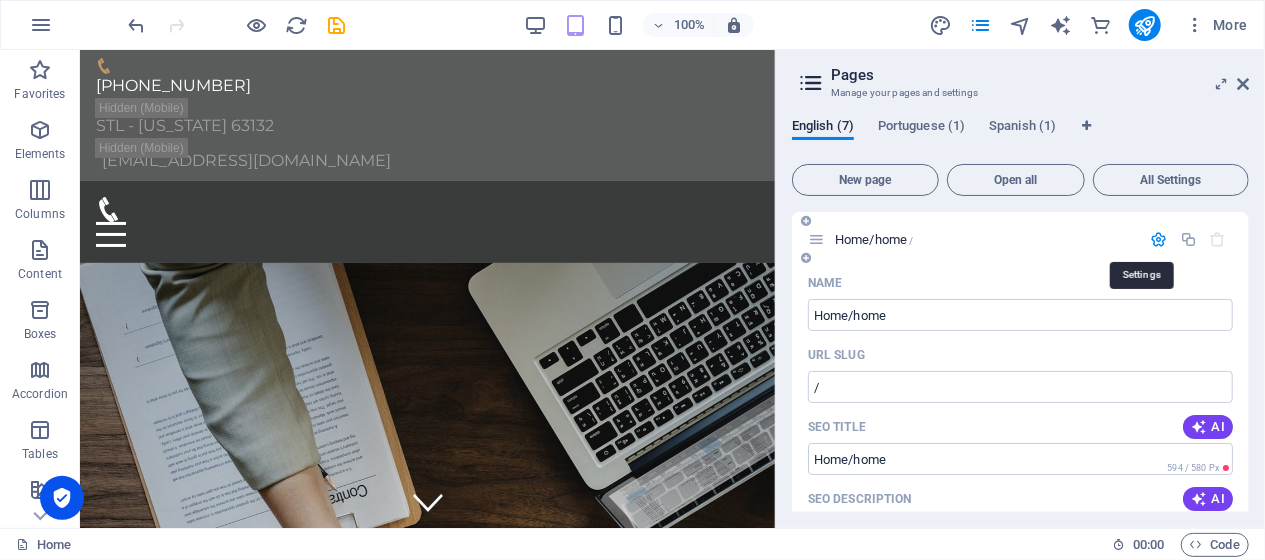 click at bounding box center (1159, 239) 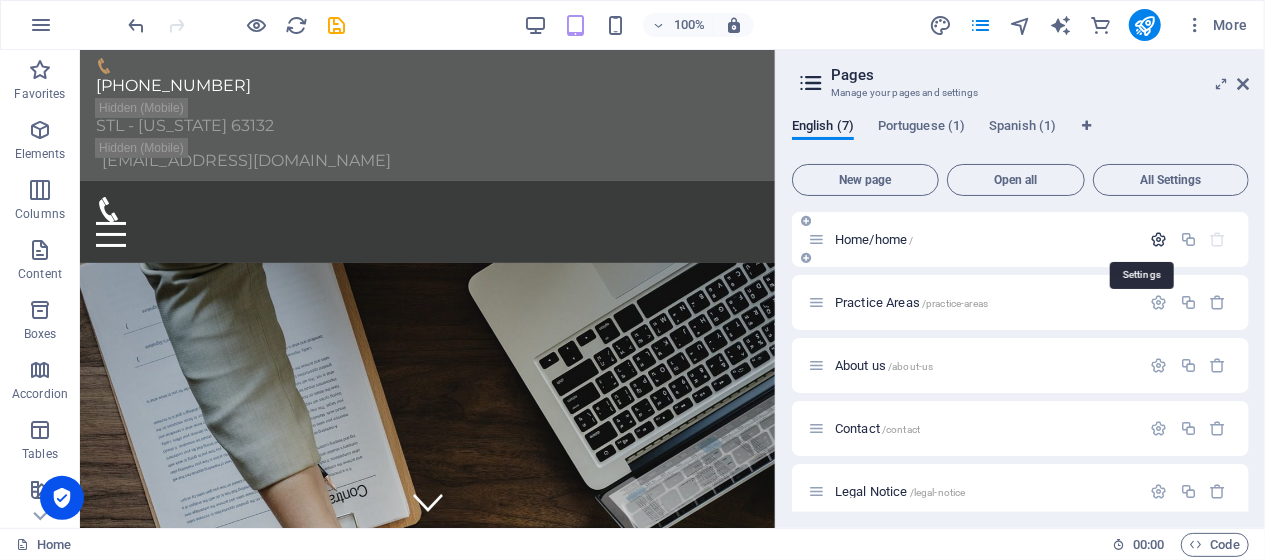 click at bounding box center (1159, 239) 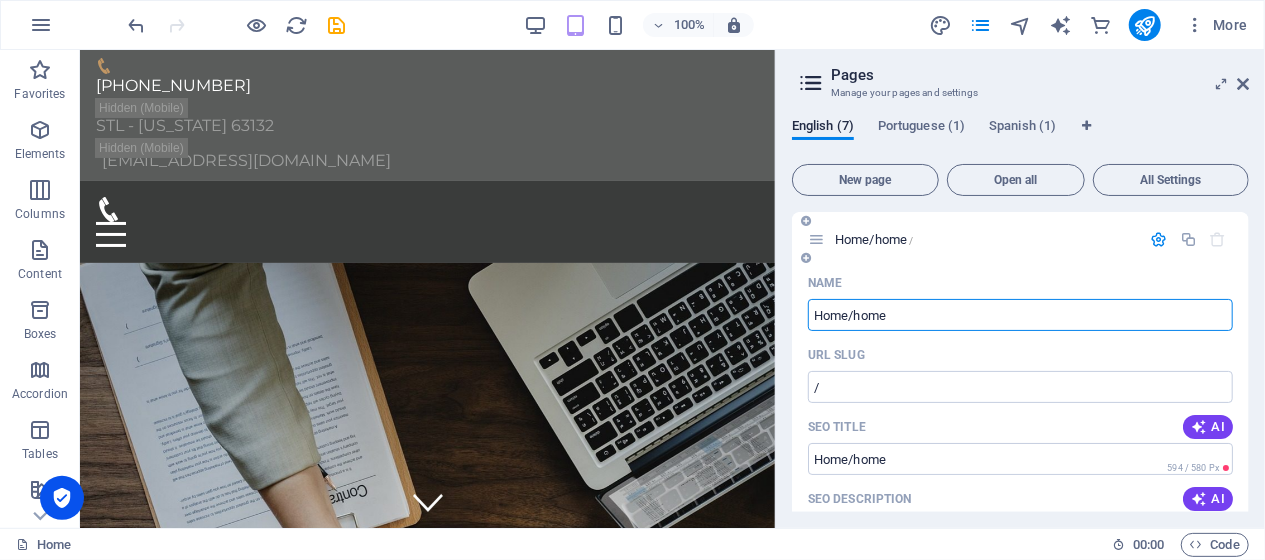 click on "Home/home" at bounding box center [1020, 315] 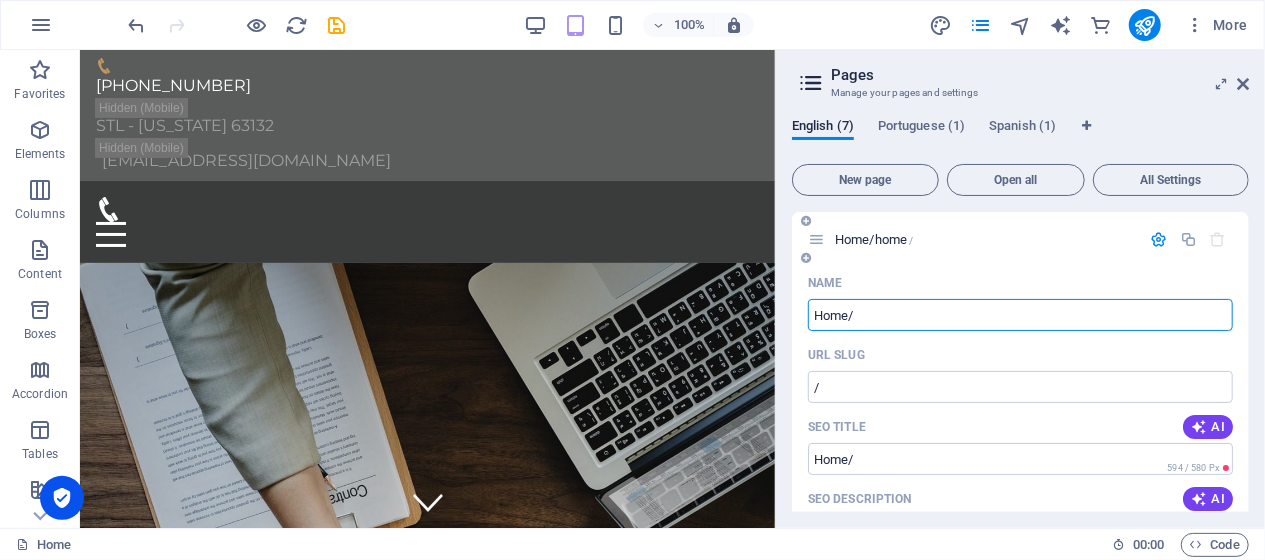 type on "Home/" 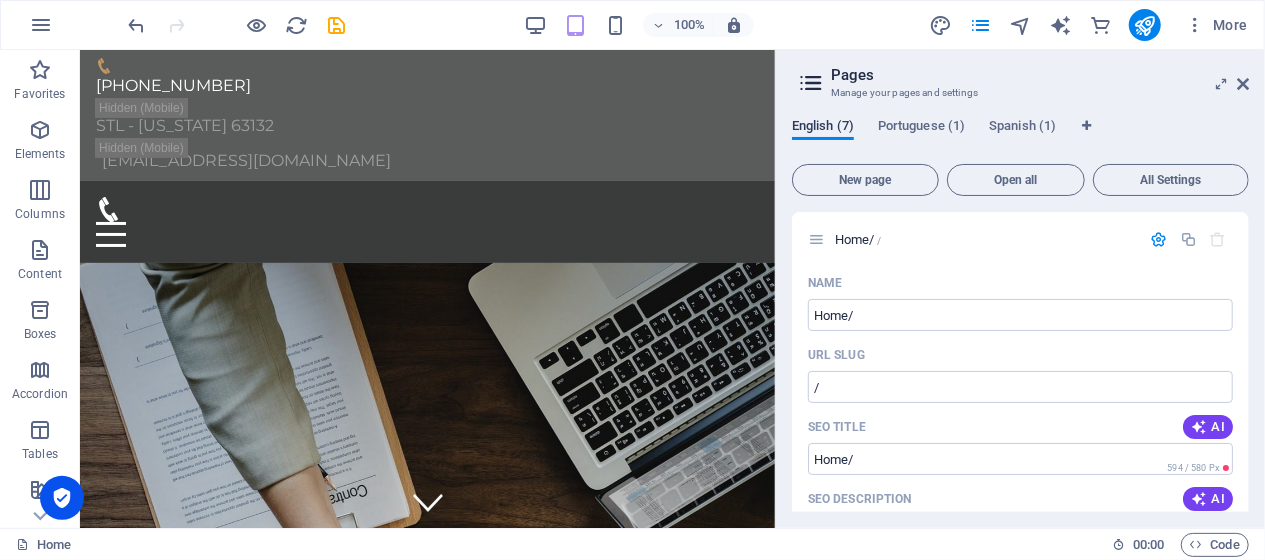 click on "English (7)" at bounding box center (823, 128) 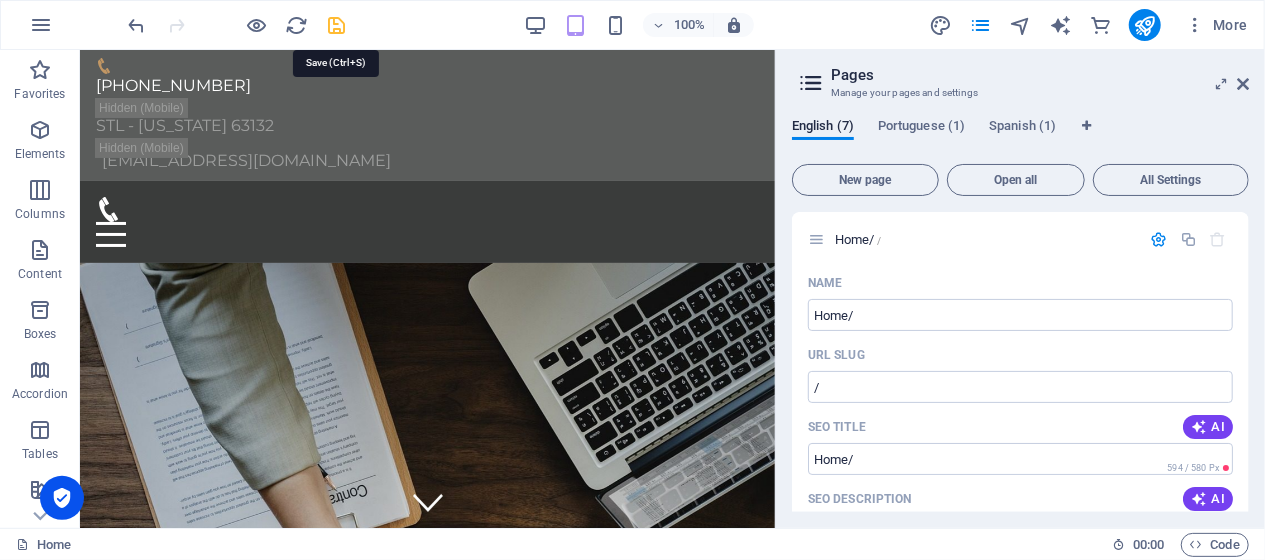 click at bounding box center (337, 25) 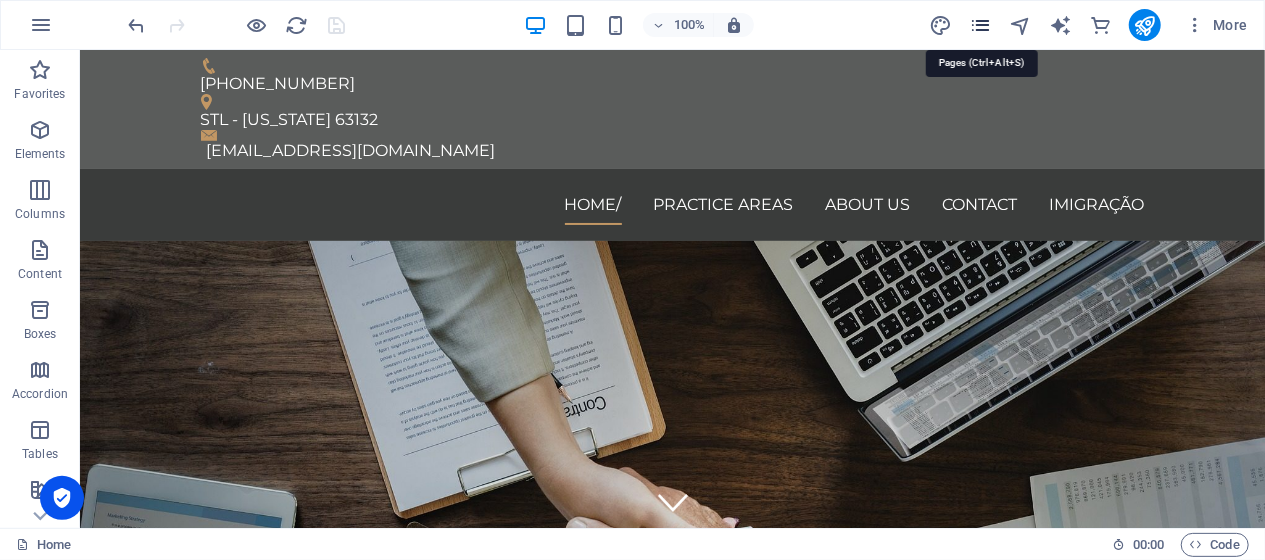 click at bounding box center (980, 25) 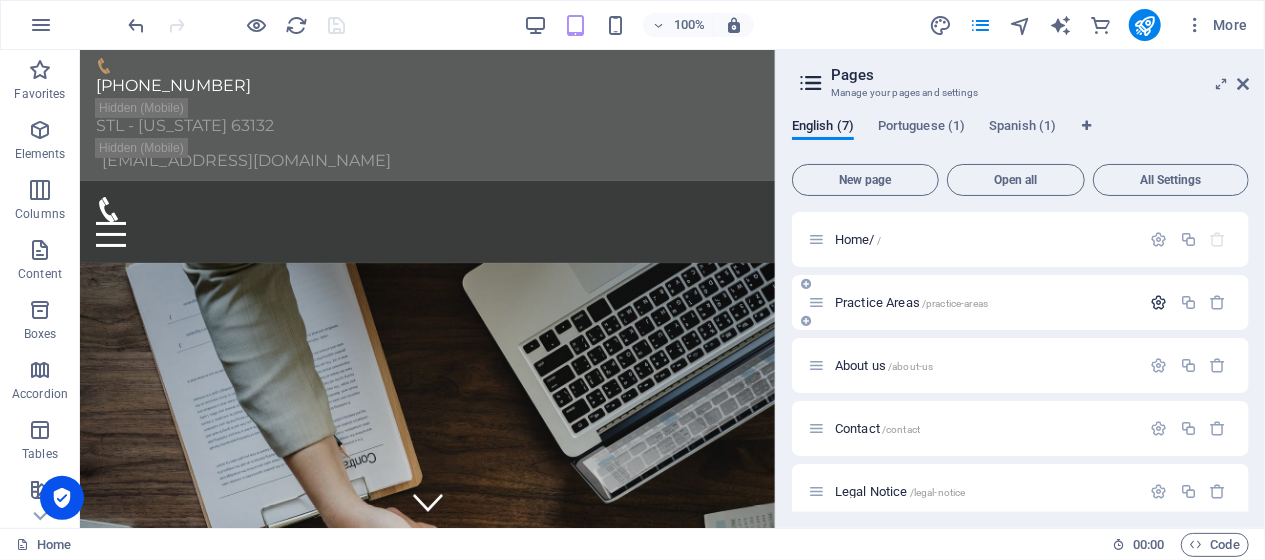 click at bounding box center (1159, 302) 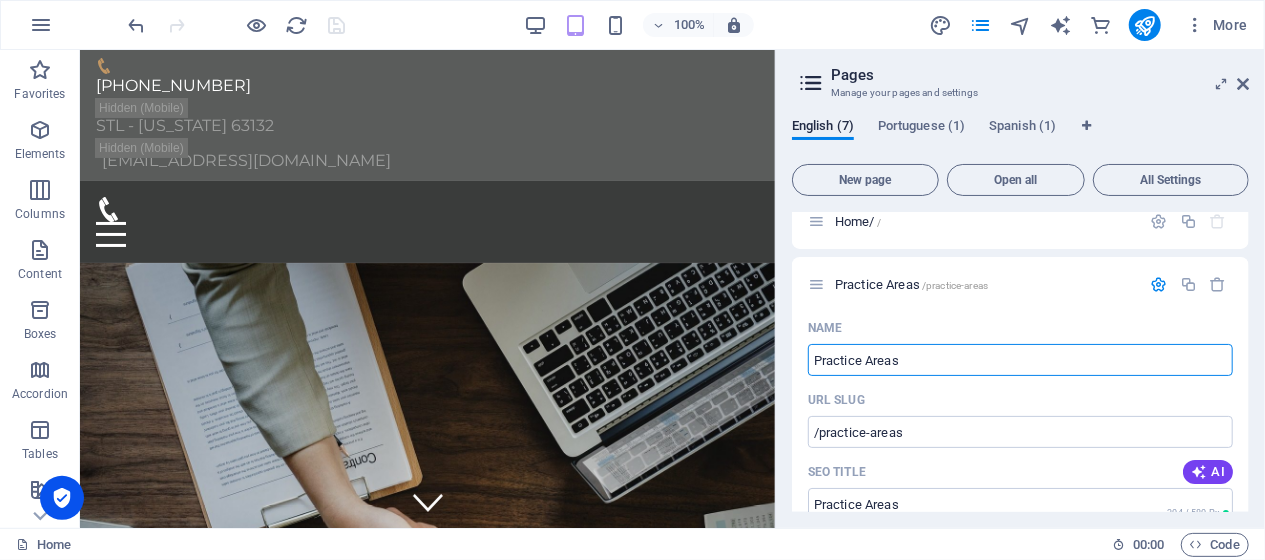 scroll, scrollTop: 0, scrollLeft: 0, axis: both 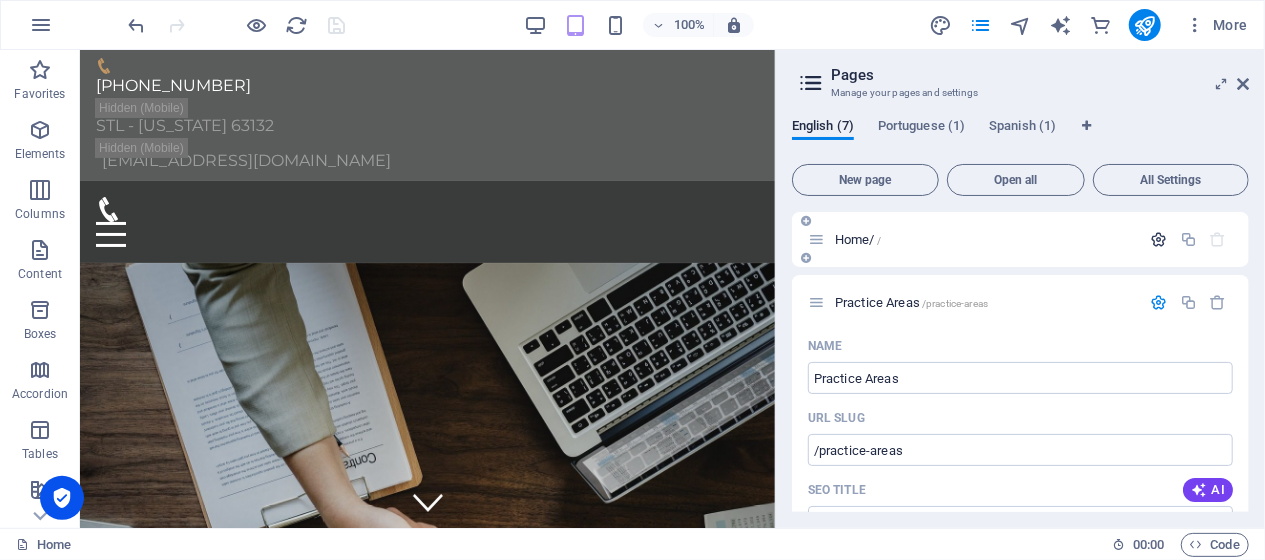 click at bounding box center [1159, 239] 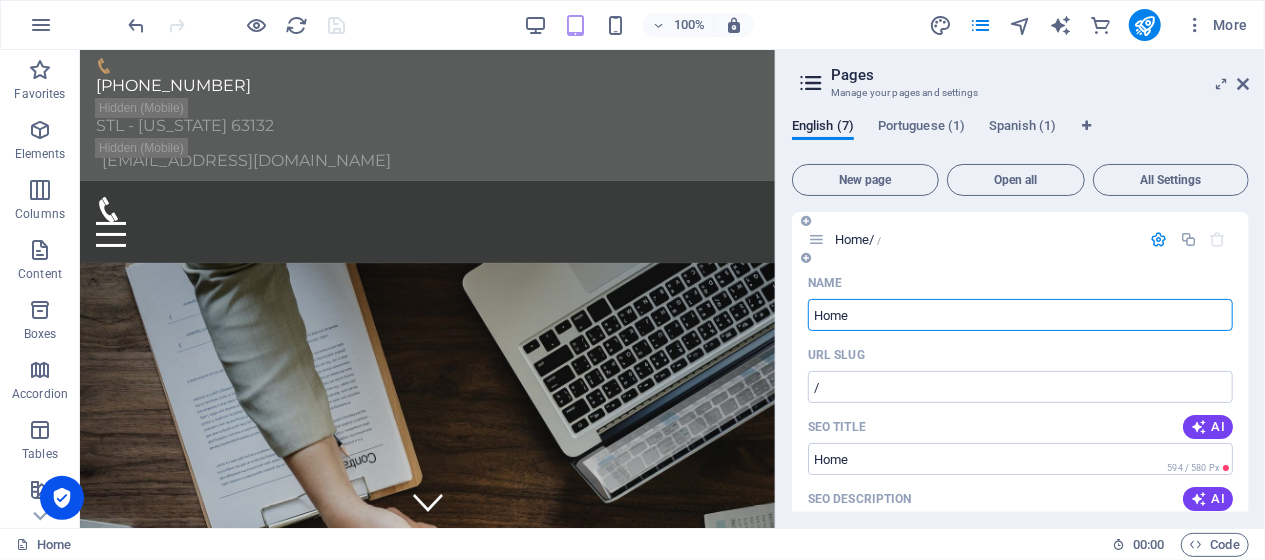 type on "Home" 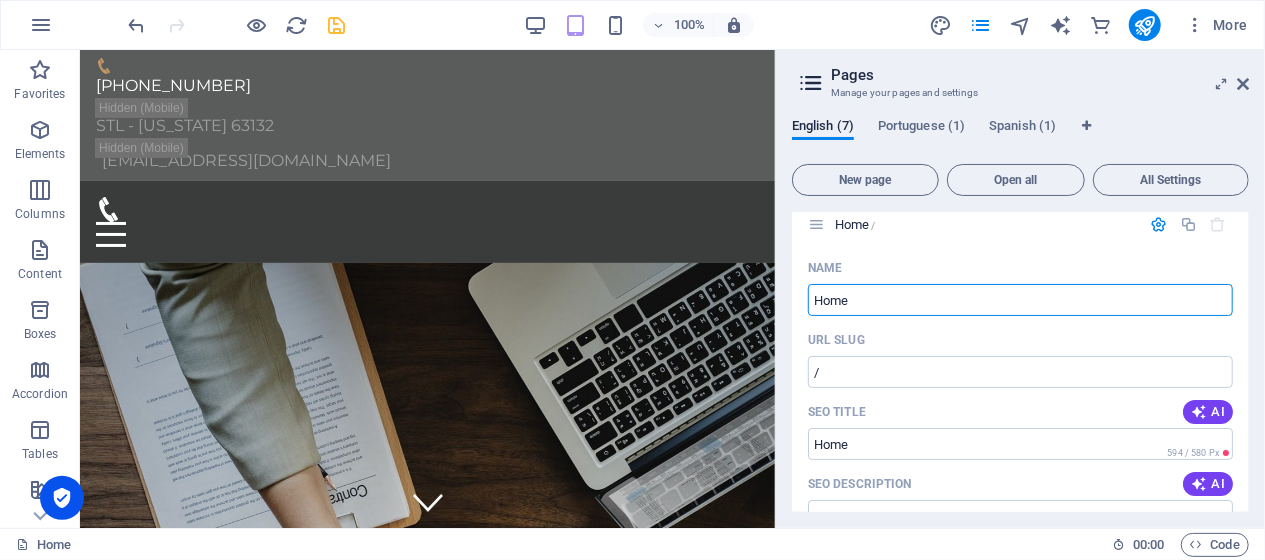 scroll, scrollTop: 0, scrollLeft: 0, axis: both 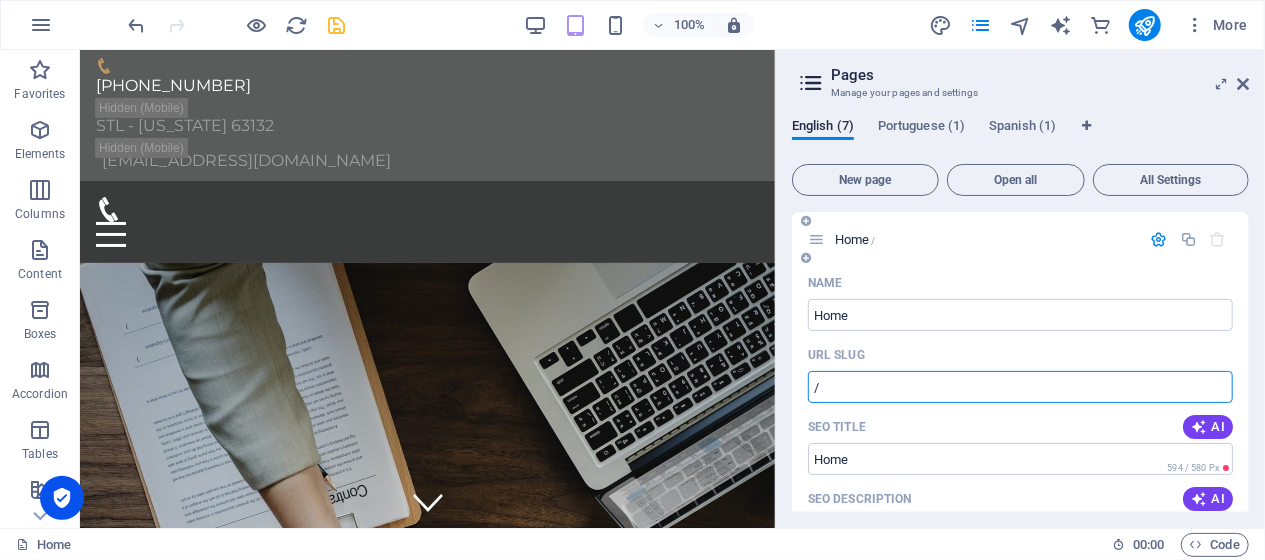 click on "/" at bounding box center [1020, 387] 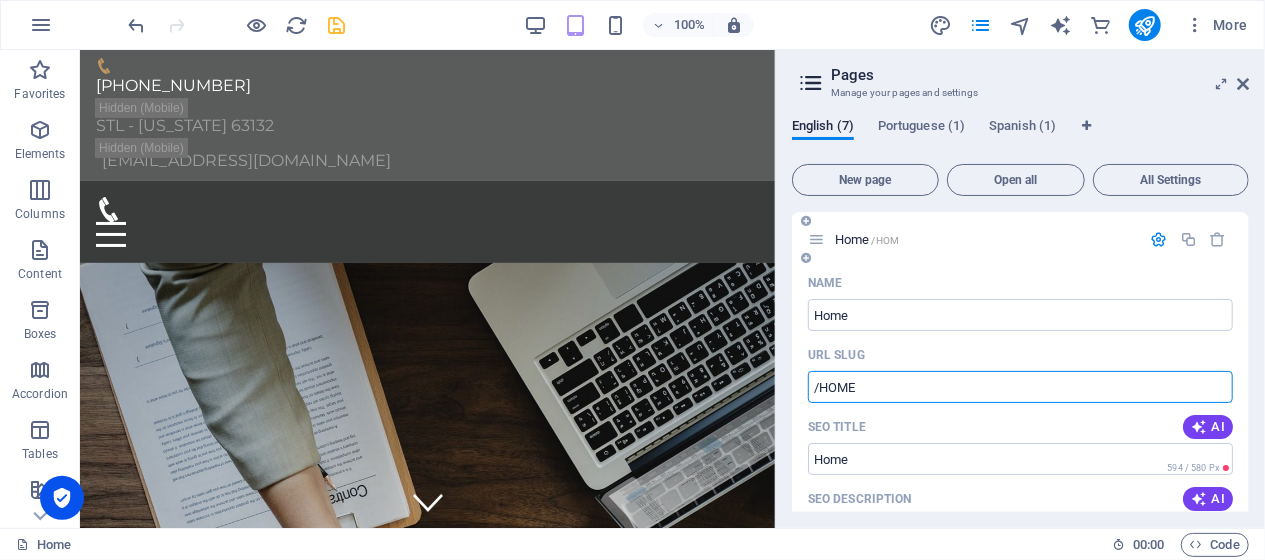 type on "/HOME" 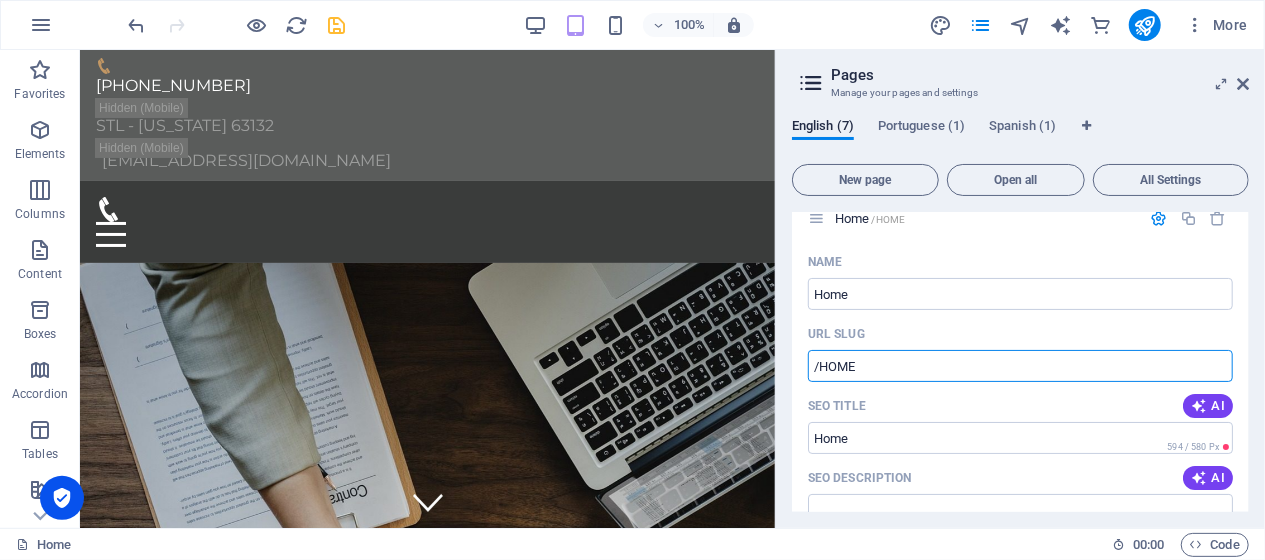 scroll, scrollTop: 0, scrollLeft: 0, axis: both 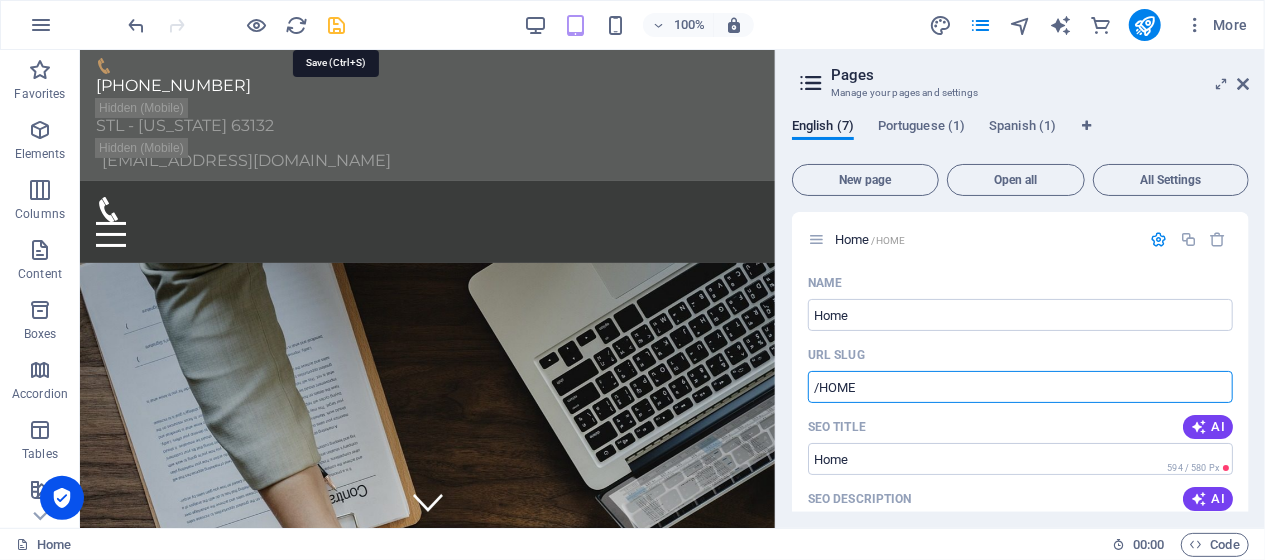 click at bounding box center [337, 25] 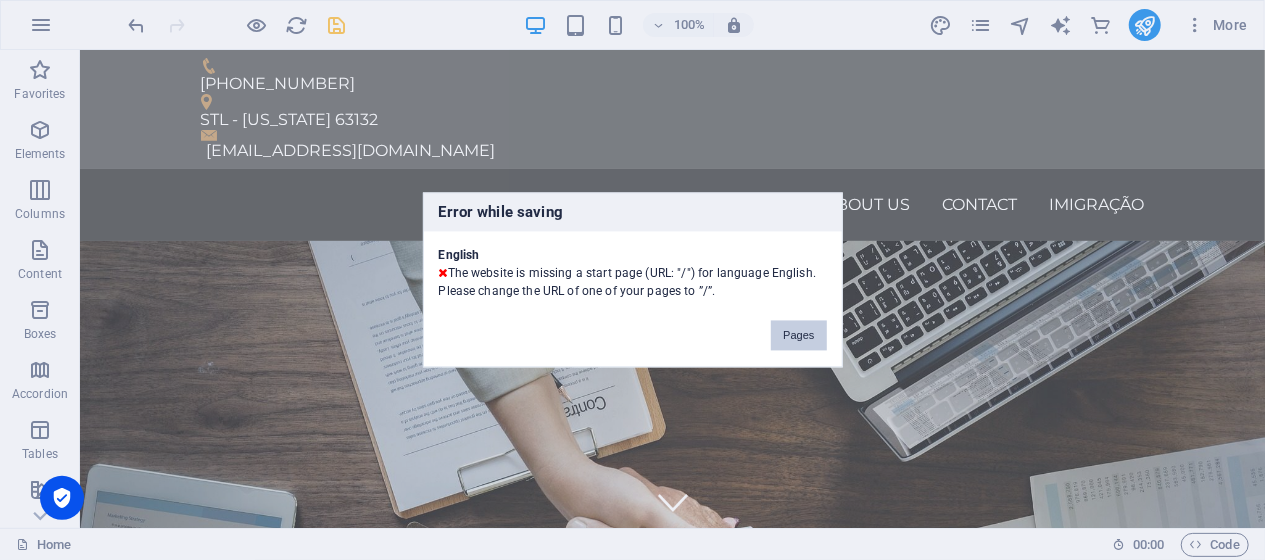 click on "Pages" at bounding box center [798, 336] 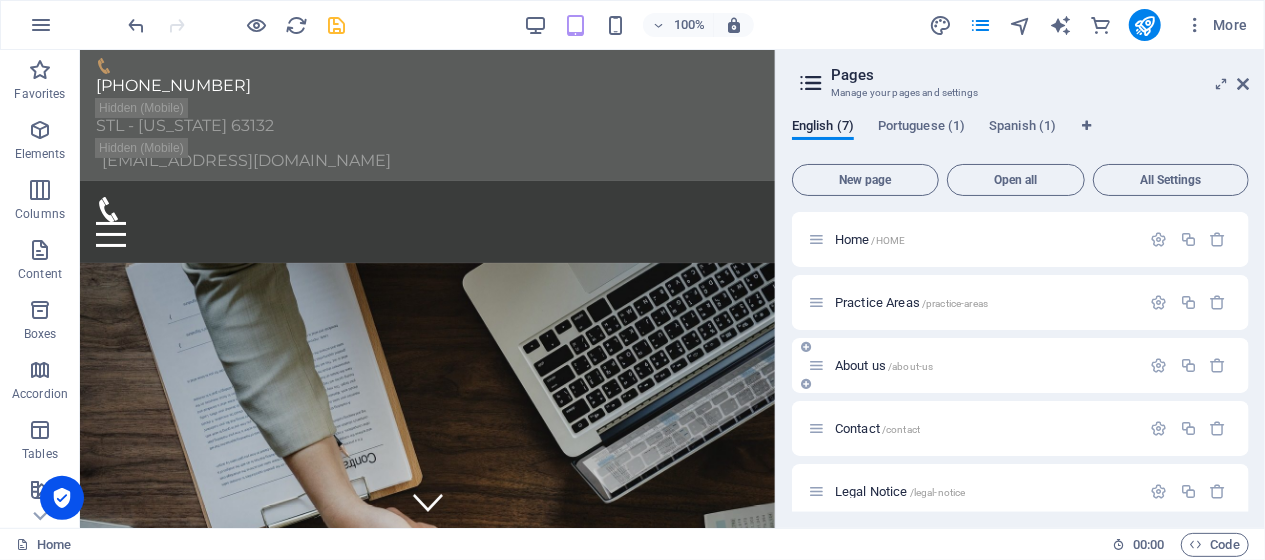 click on "About us /about-us" at bounding box center [1020, 365] 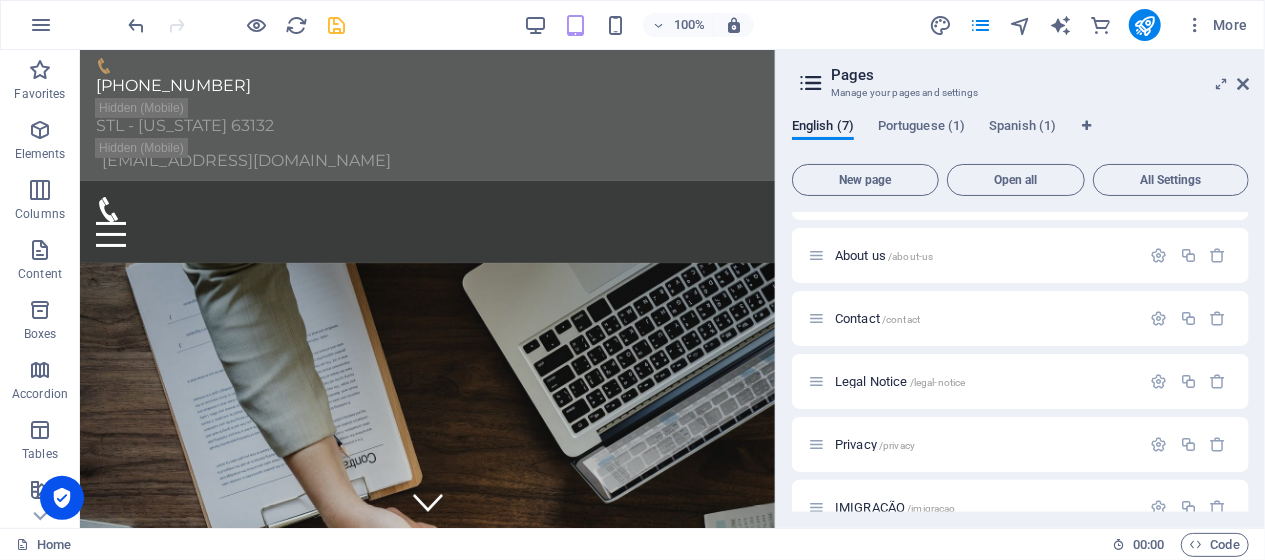 scroll, scrollTop: 111, scrollLeft: 0, axis: vertical 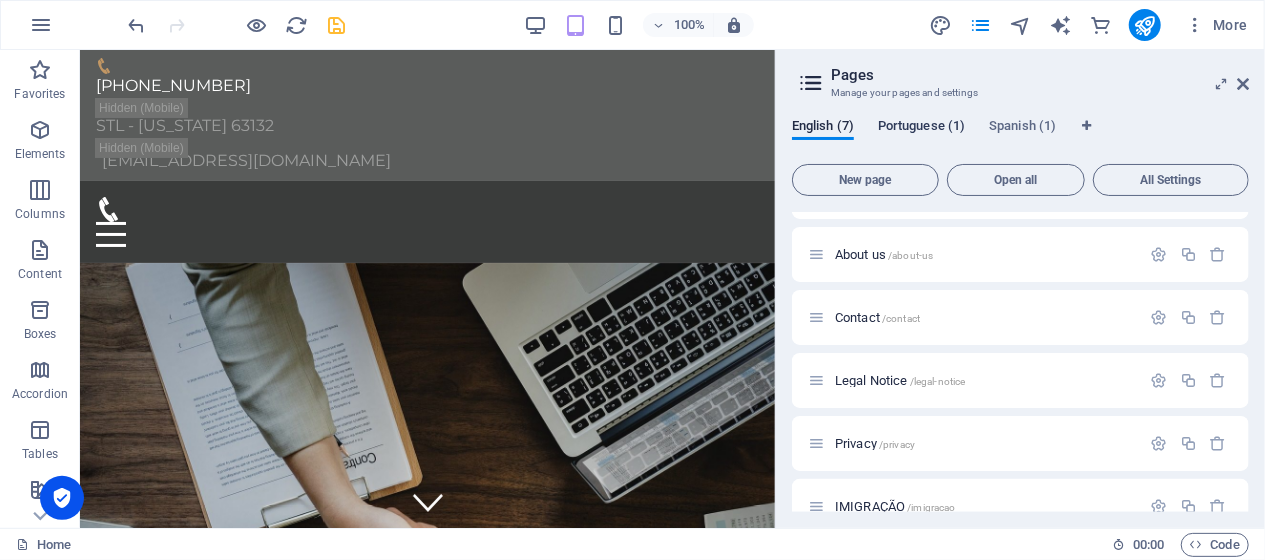 click on "Portuguese (1)" at bounding box center (921, 128) 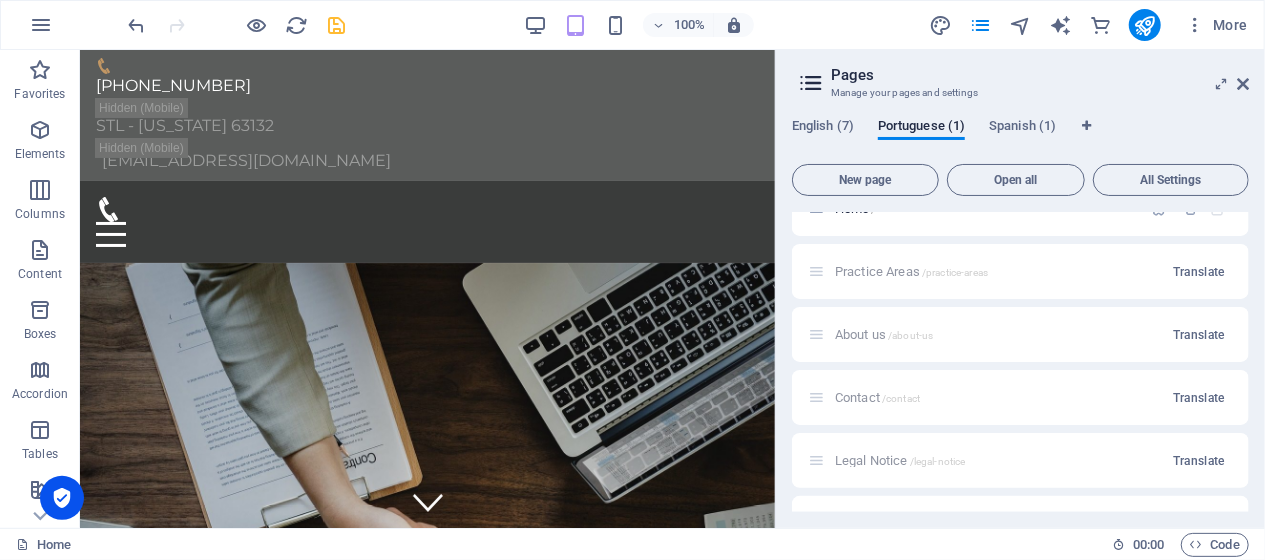 scroll, scrollTop: 0, scrollLeft: 0, axis: both 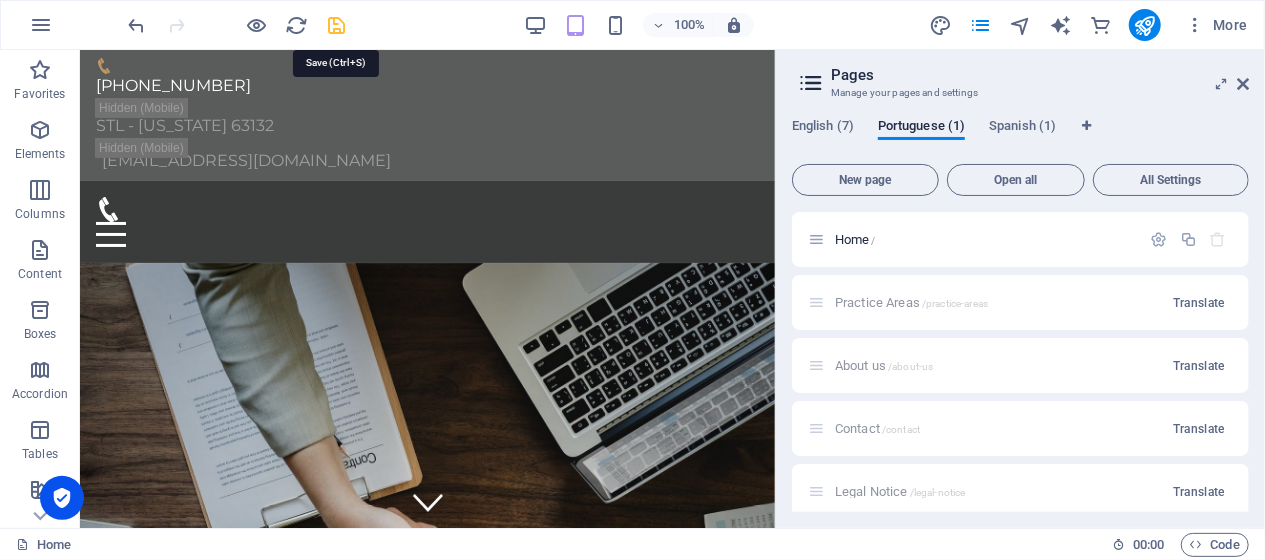 click at bounding box center [337, 25] 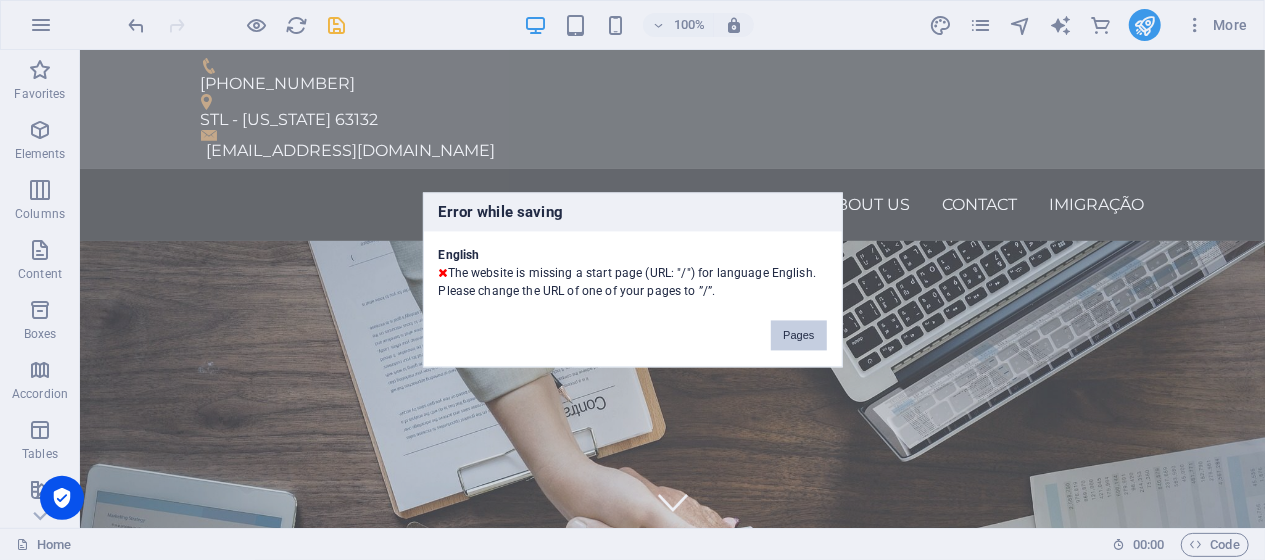 click on "Pages" at bounding box center (798, 336) 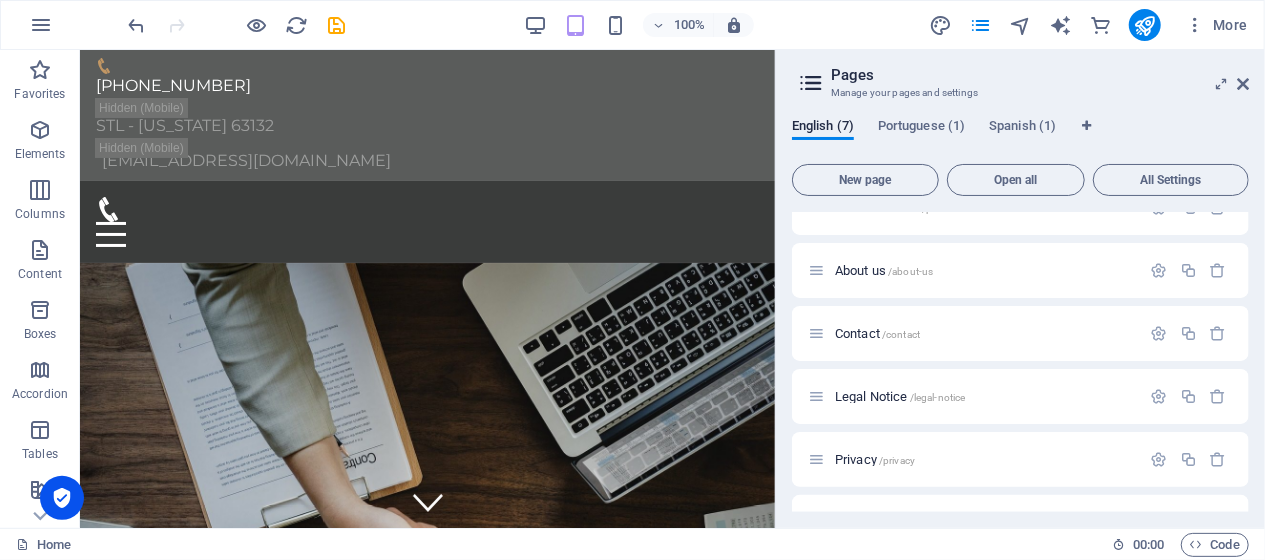scroll, scrollTop: 0, scrollLeft: 0, axis: both 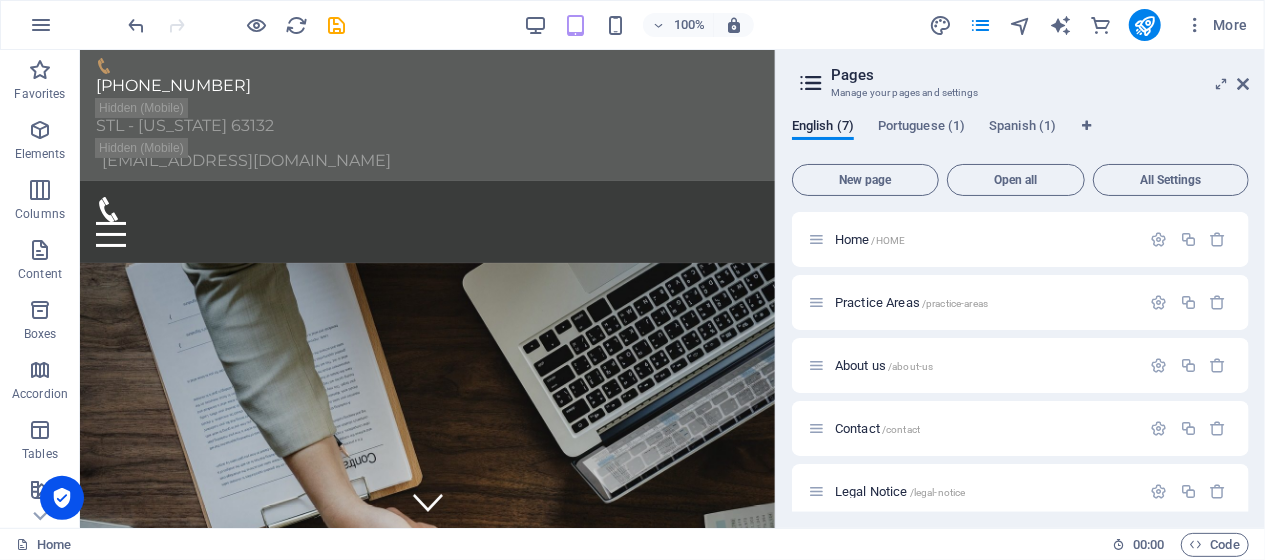 click at bounding box center (811, 83) 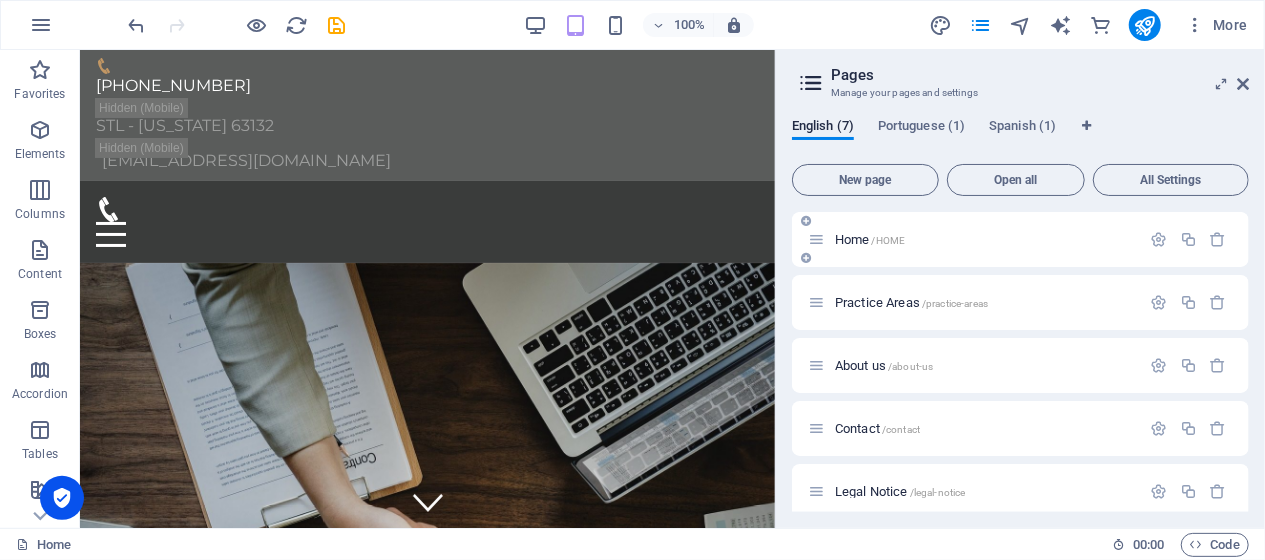 click on "Home /HOME" at bounding box center (985, 239) 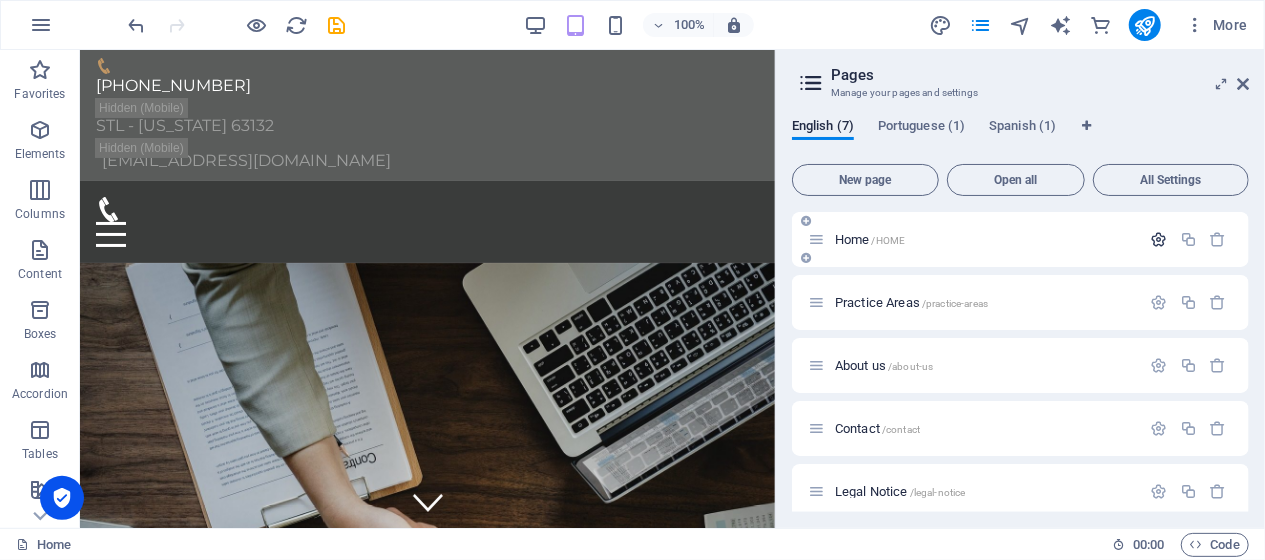 click at bounding box center [1159, 239] 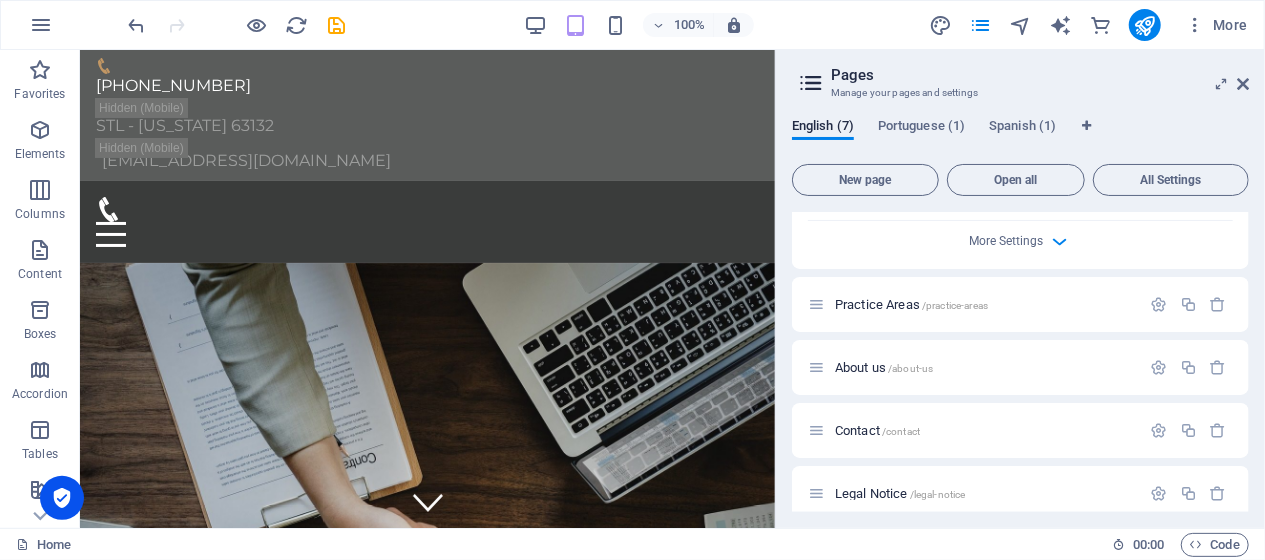 scroll, scrollTop: 837, scrollLeft: 0, axis: vertical 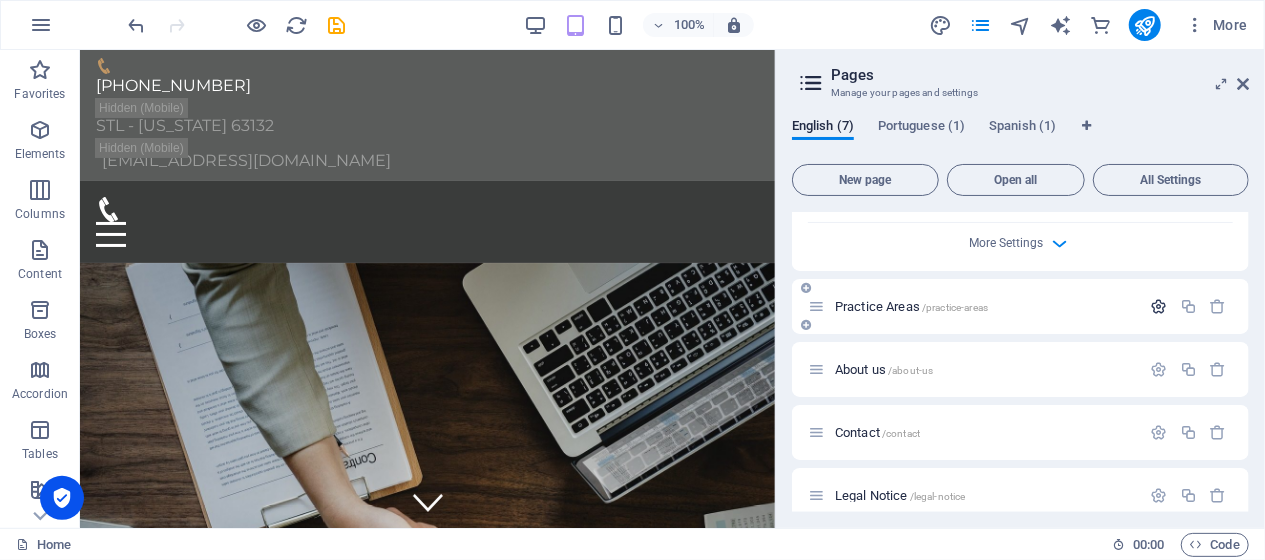 click at bounding box center (1159, 306) 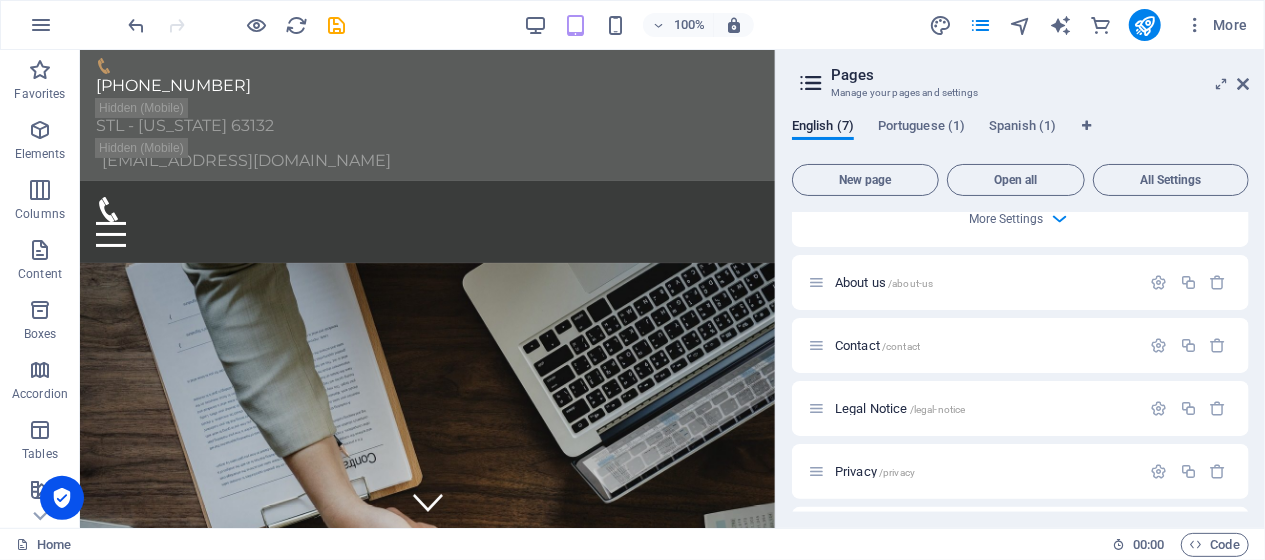 scroll, scrollTop: 1753, scrollLeft: 0, axis: vertical 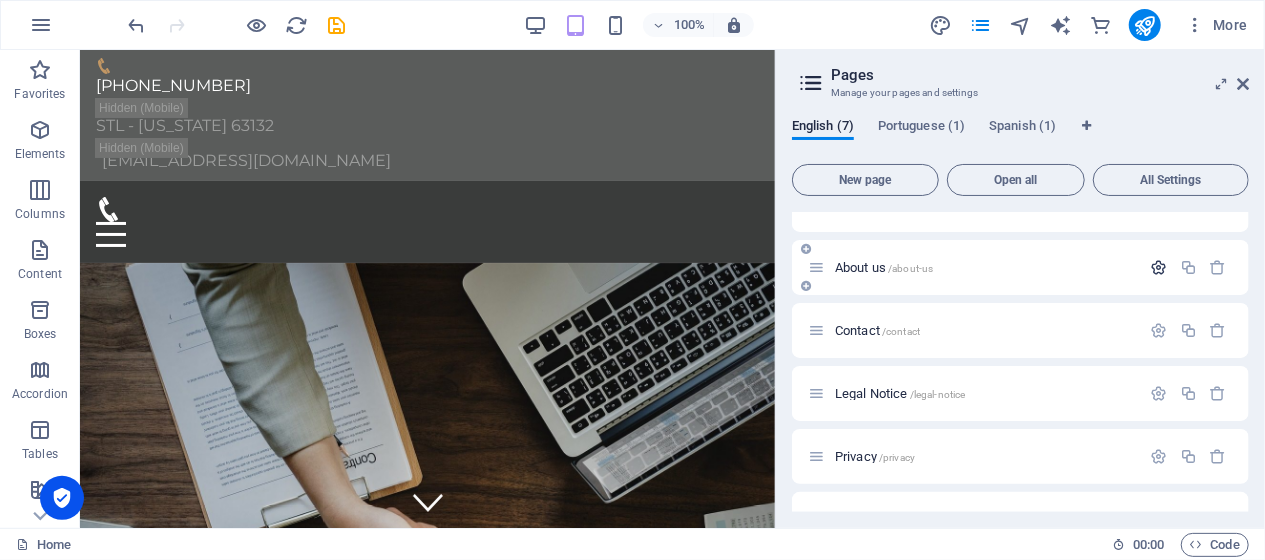 click at bounding box center (1159, 267) 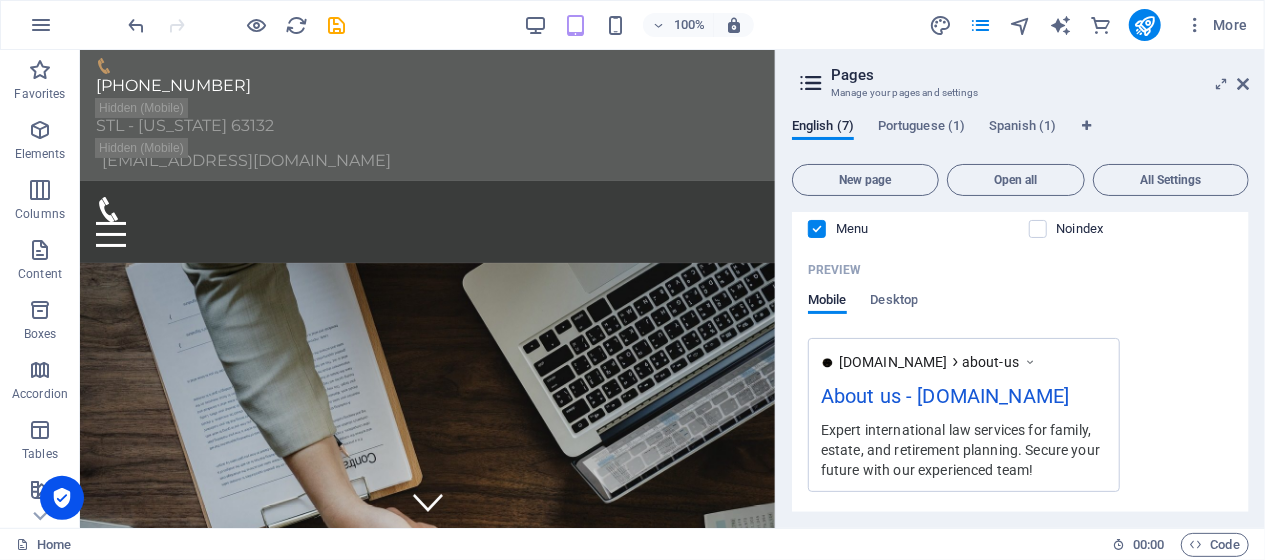 scroll, scrollTop: 2253, scrollLeft: 0, axis: vertical 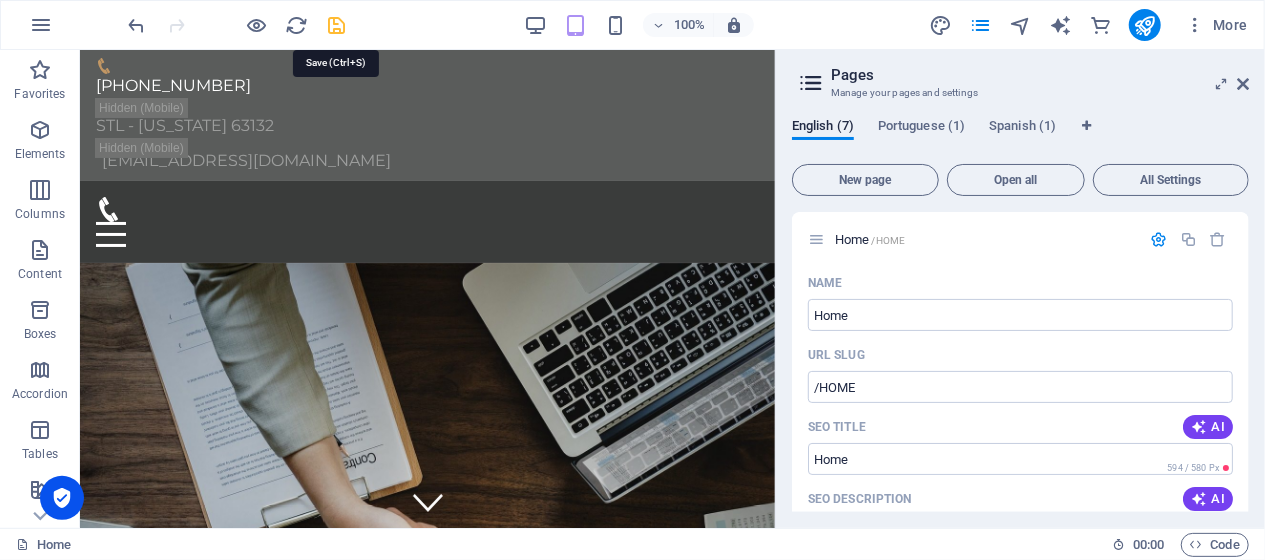 click at bounding box center [337, 25] 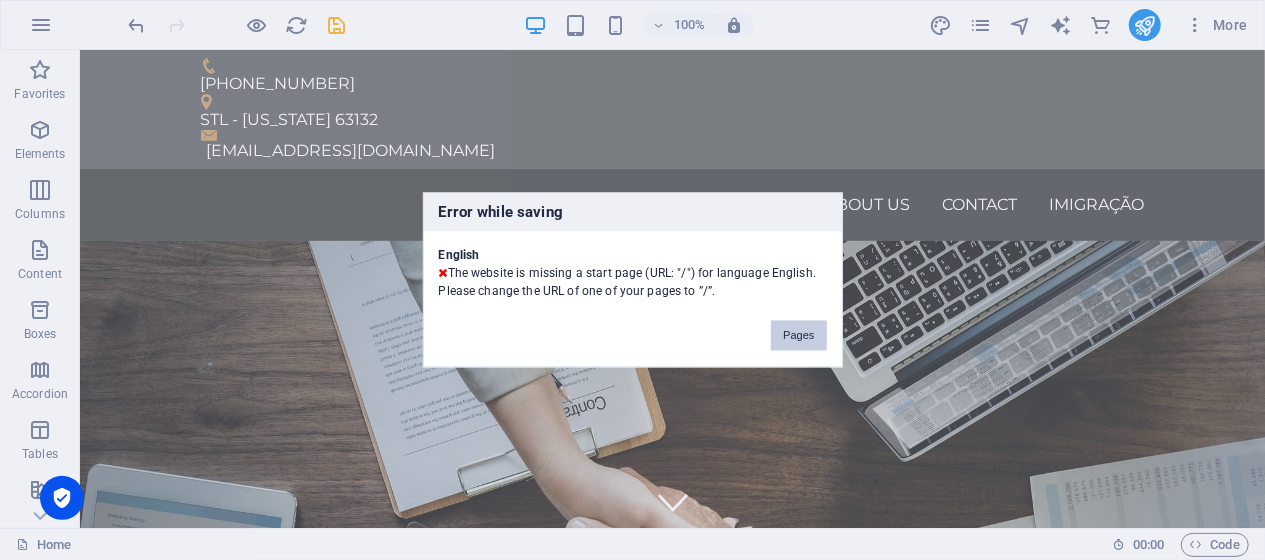 click on "Pages" at bounding box center [798, 336] 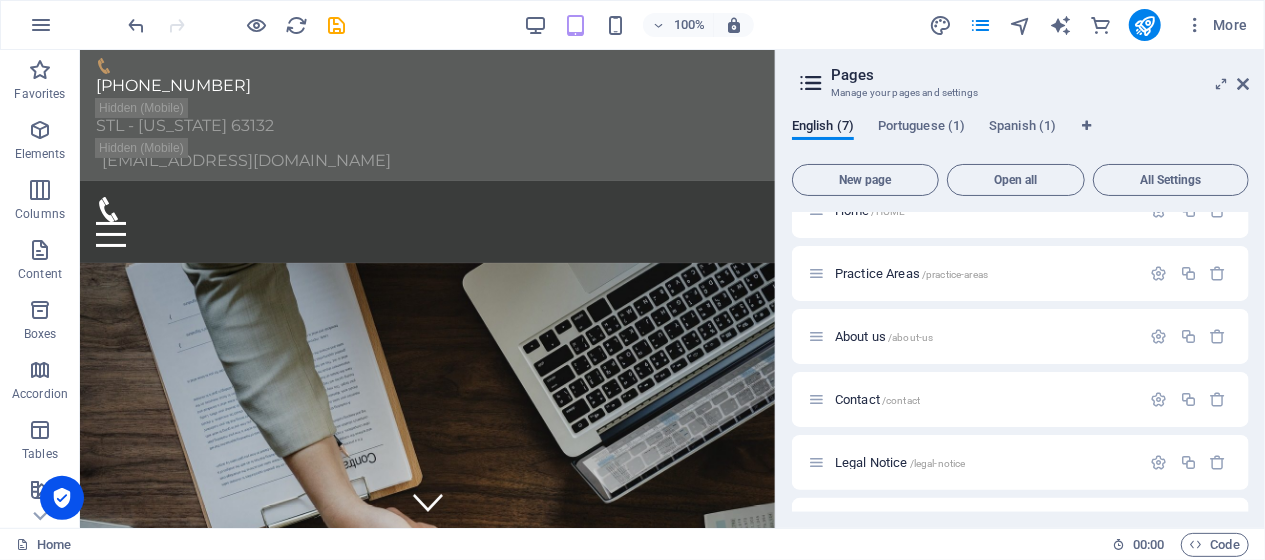 scroll, scrollTop: 0, scrollLeft: 0, axis: both 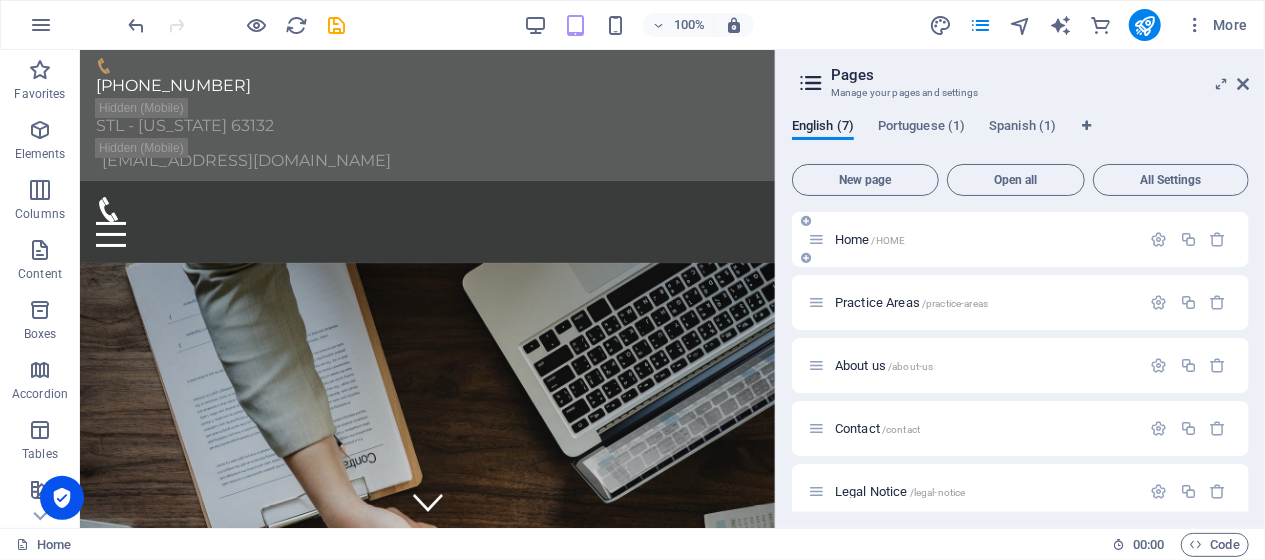 click on "/HOME" at bounding box center [889, 240] 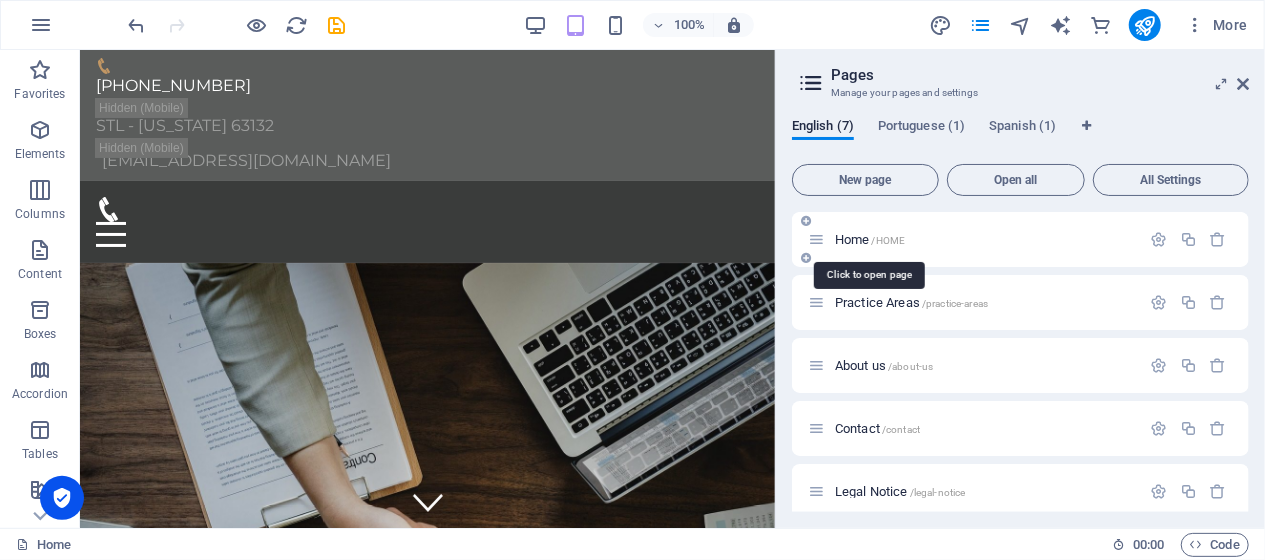 click on "/HOME" at bounding box center [889, 240] 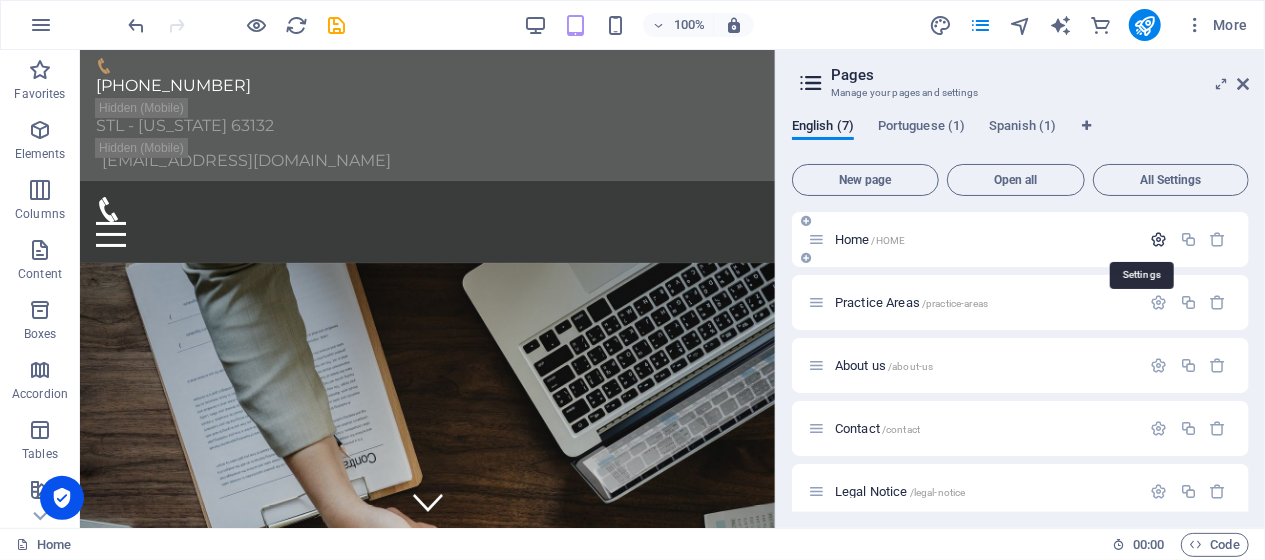 click at bounding box center [1159, 239] 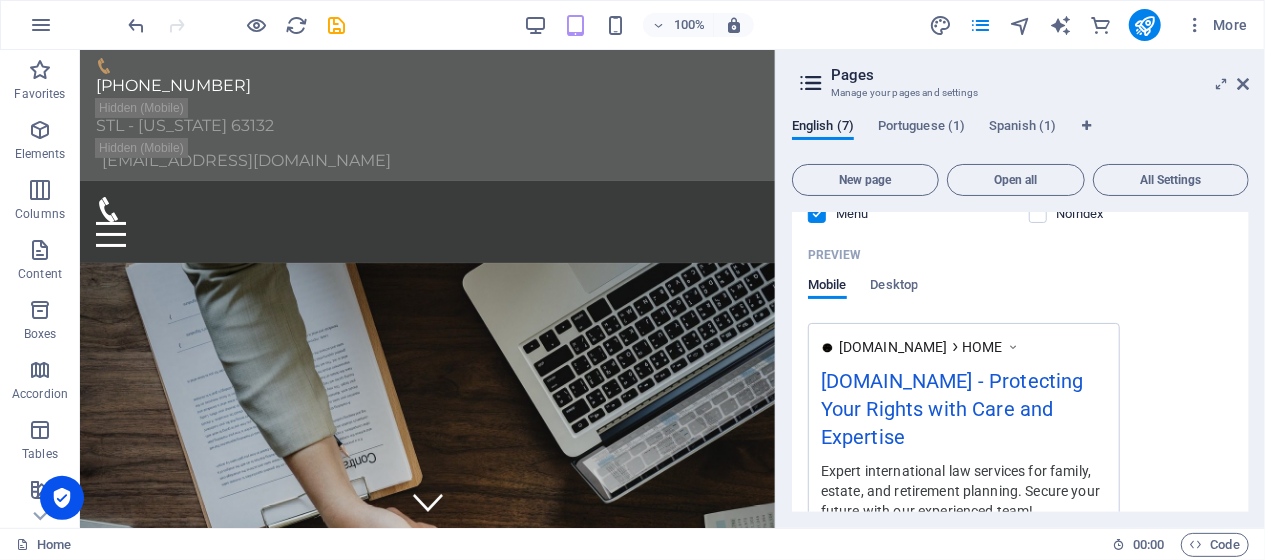 scroll, scrollTop: 495, scrollLeft: 0, axis: vertical 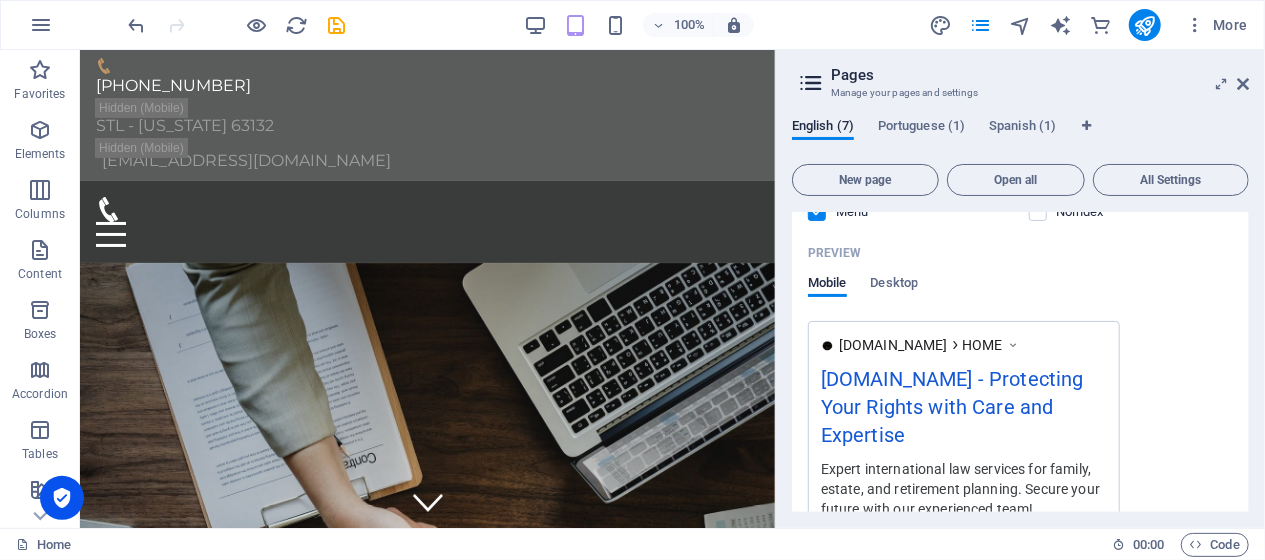 click at bounding box center [1014, 345] 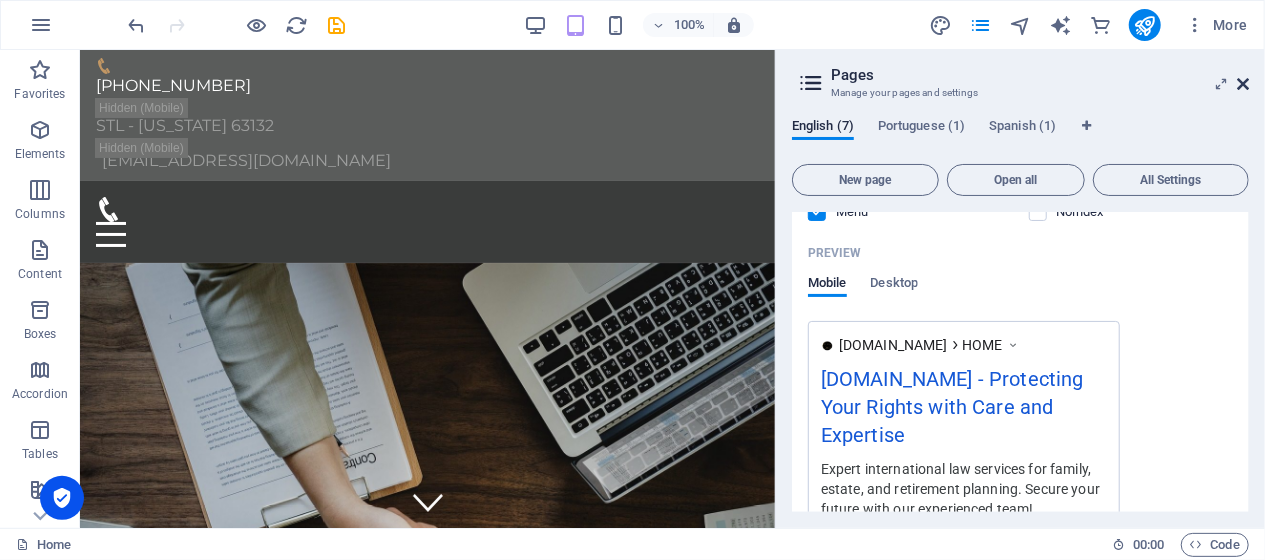 click at bounding box center [1243, 84] 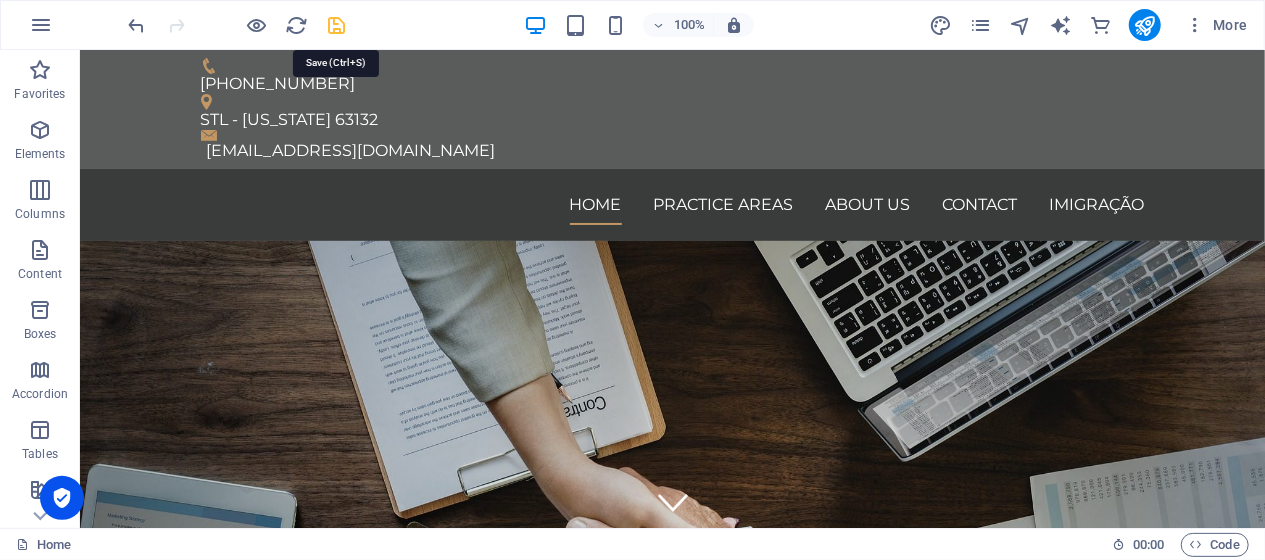 click at bounding box center (337, 25) 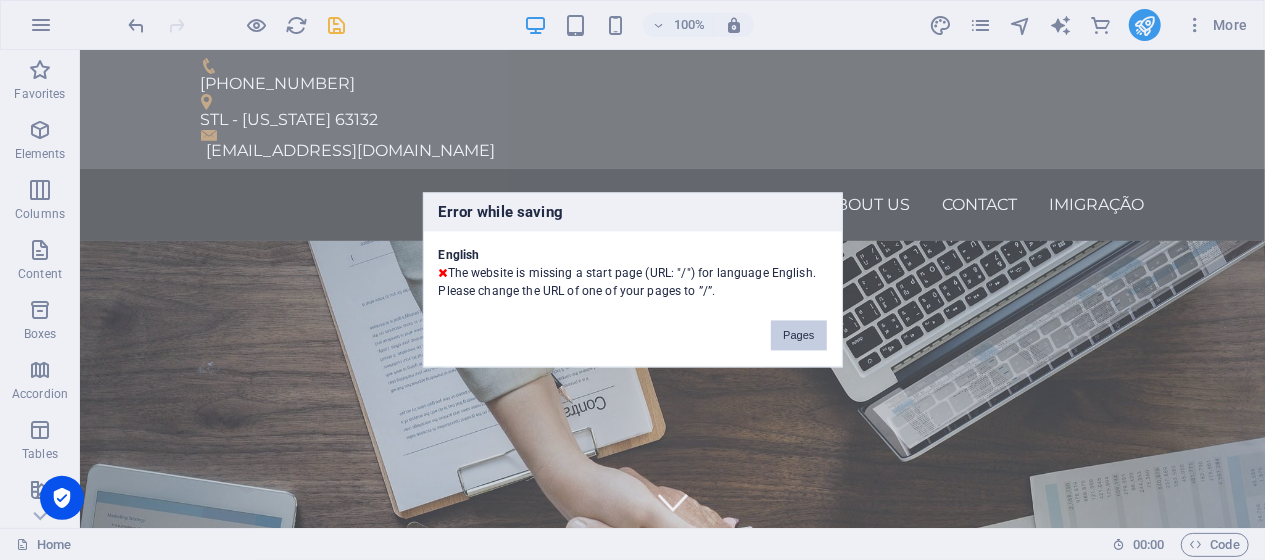 click on "Pages" at bounding box center [798, 336] 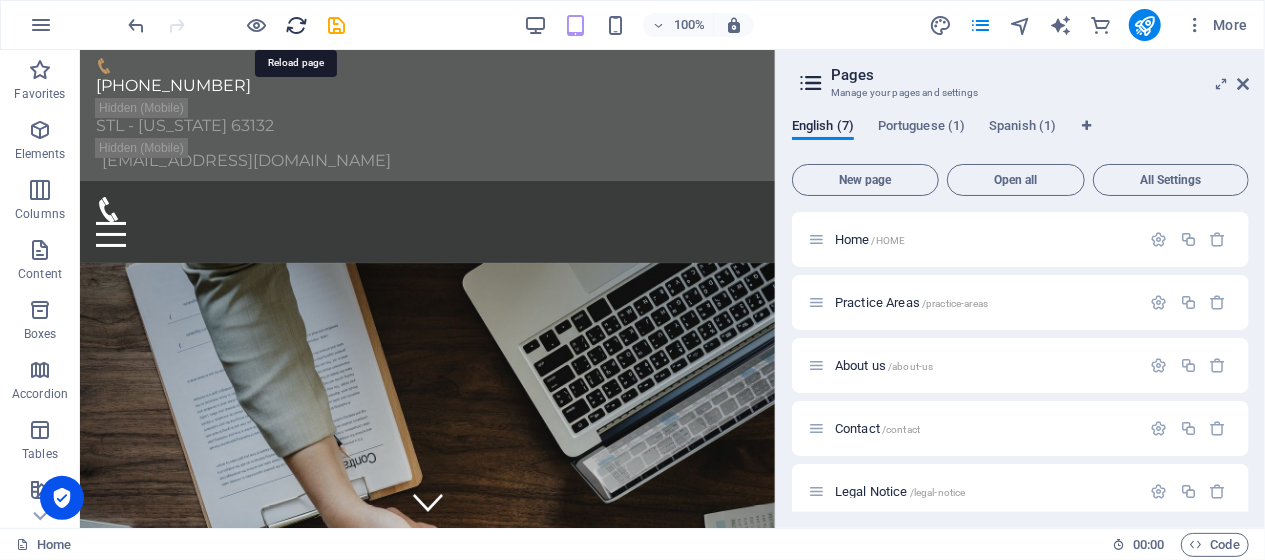 click at bounding box center (297, 25) 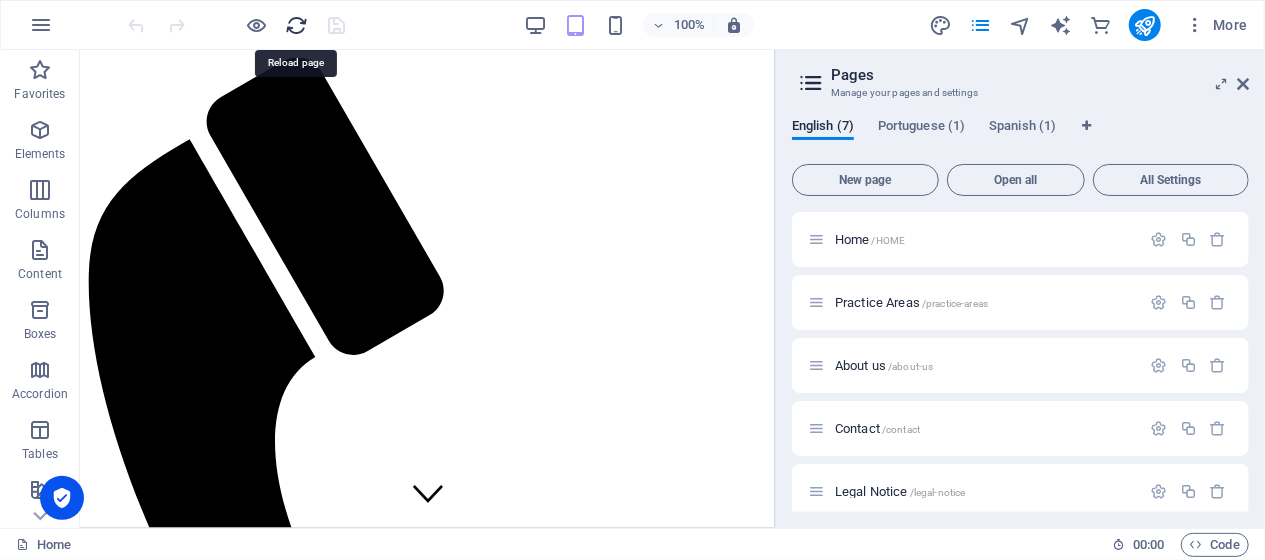 scroll, scrollTop: 0, scrollLeft: 0, axis: both 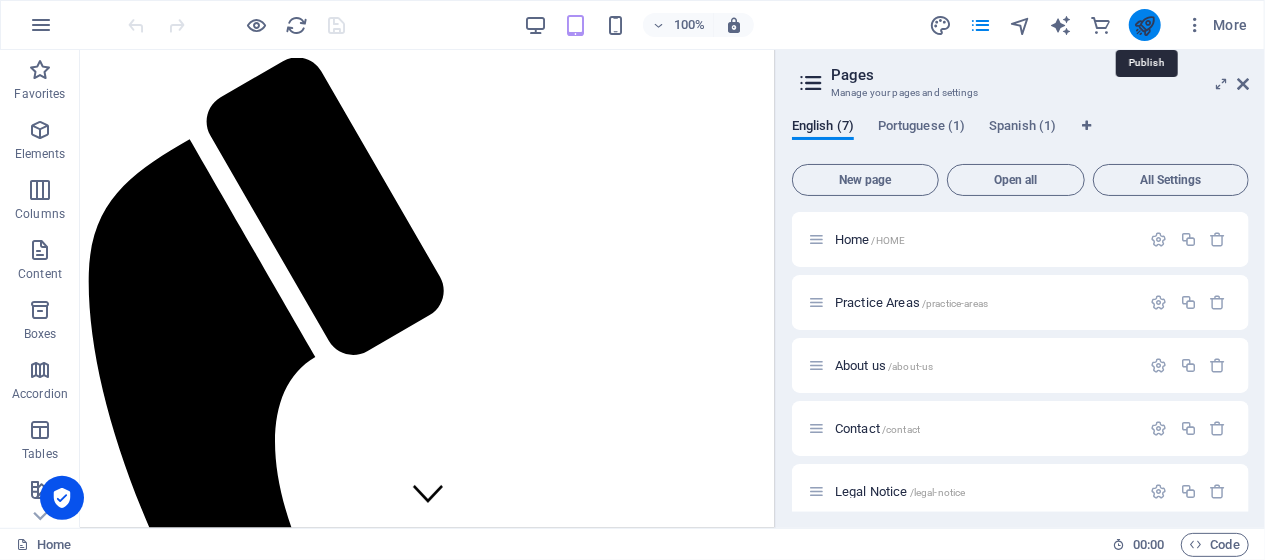 click at bounding box center (1144, 25) 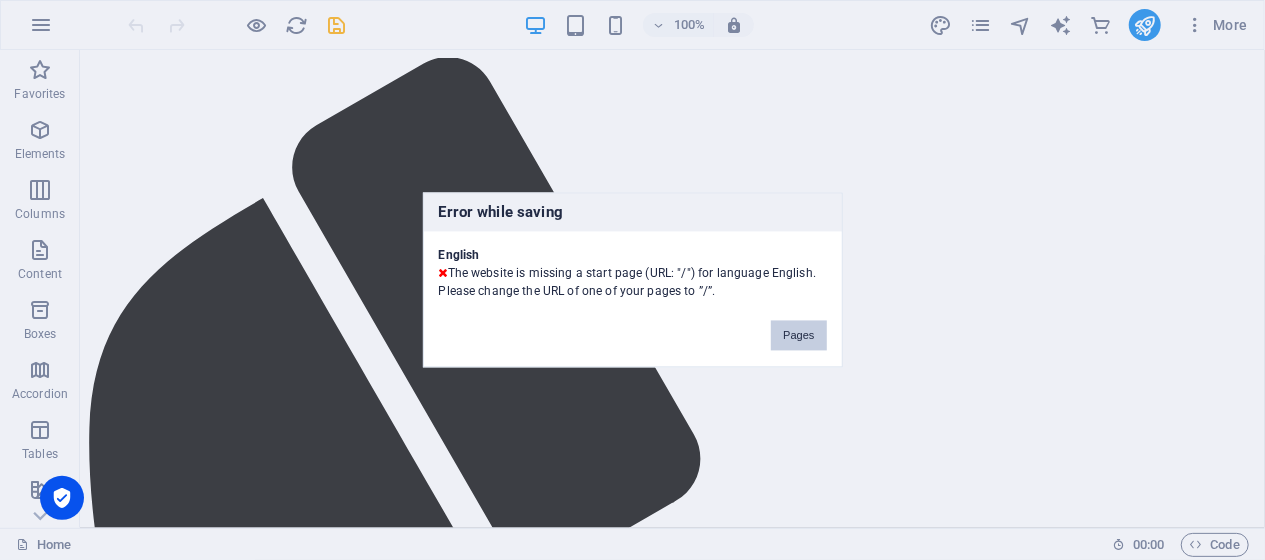 click on "Pages" at bounding box center [798, 336] 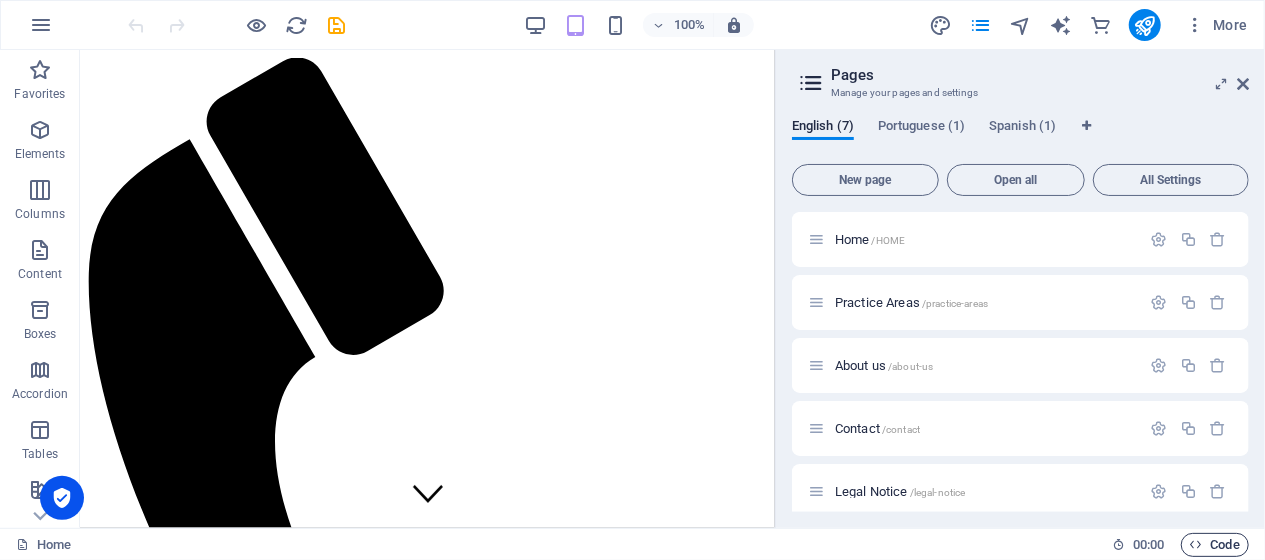 click on "Code" at bounding box center [1215, 545] 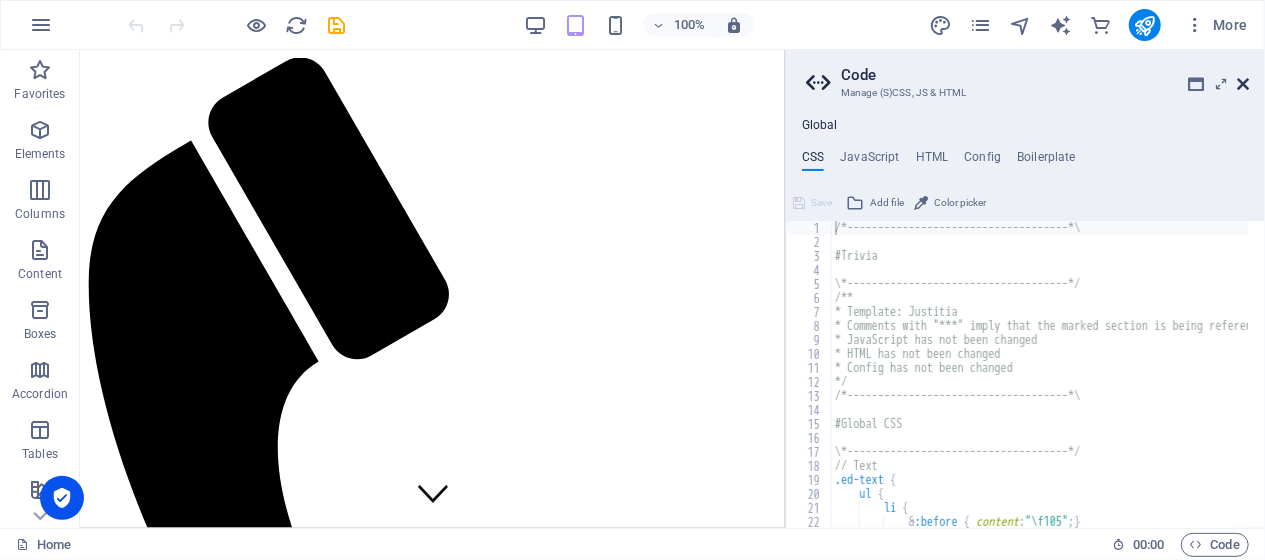 click at bounding box center (1243, 84) 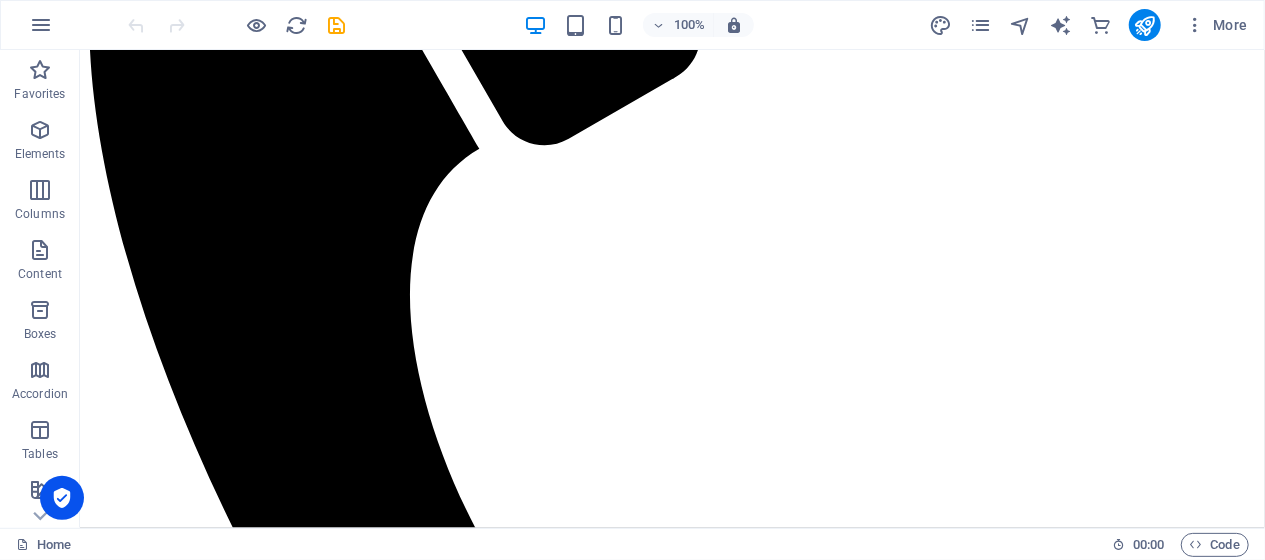 scroll, scrollTop: 0, scrollLeft: 0, axis: both 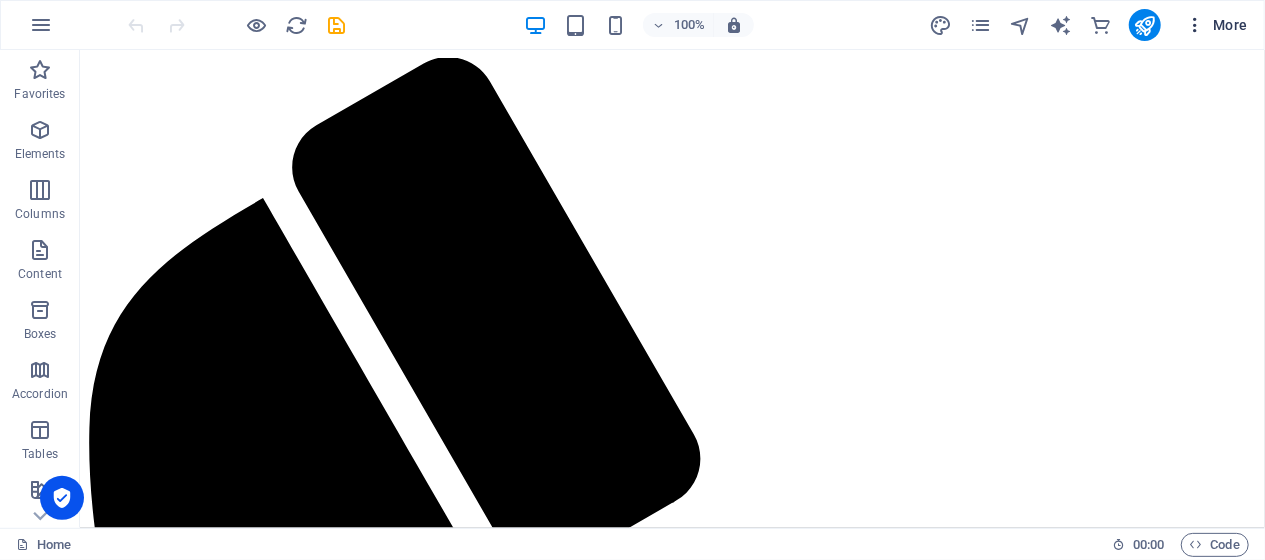 click at bounding box center (1195, 25) 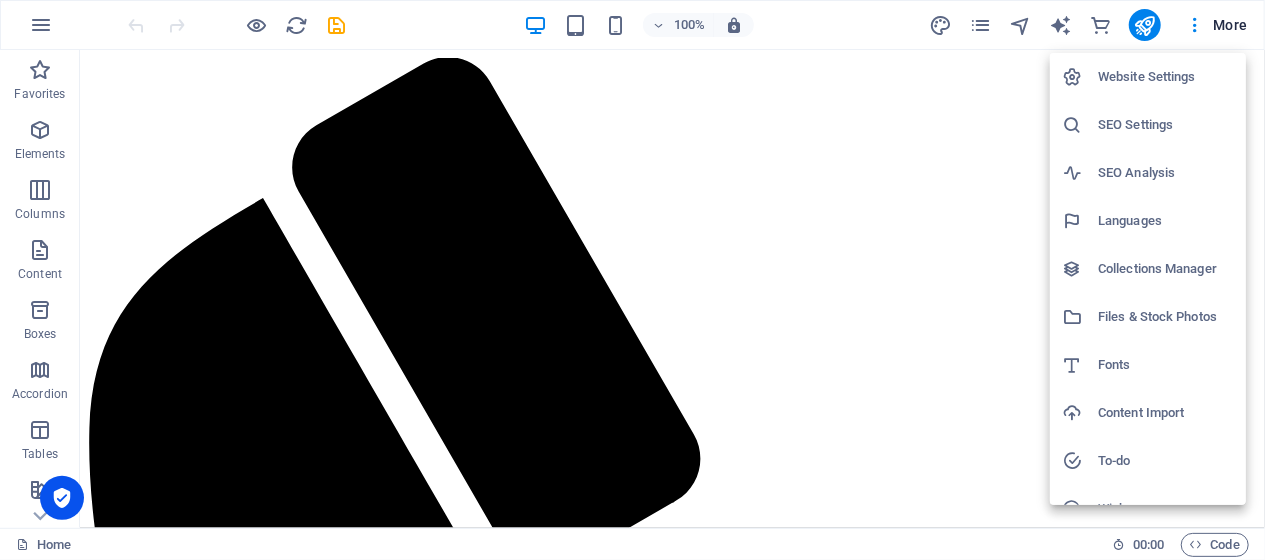 click on "Website Settings" at bounding box center (1166, 77) 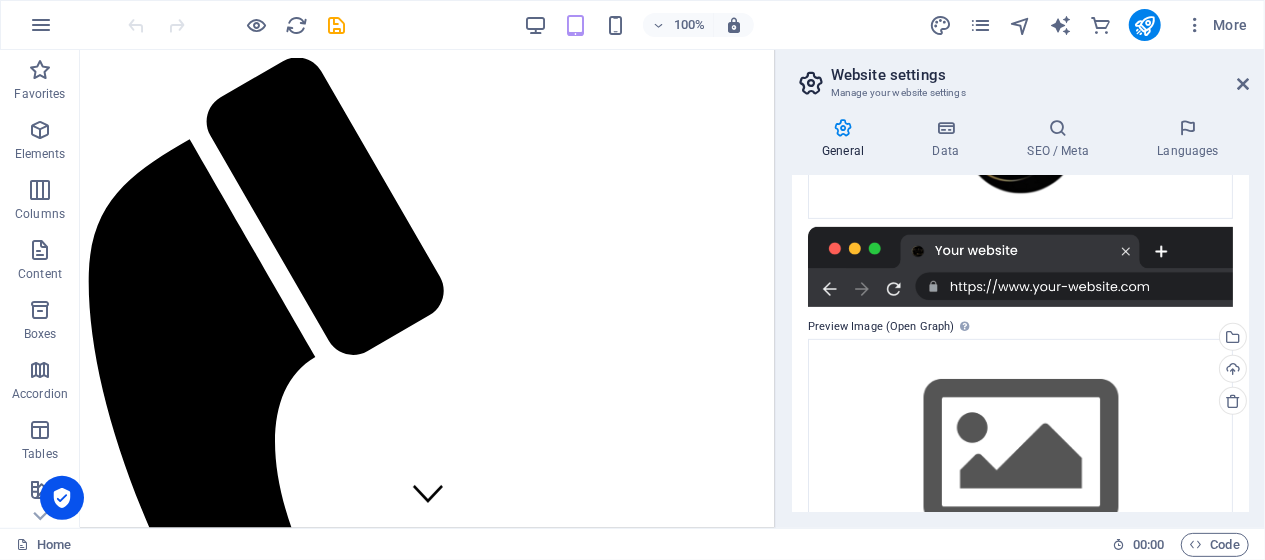 scroll, scrollTop: 478, scrollLeft: 0, axis: vertical 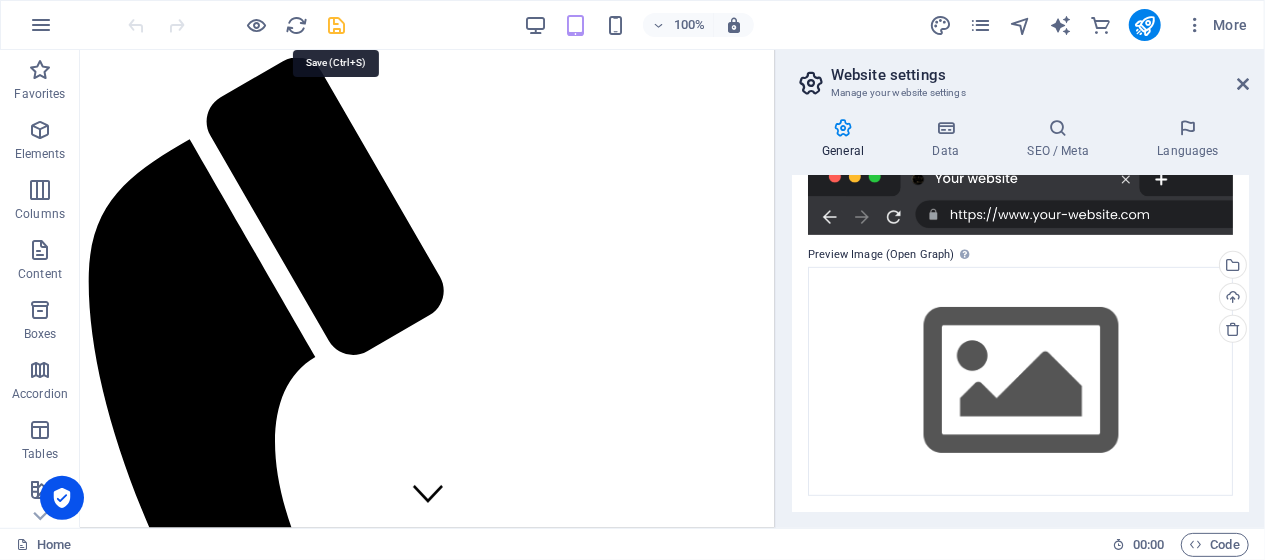 click at bounding box center (337, 25) 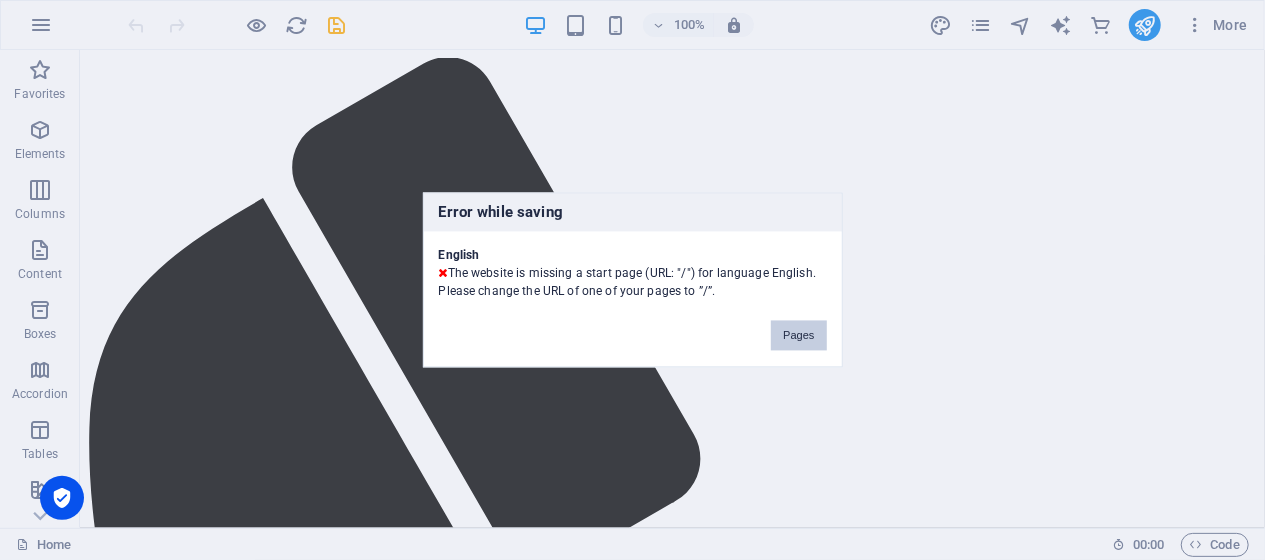 click on "Pages" at bounding box center [798, 336] 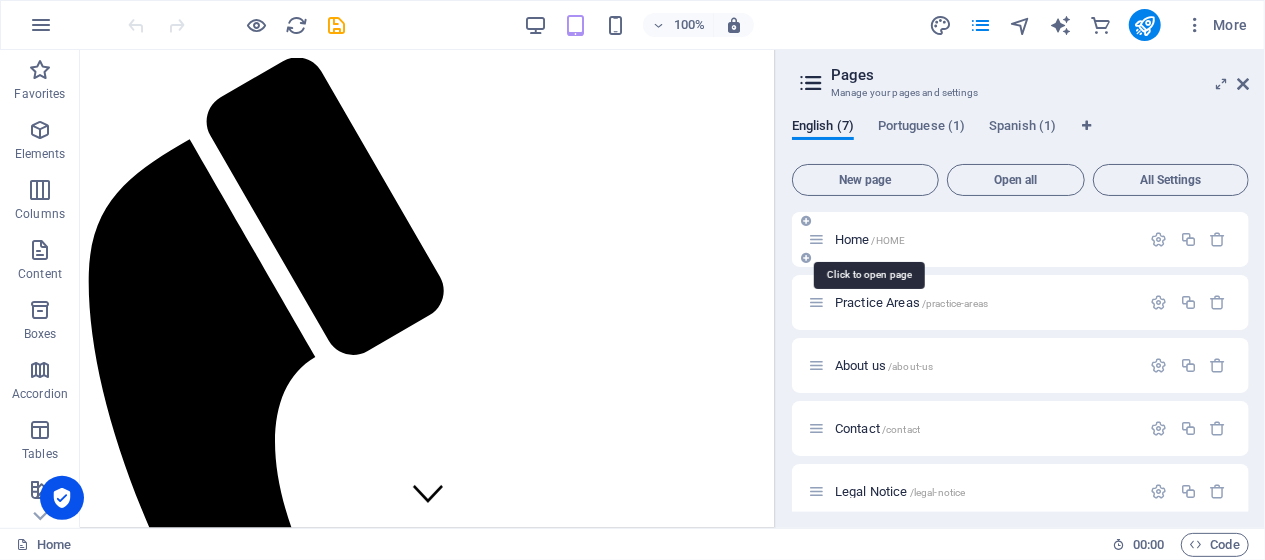 click on "Home /HOME" at bounding box center [870, 239] 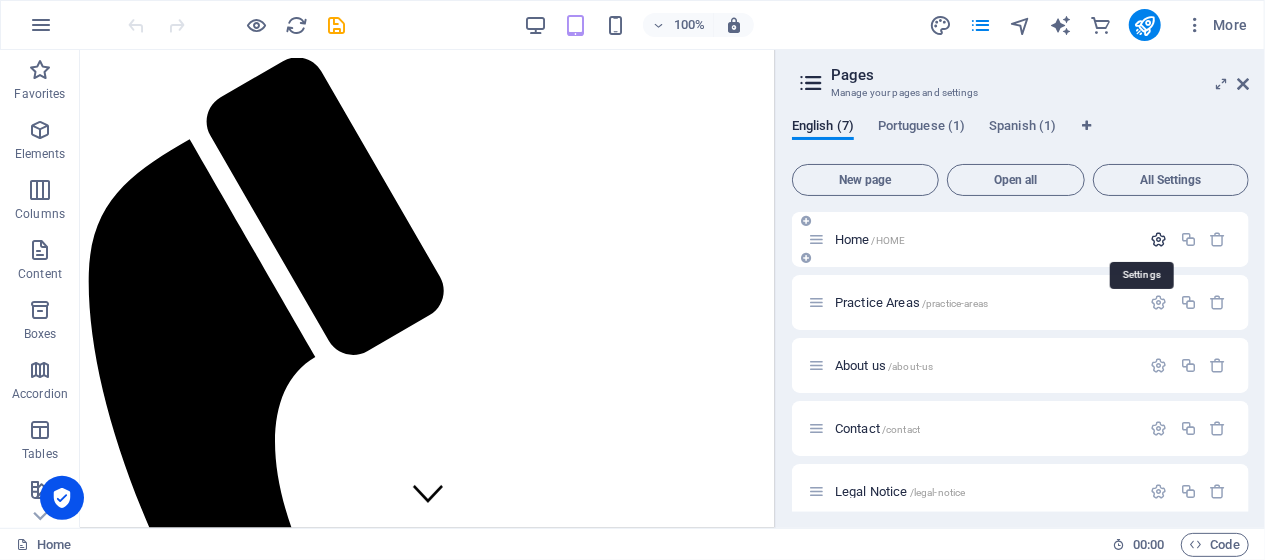 click at bounding box center [1159, 239] 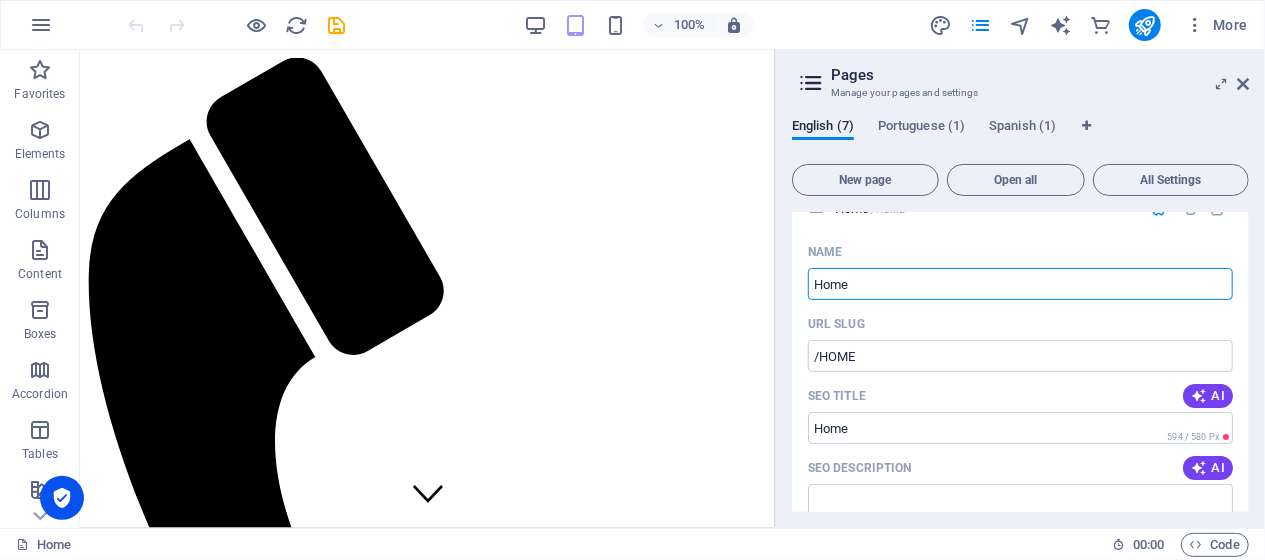 scroll, scrollTop: 28, scrollLeft: 0, axis: vertical 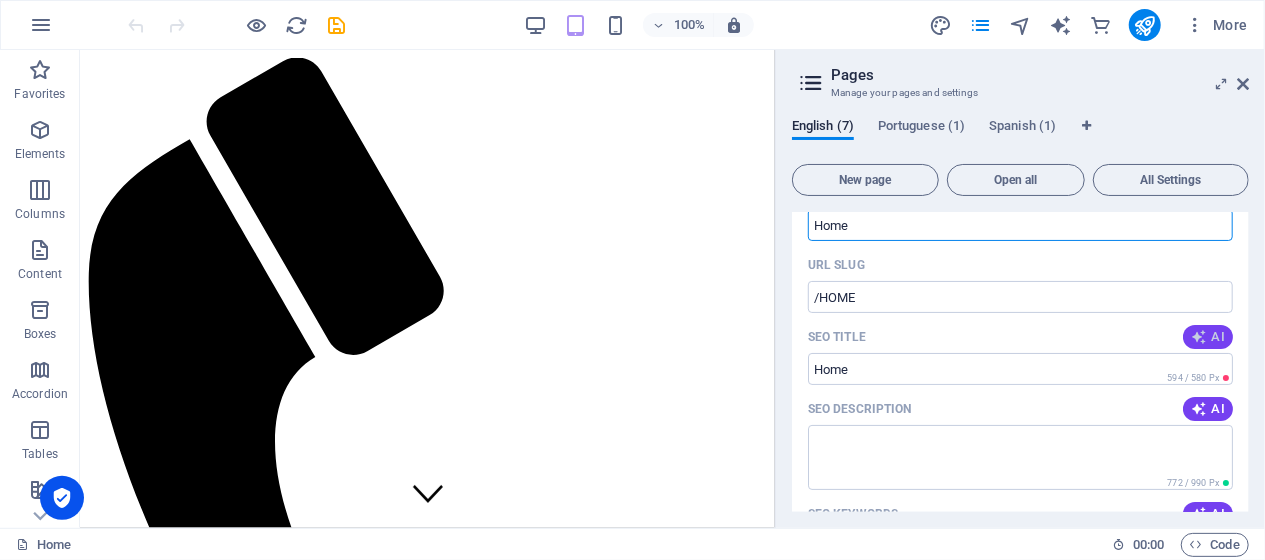 click on "AI" at bounding box center (1208, 337) 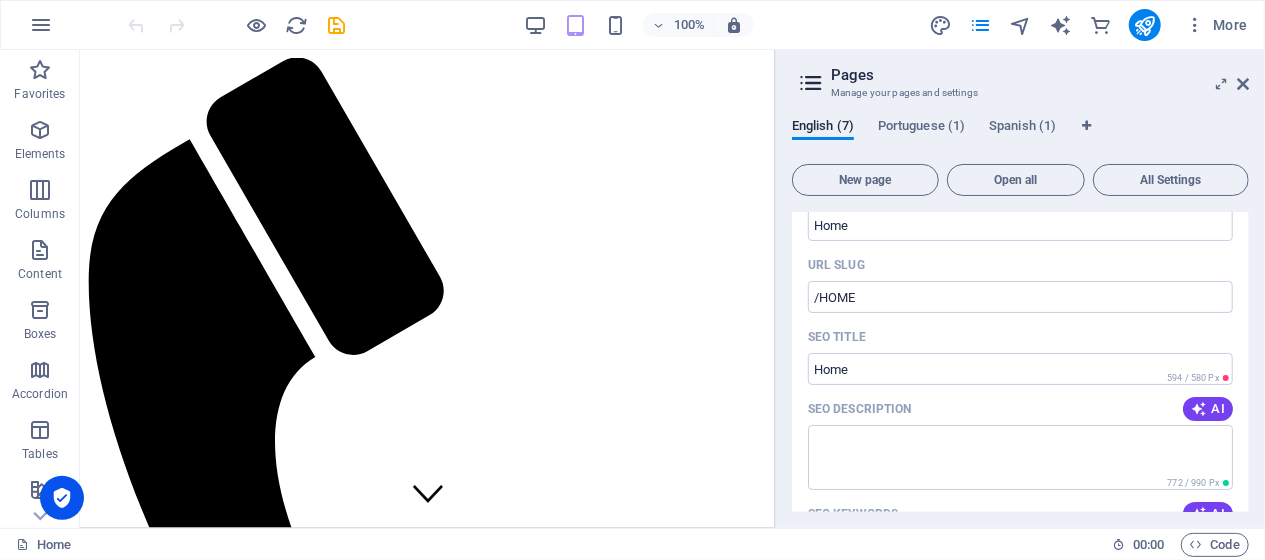 type on "Expert Intl. Law in STL, MO" 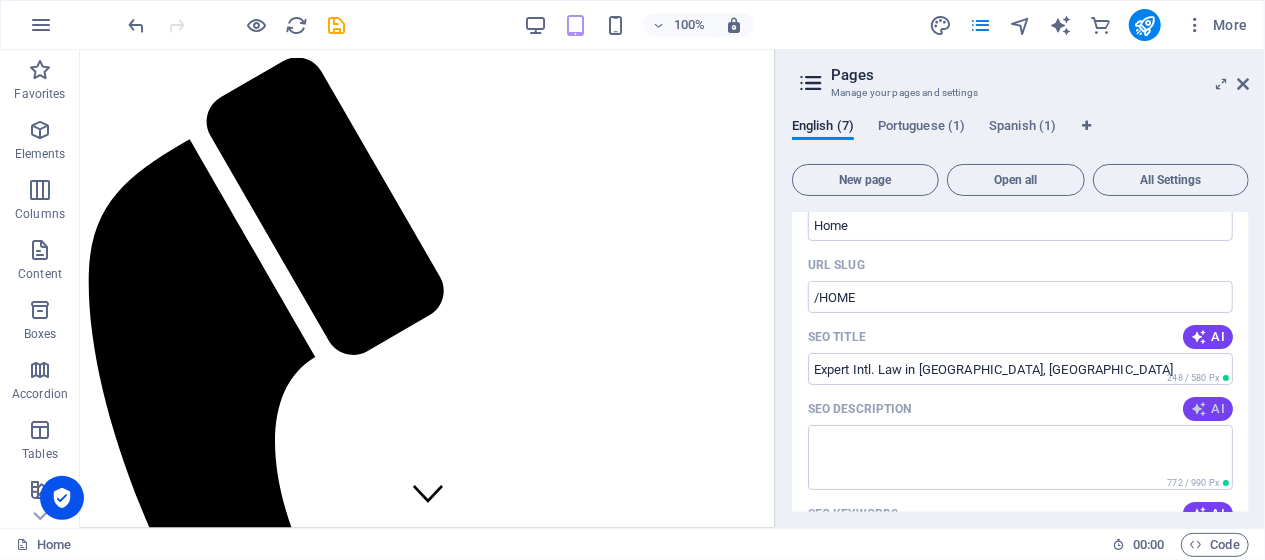 click on "AI" at bounding box center [1208, 409] 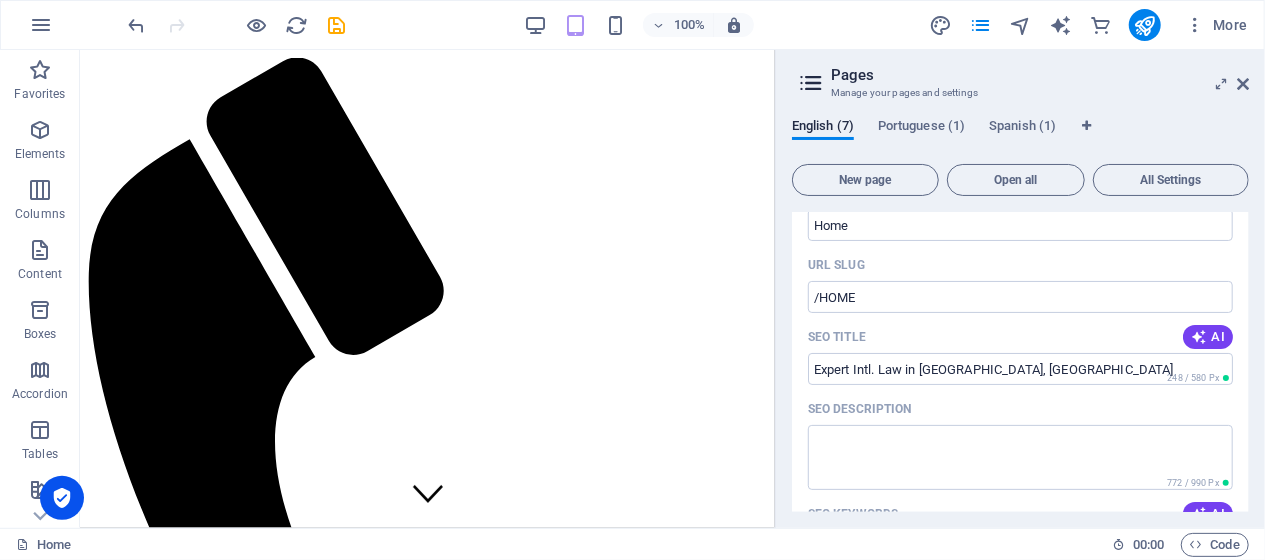 type on "Protect your rights with De Araujo Advocacia. Specializing in international family law, asset planning, and more. Call now!" 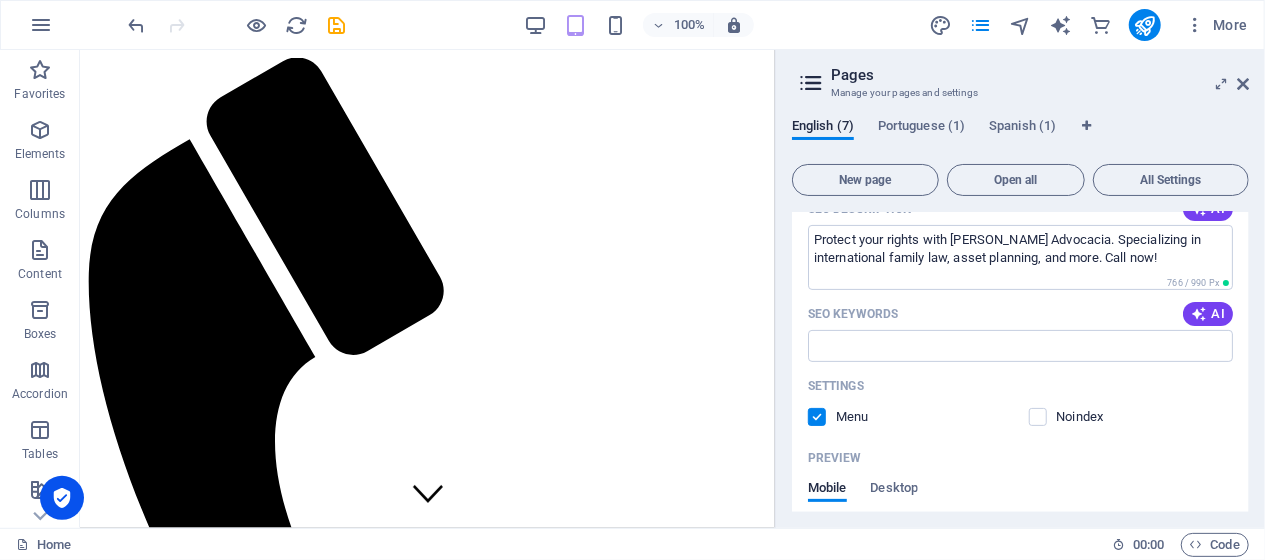 scroll, scrollTop: 317, scrollLeft: 0, axis: vertical 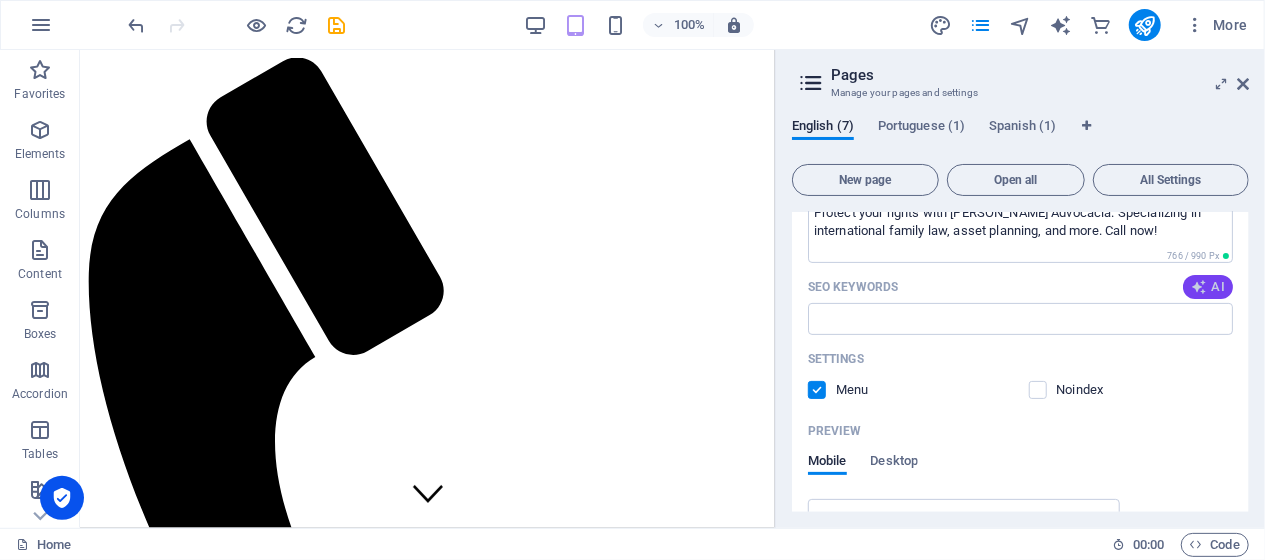 click at bounding box center (1199, 287) 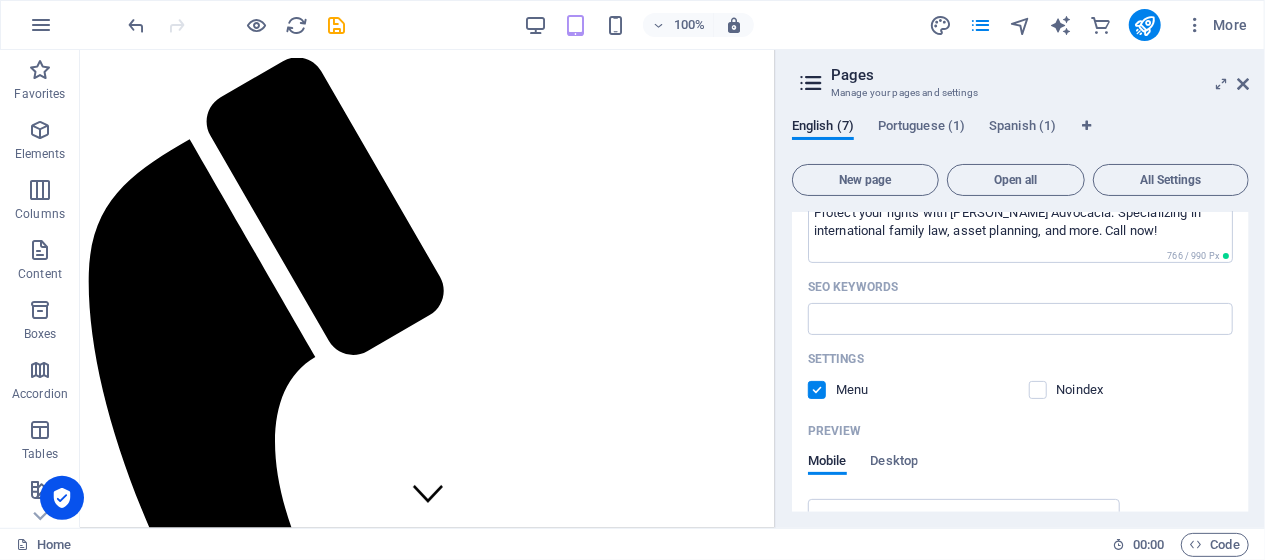 type on "international law firm, family law services, asset planning, pension planning, immigration legal support, legal assistance for Brazilians" 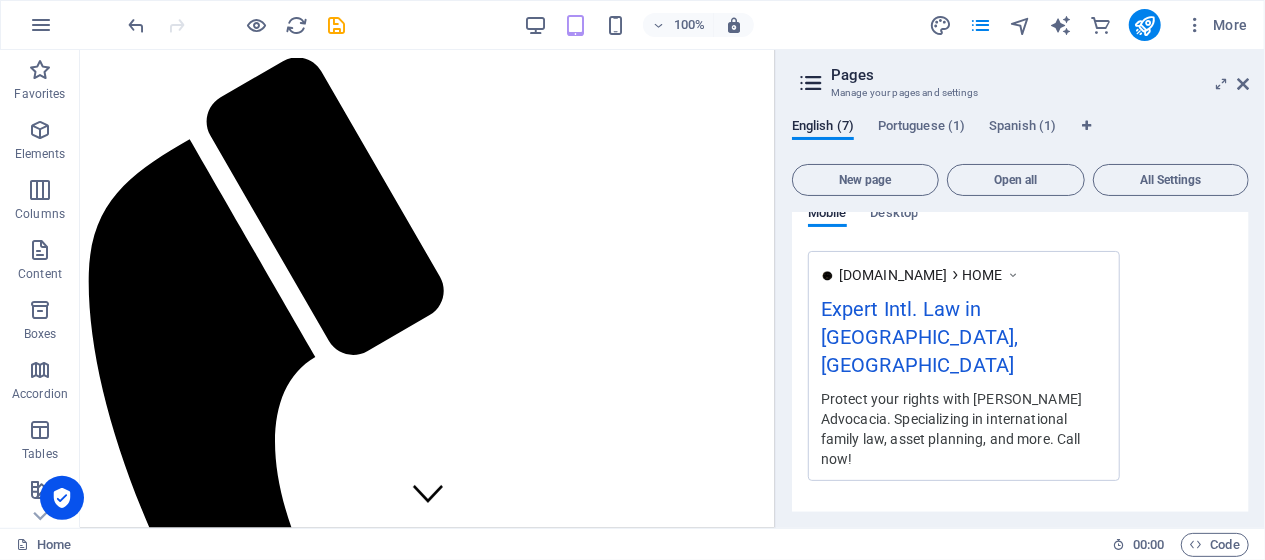 scroll, scrollTop: 539, scrollLeft: 0, axis: vertical 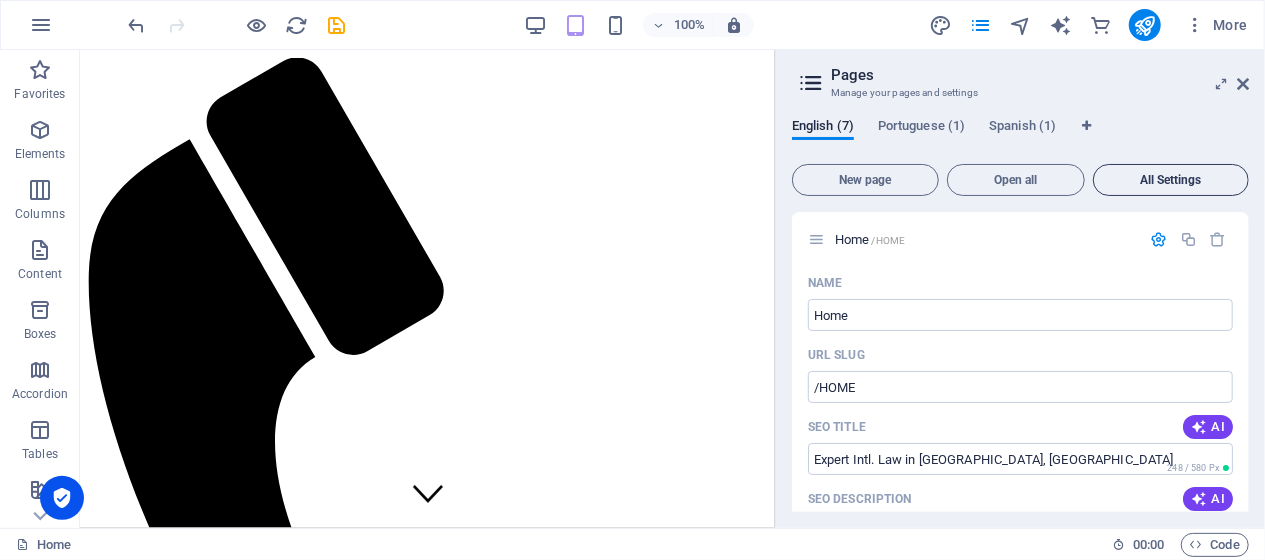 click on "All Settings" at bounding box center (1171, 180) 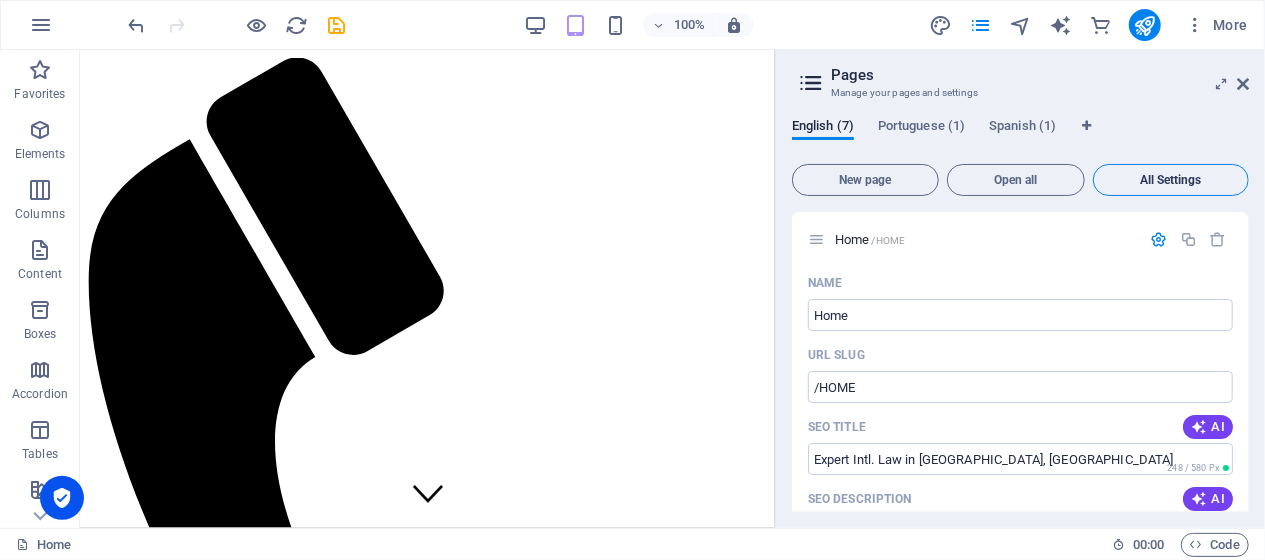 scroll, scrollTop: 5068, scrollLeft: 0, axis: vertical 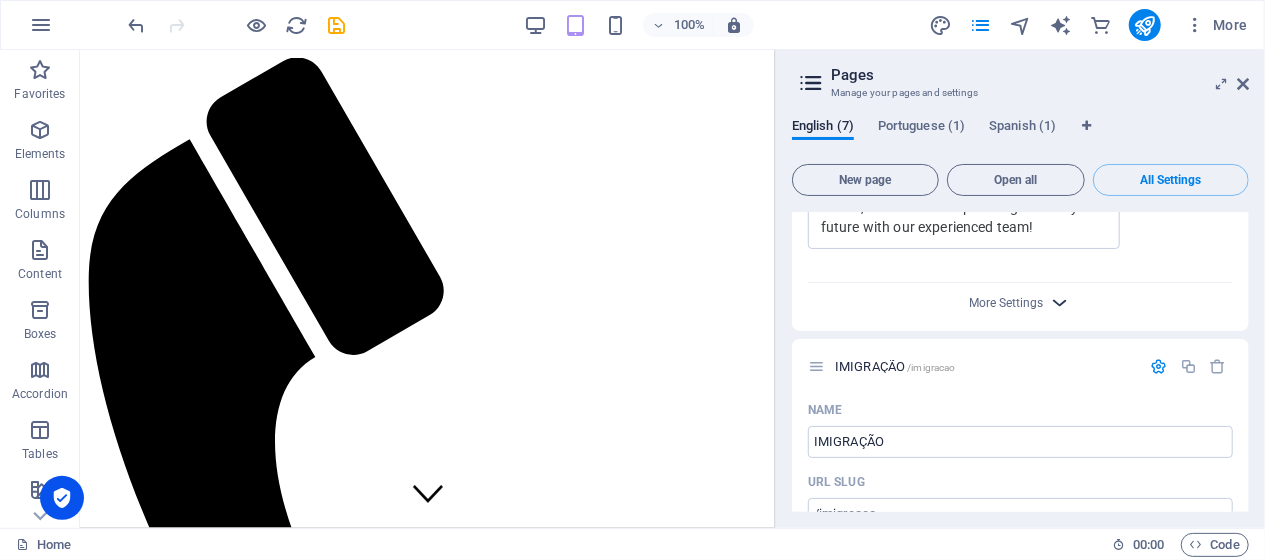 click at bounding box center [1060, 302] 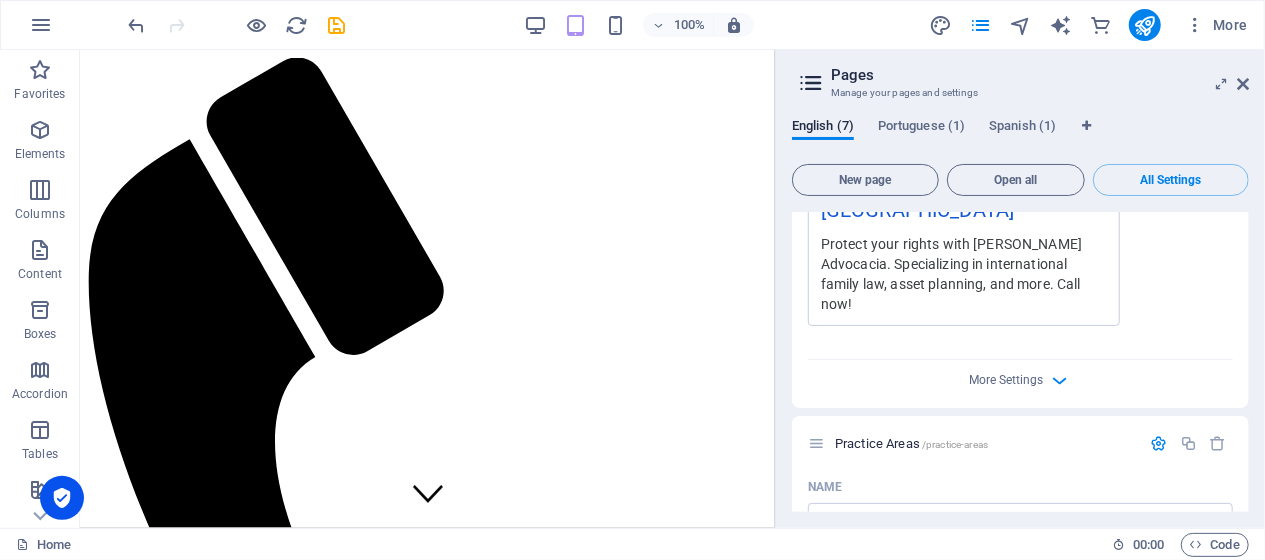 scroll, scrollTop: 0, scrollLeft: 0, axis: both 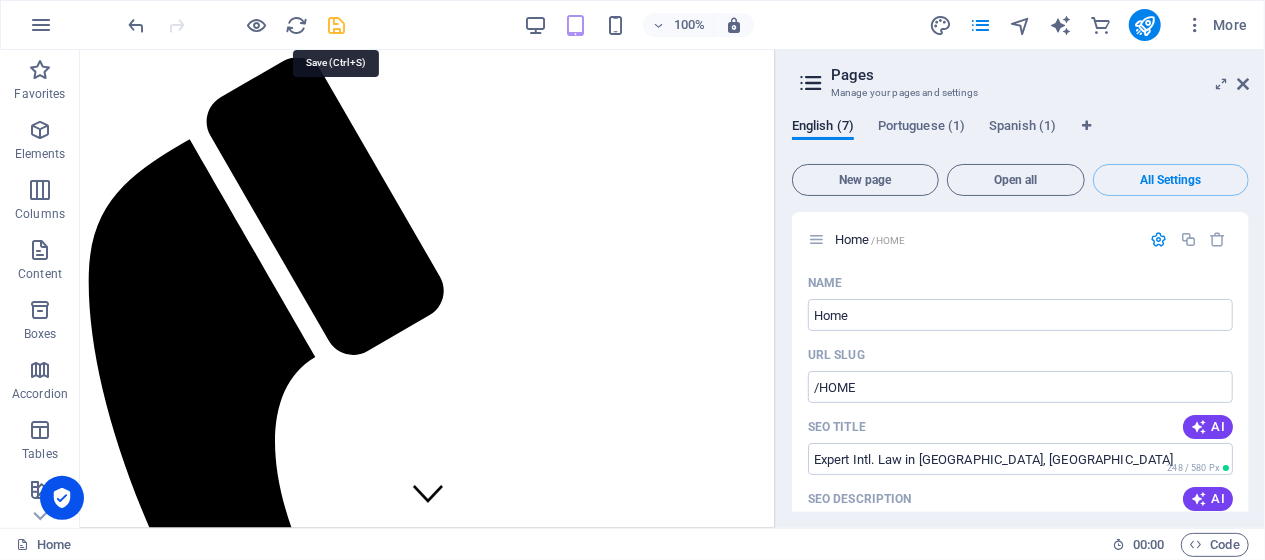 click at bounding box center (337, 25) 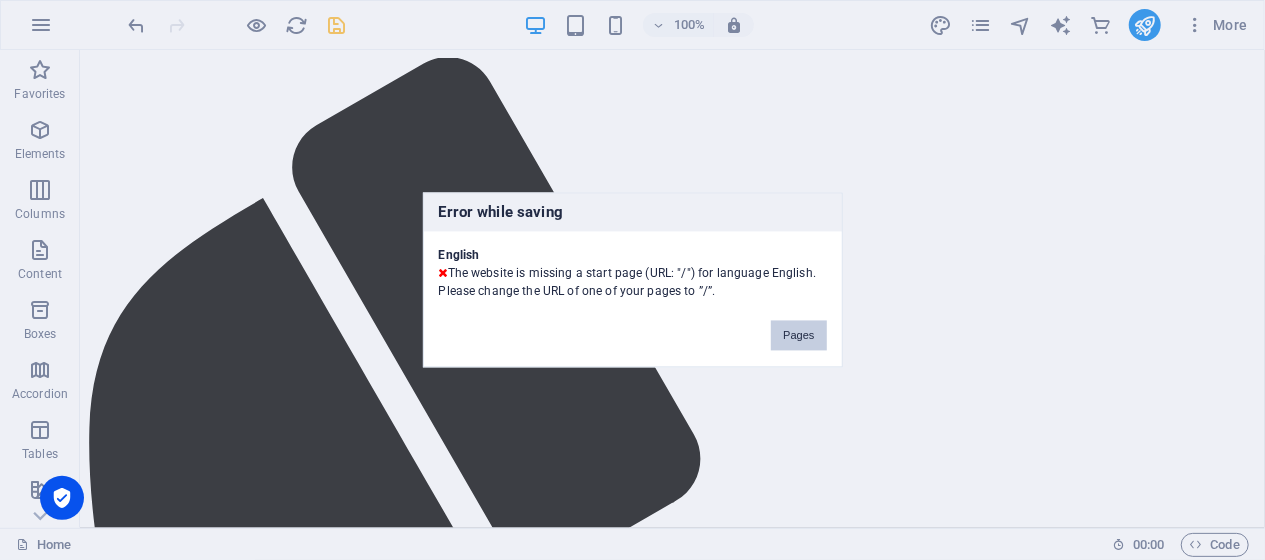 click on "Pages" at bounding box center [798, 336] 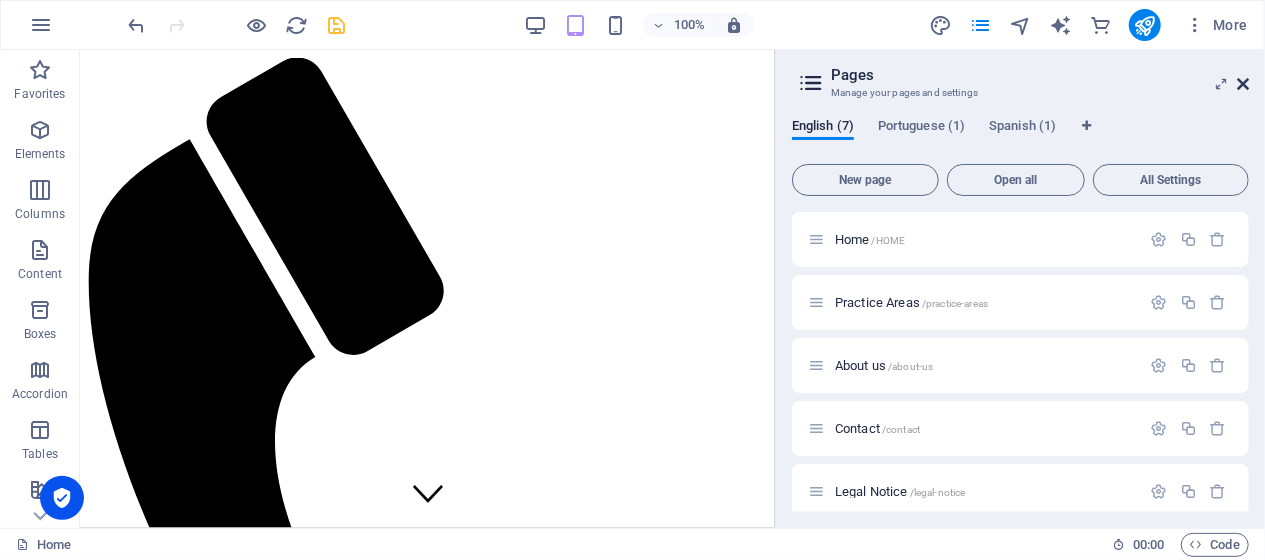 click at bounding box center [1243, 84] 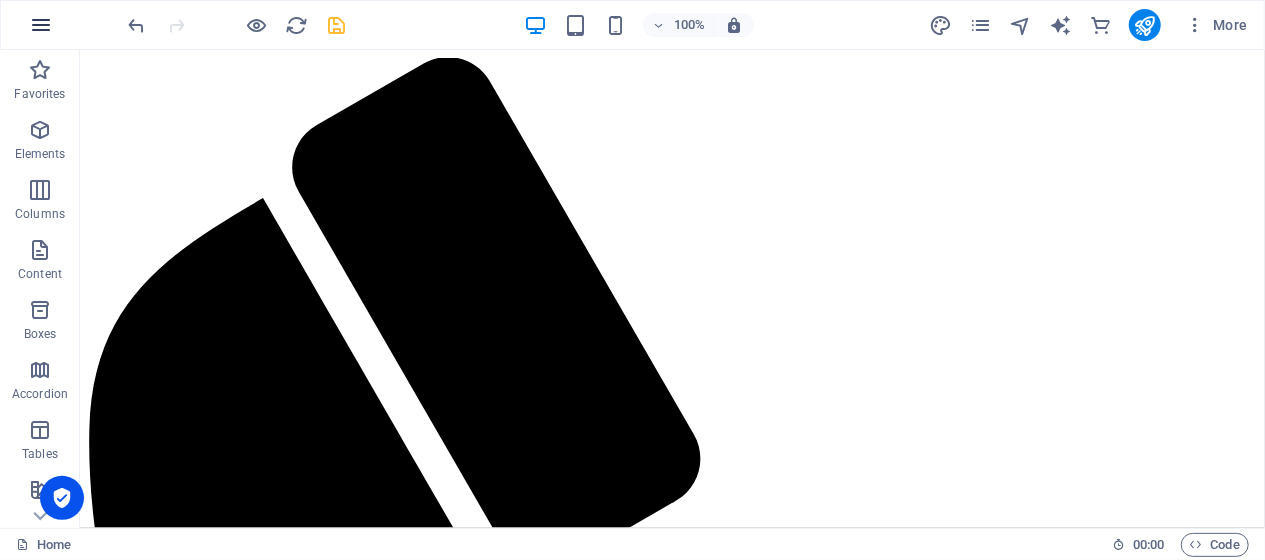 click at bounding box center (41, 25) 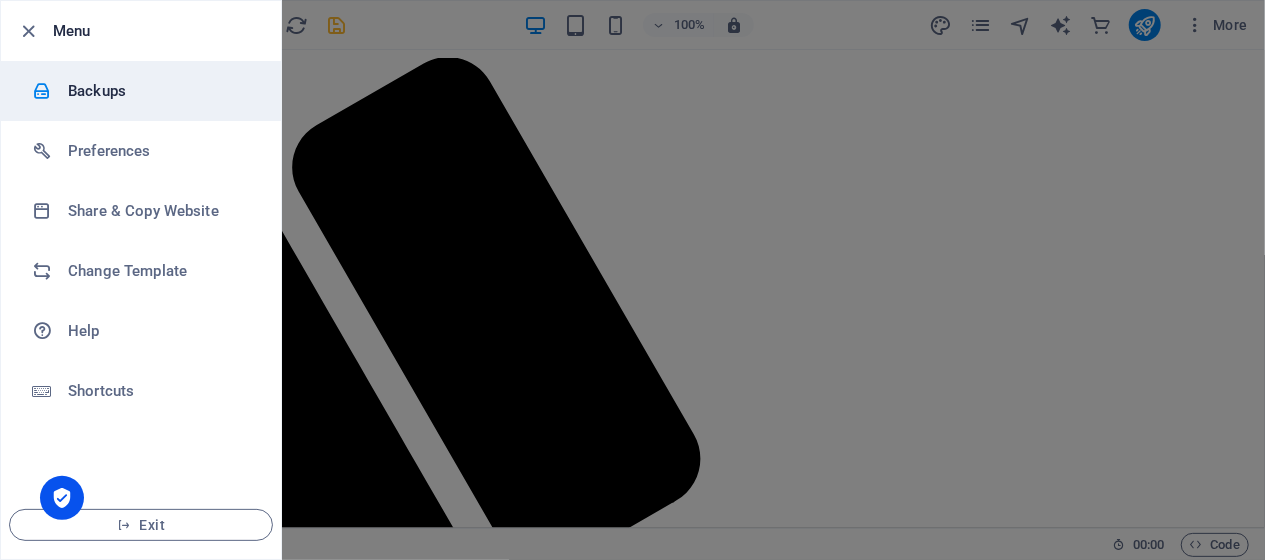 click on "Backups" at bounding box center (160, 91) 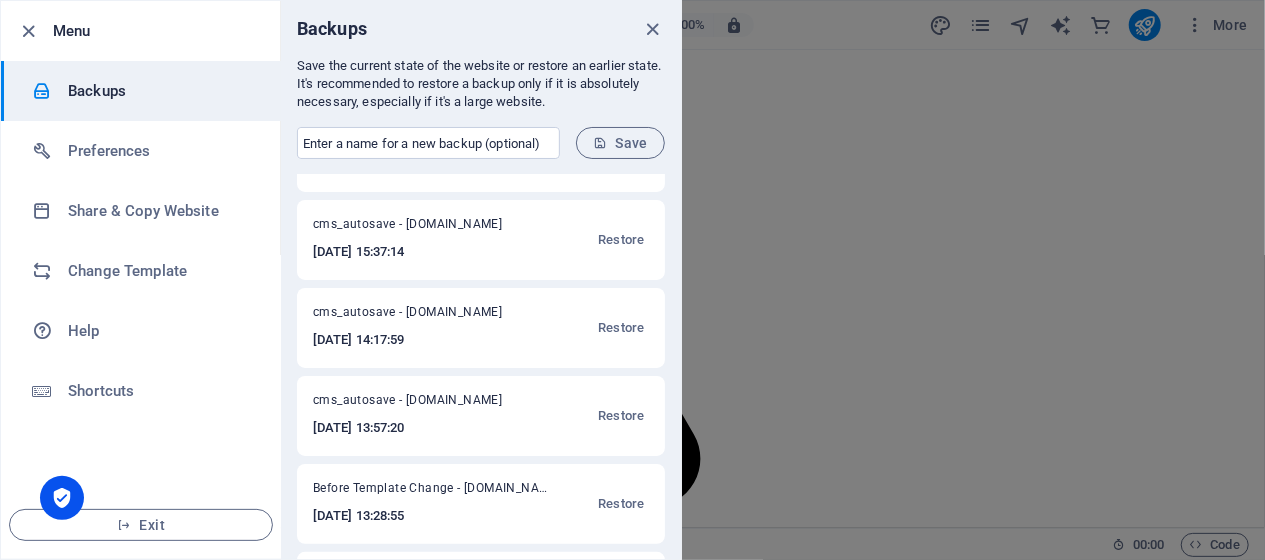 scroll, scrollTop: 170, scrollLeft: 0, axis: vertical 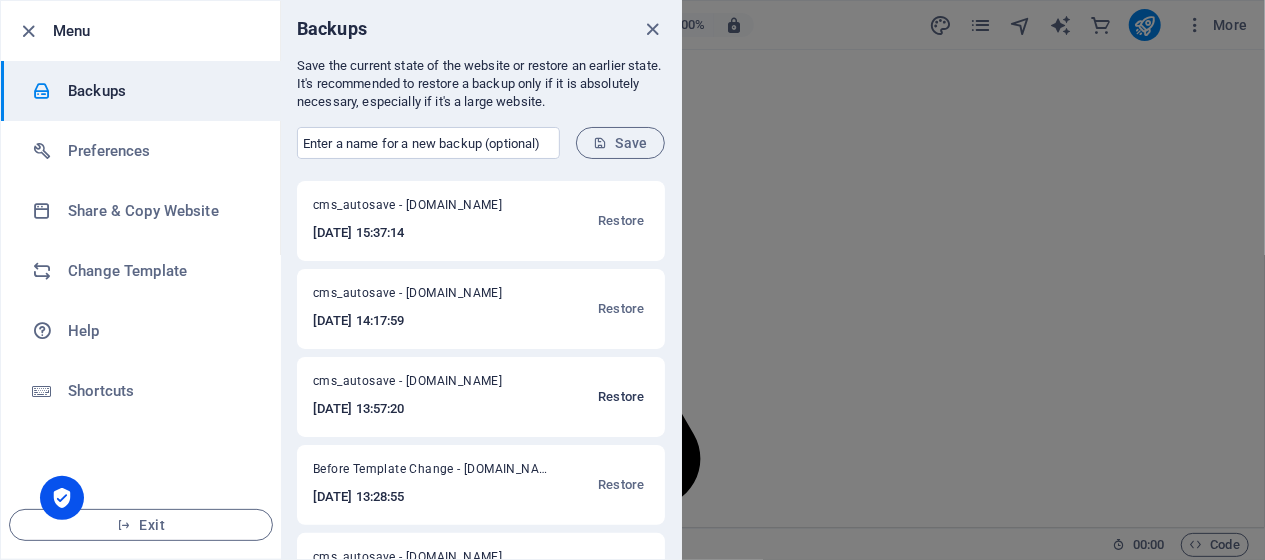 click on "Restore" at bounding box center [621, 397] 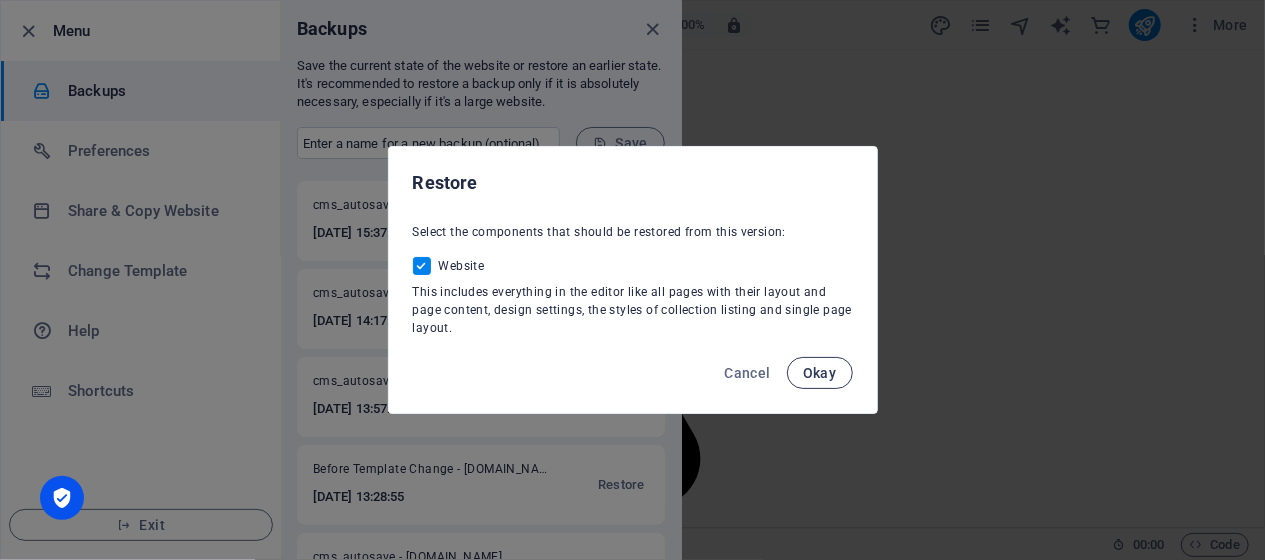 click on "Okay" at bounding box center [820, 373] 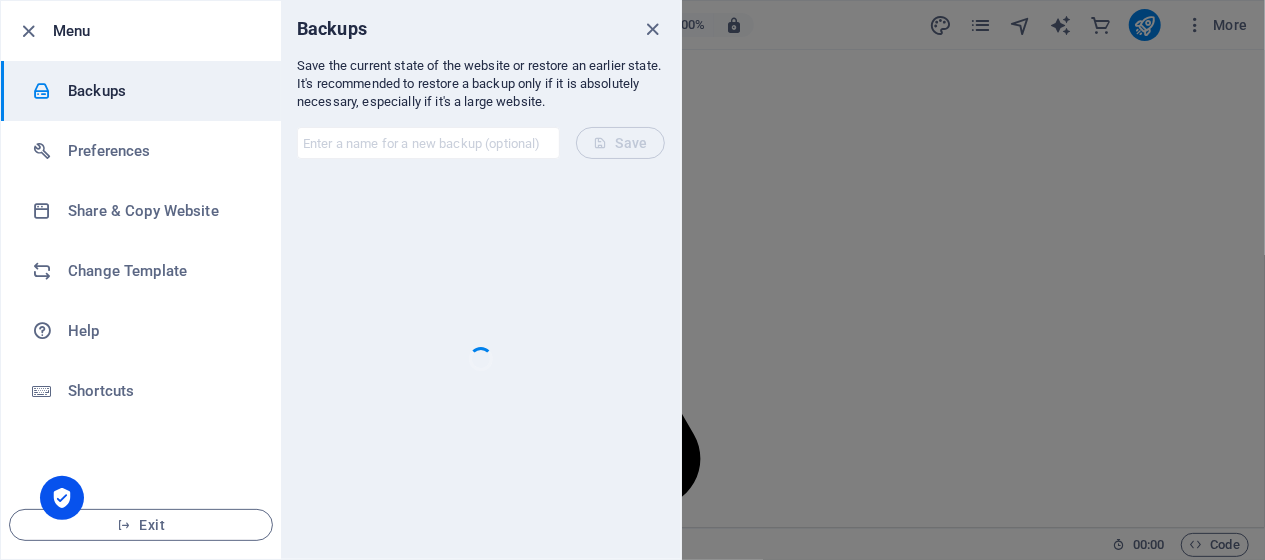 scroll, scrollTop: 0, scrollLeft: 0, axis: both 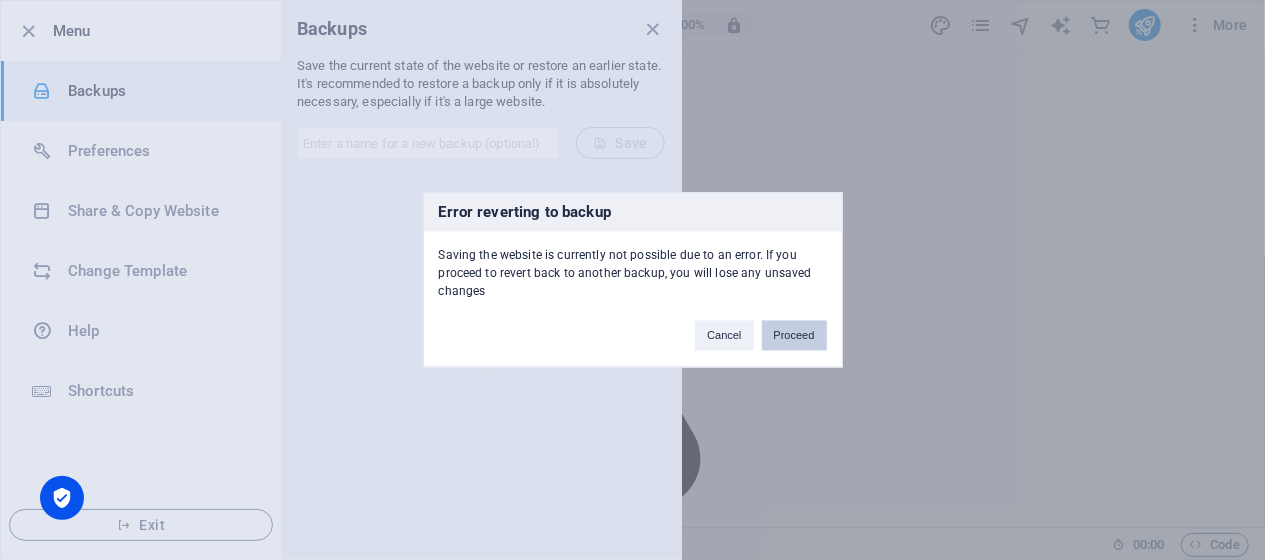 click on "Proceed" at bounding box center [794, 336] 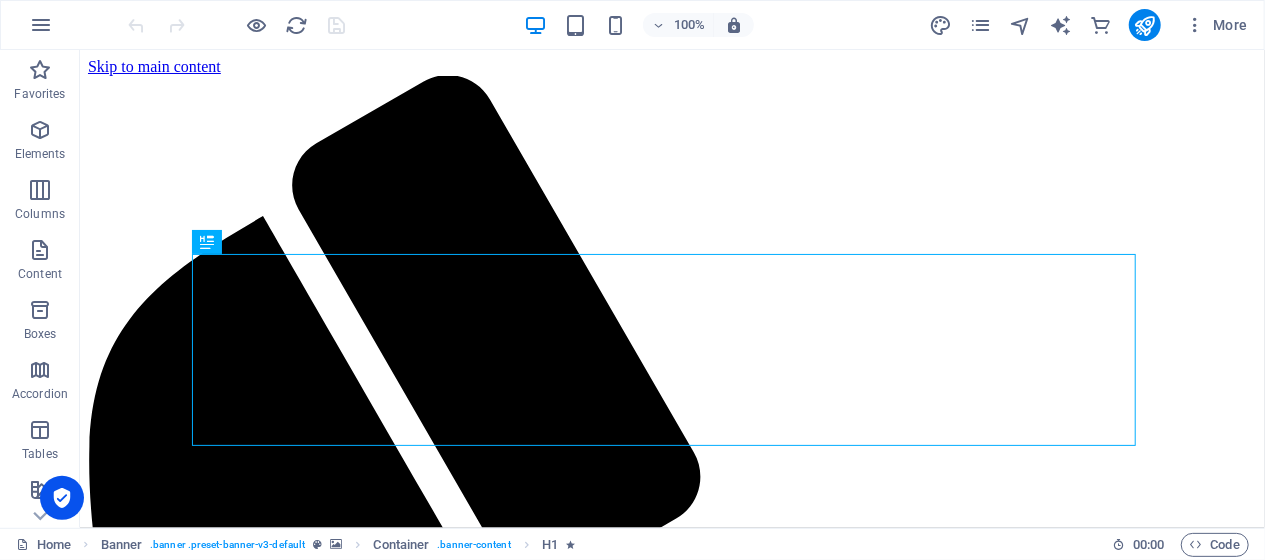 scroll, scrollTop: 0, scrollLeft: 0, axis: both 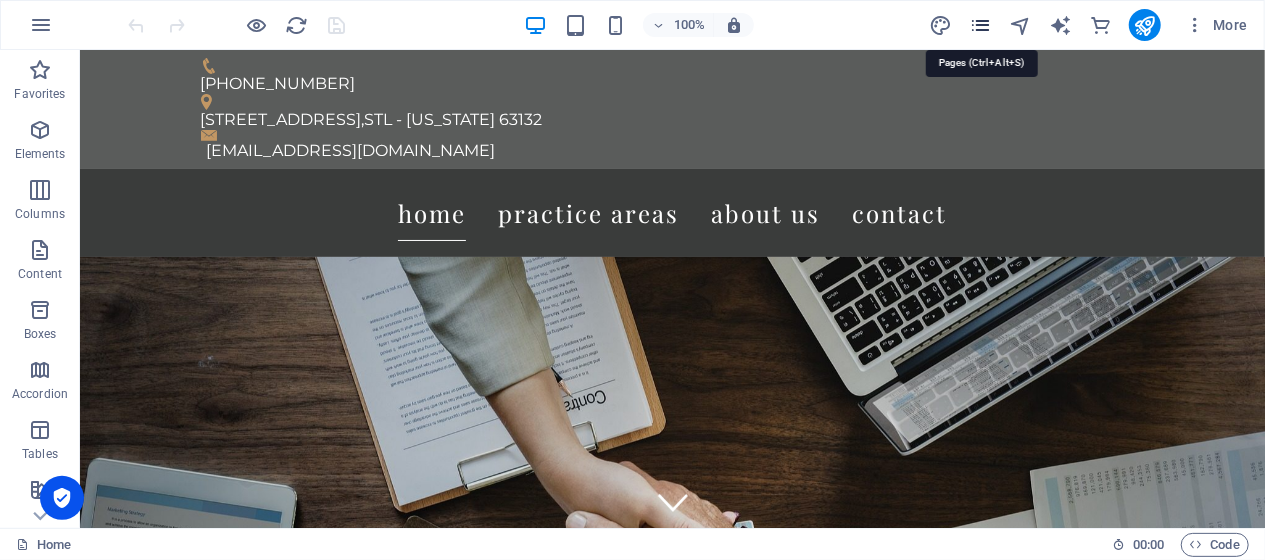 click at bounding box center [980, 25] 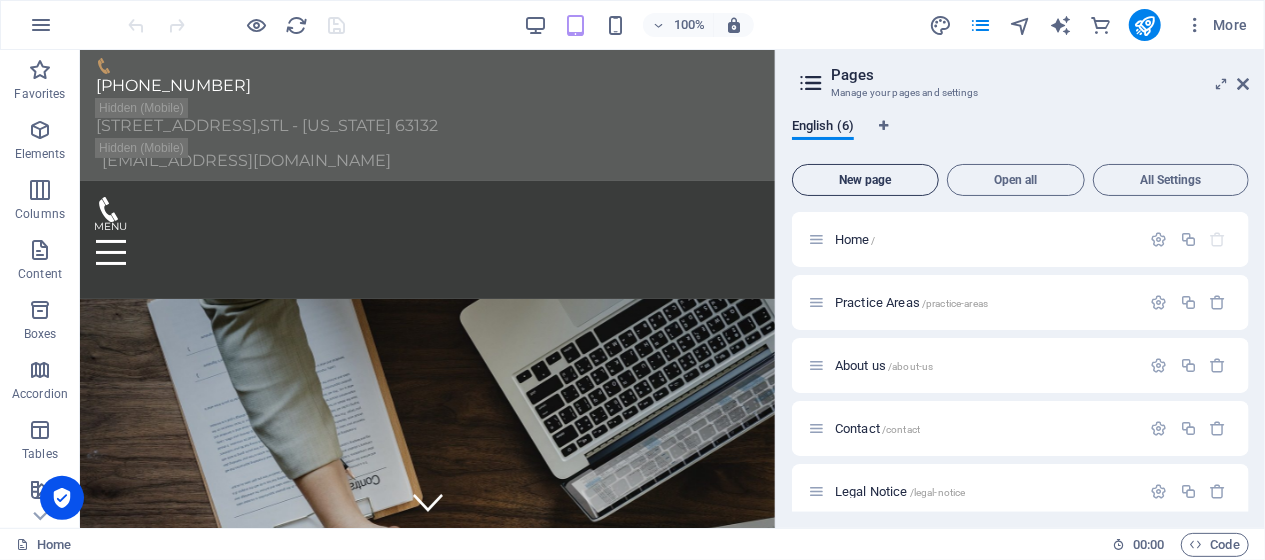 click on "New page" at bounding box center [865, 180] 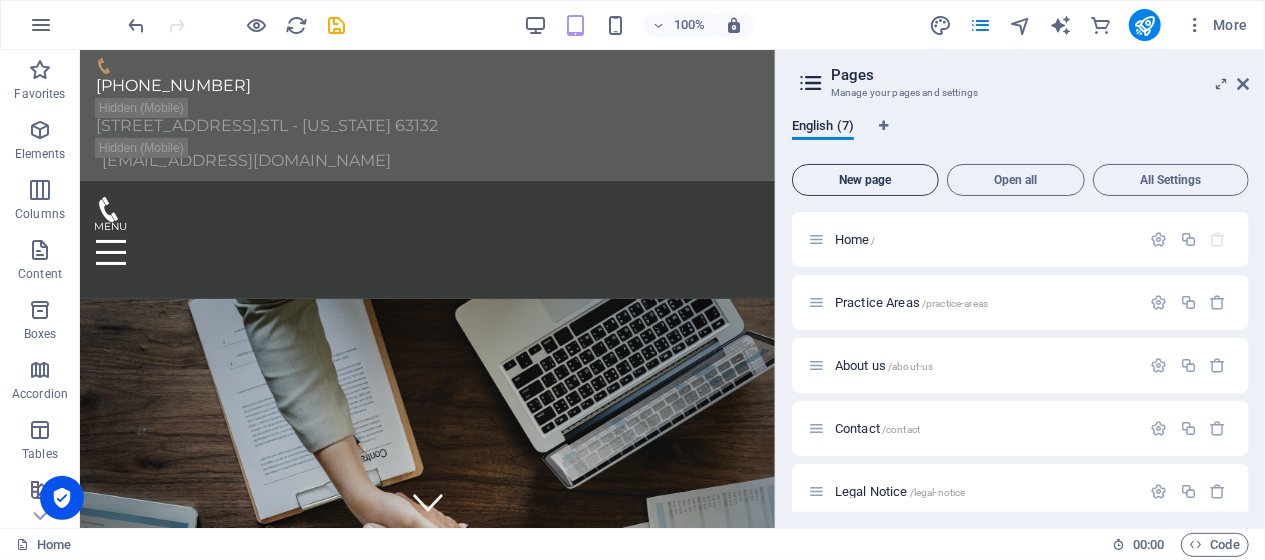 scroll, scrollTop: 331, scrollLeft: 0, axis: vertical 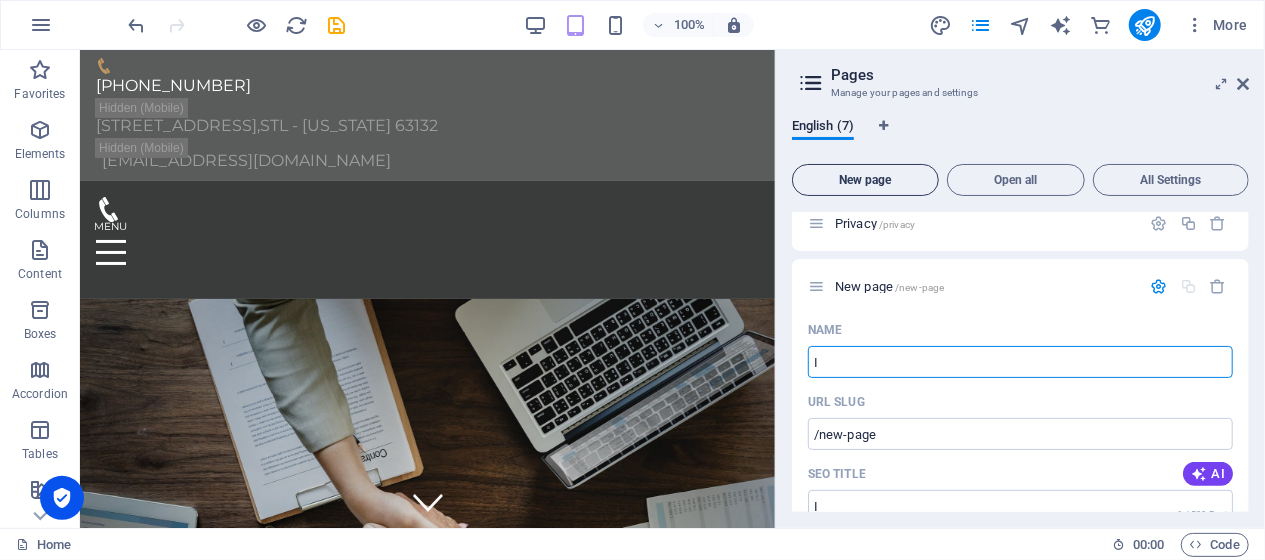type on "I" 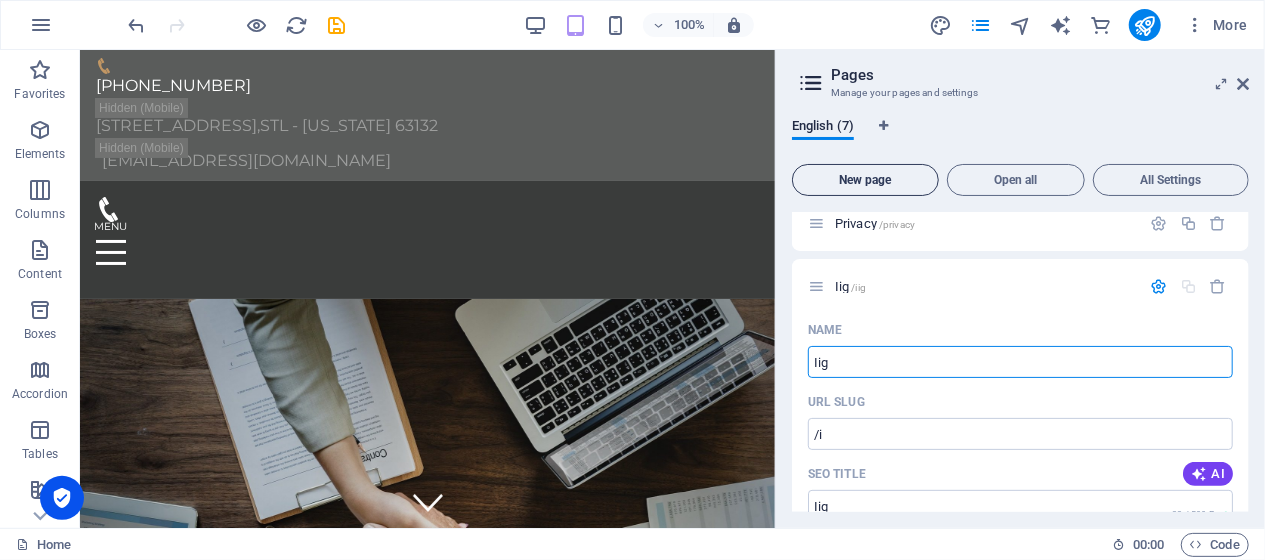 type on "Iig" 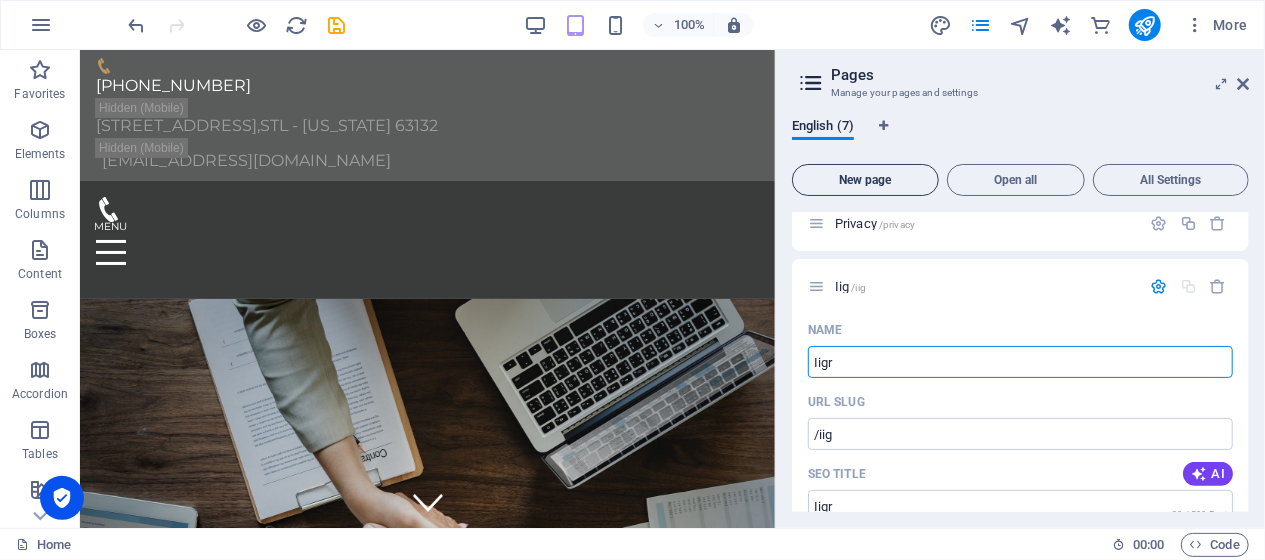 type on "Iigra" 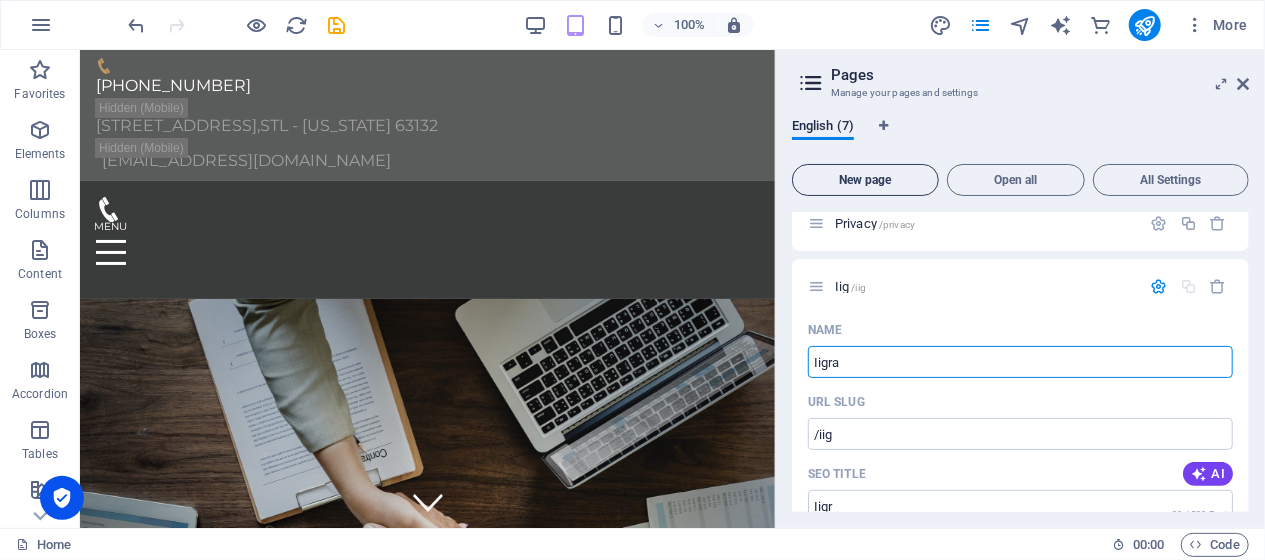 type on "/iigr" 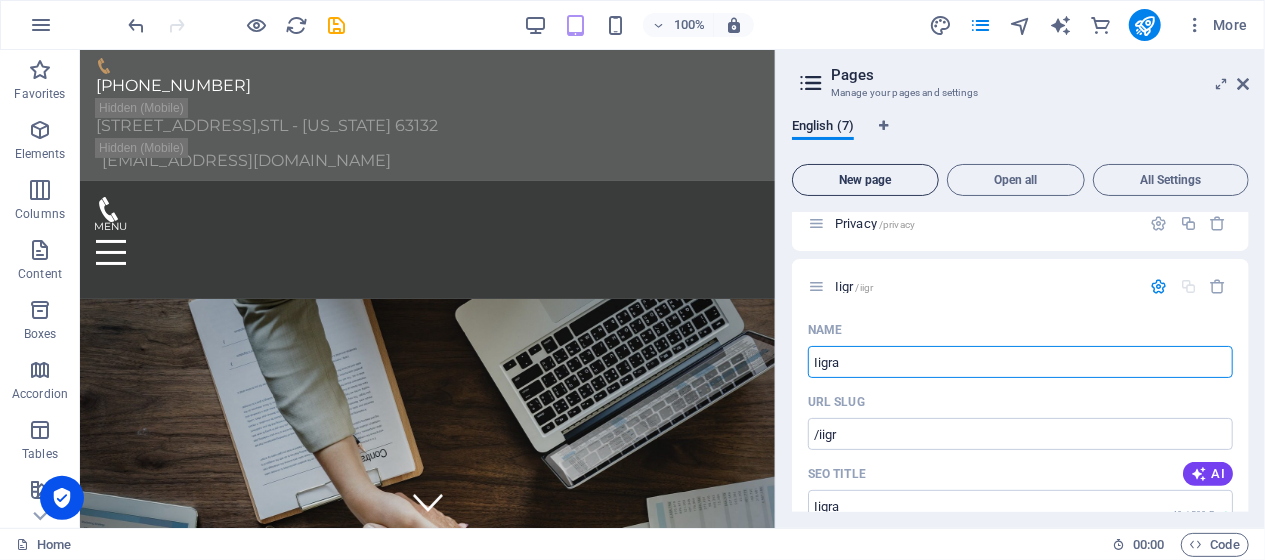 type on "Iigra" 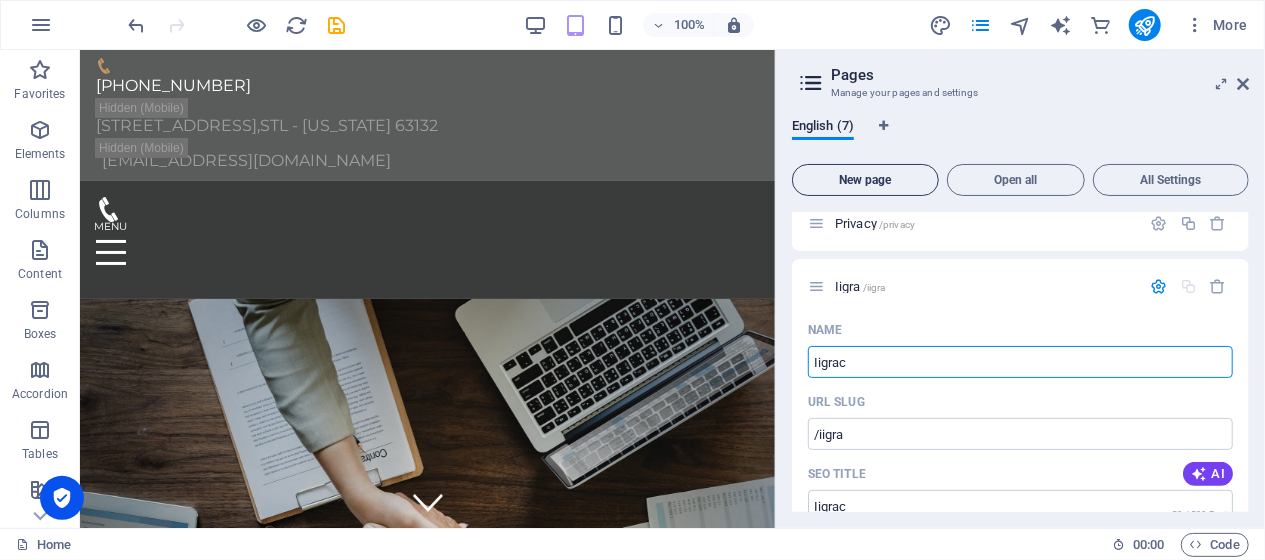 type on "Iigrac" 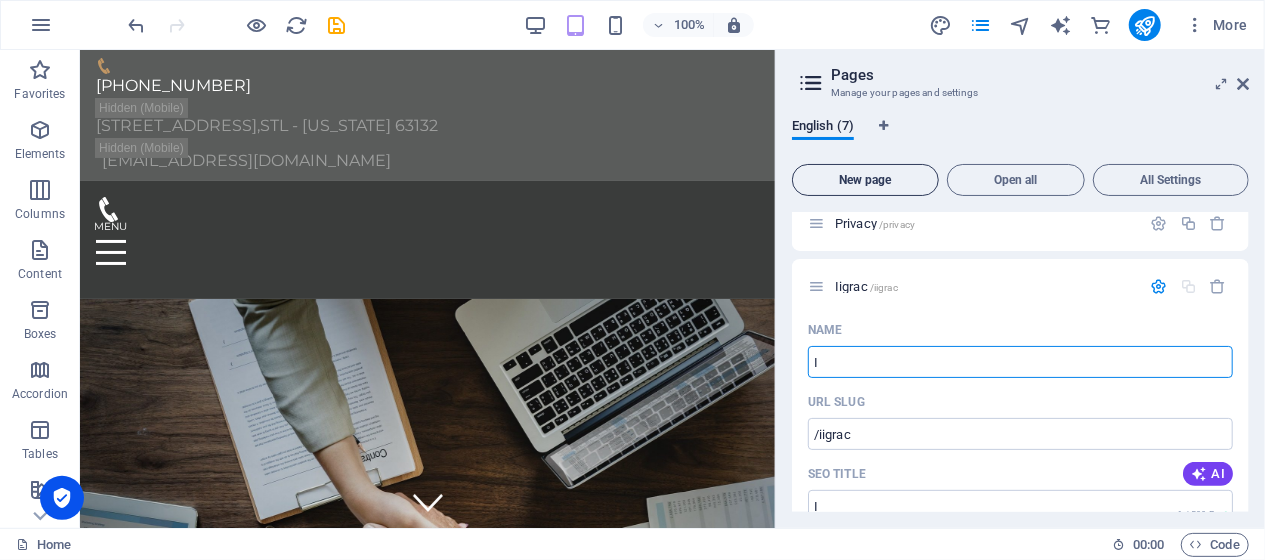 type on "I" 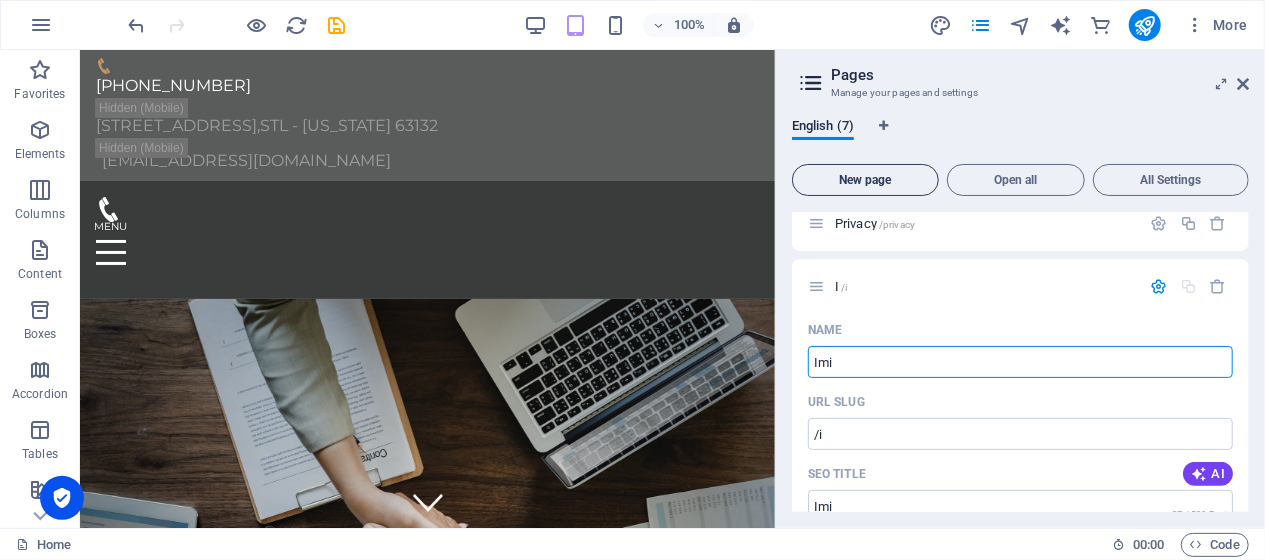 type on "Imi" 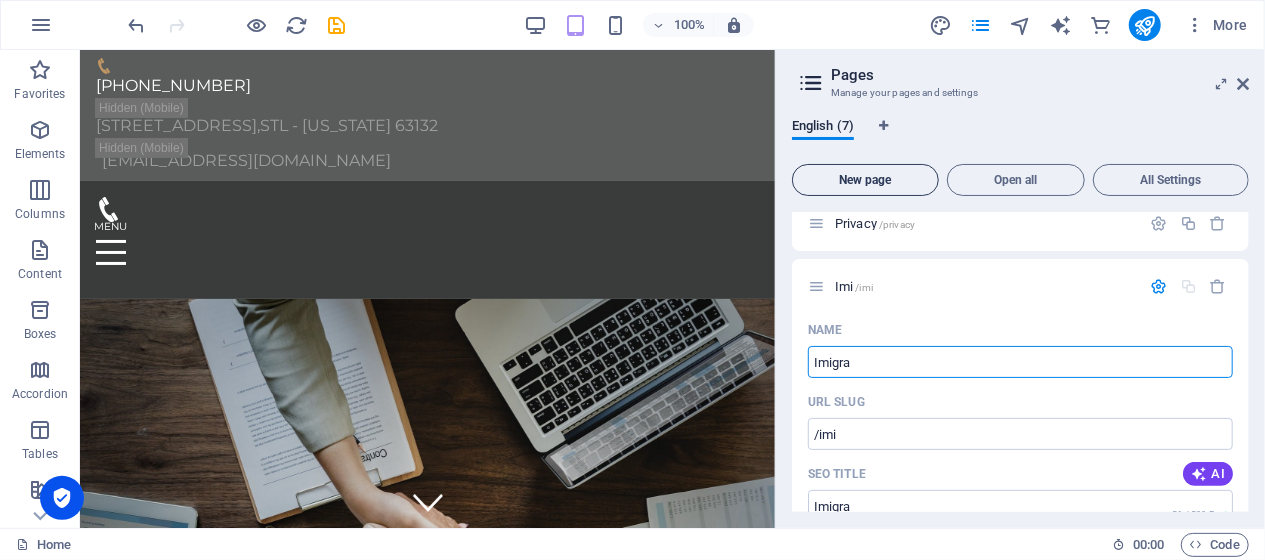 type on "Imigra" 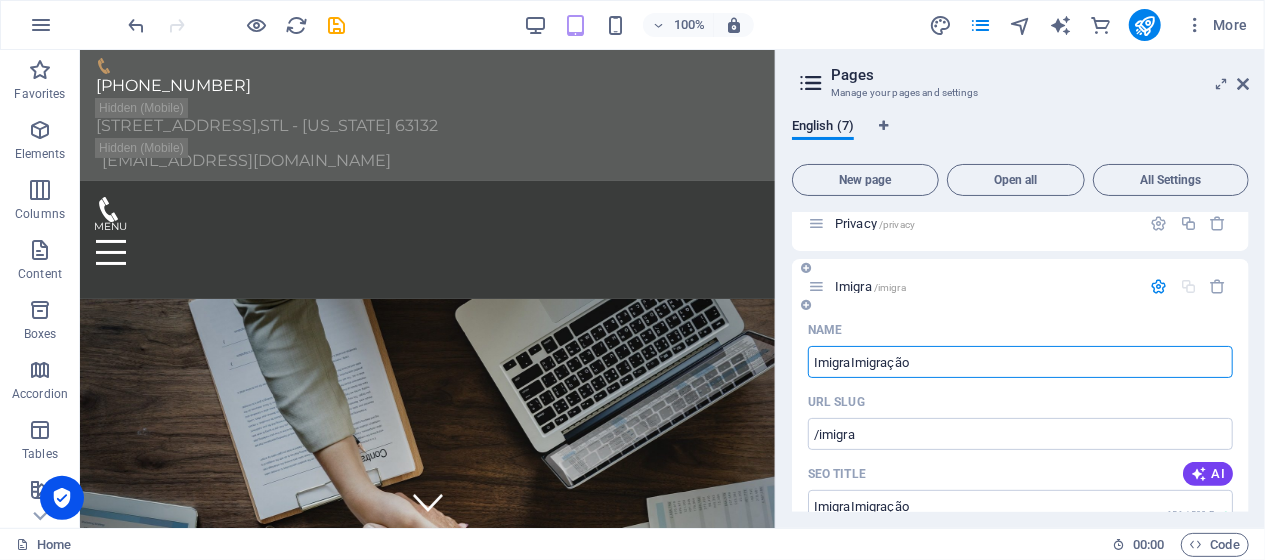 type on "ImigraImigração" 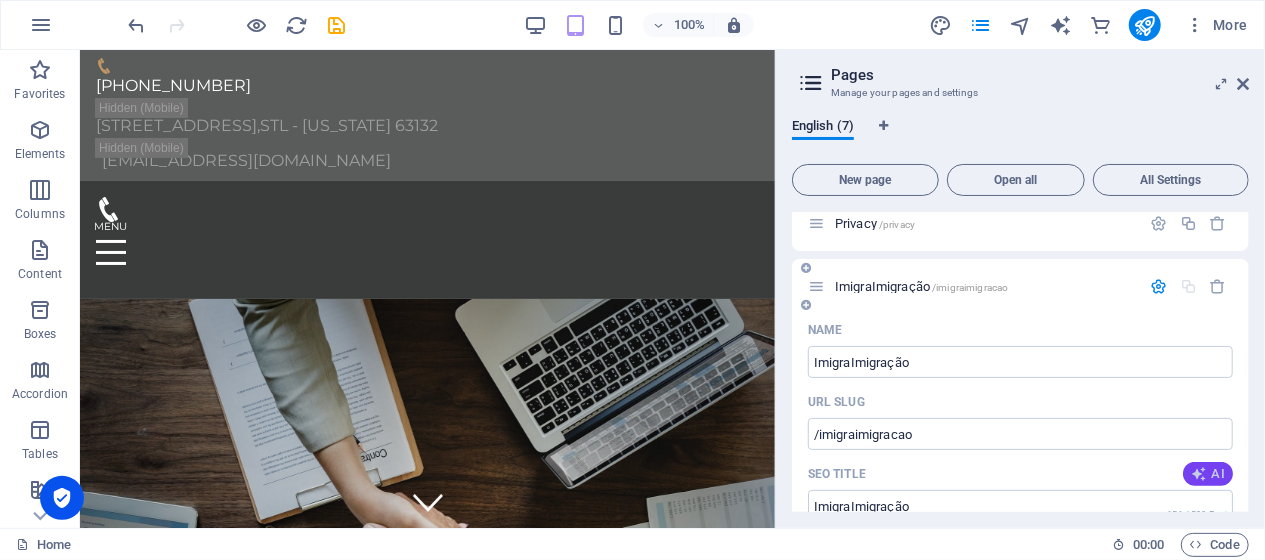 click on "AI" at bounding box center [1208, 474] 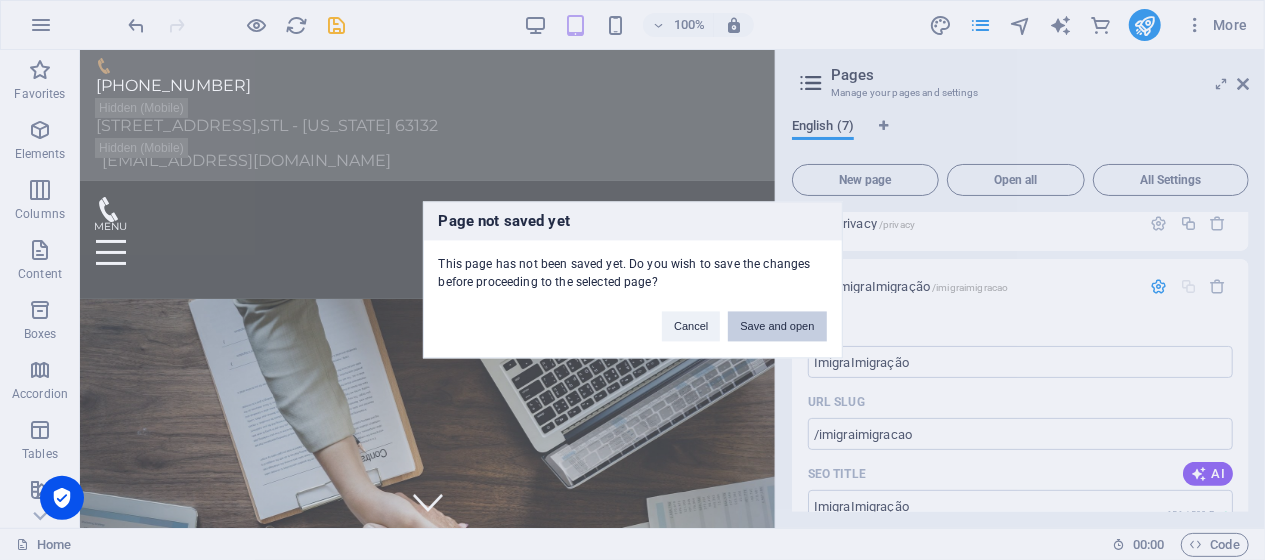 click on "Save and open" at bounding box center [777, 327] 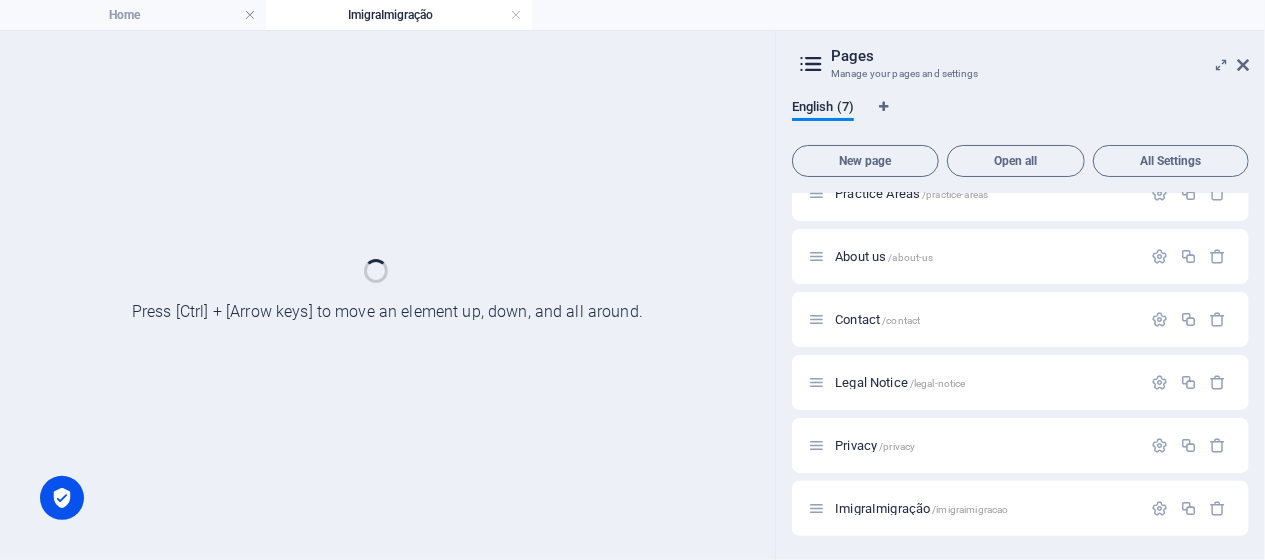 scroll, scrollTop: 90, scrollLeft: 0, axis: vertical 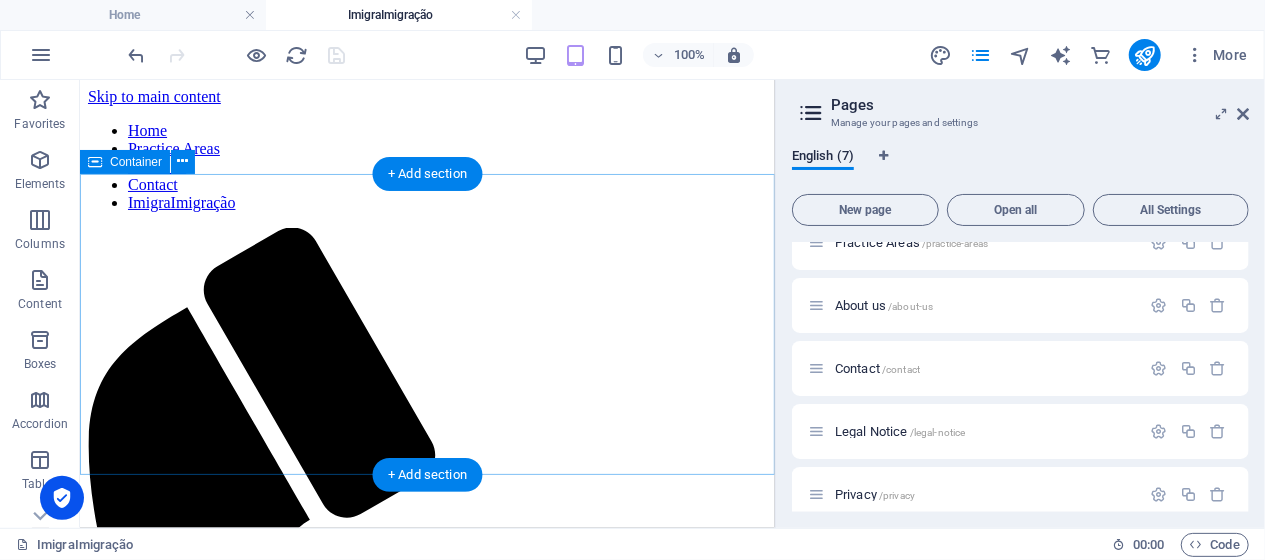 click on "Add elements" at bounding box center [367, 1230] 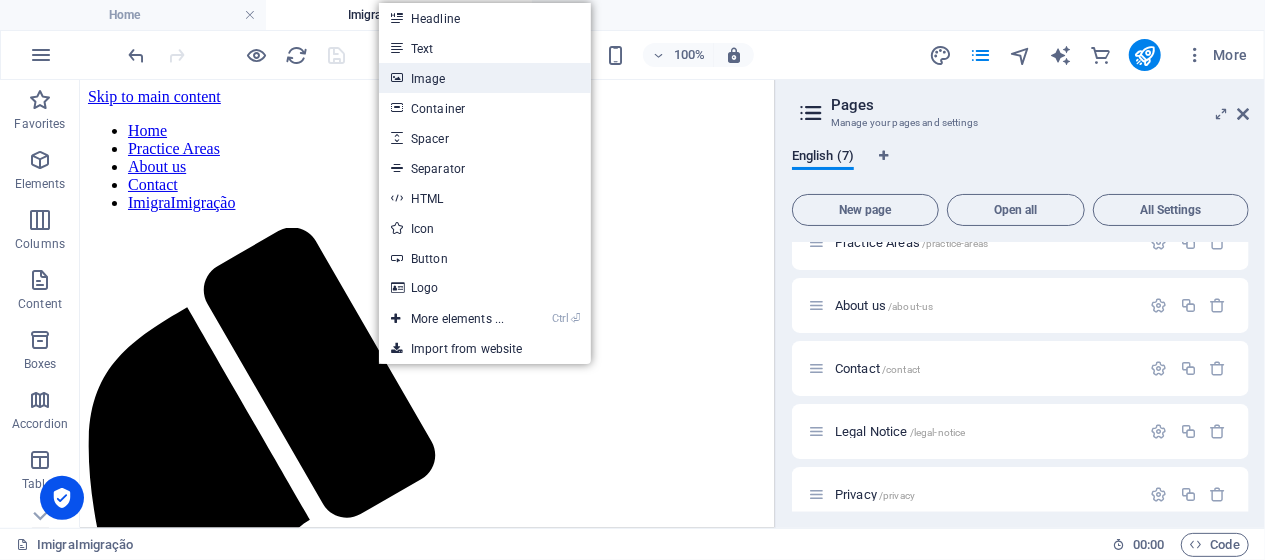 click on "Image" at bounding box center [485, 78] 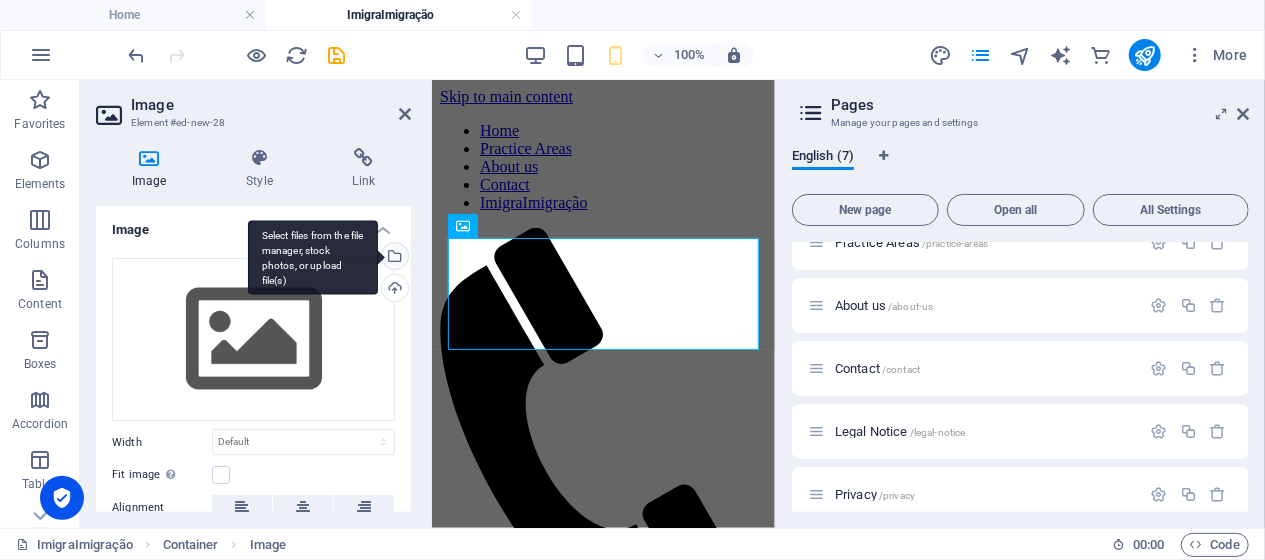 click on "Select files from the file manager, stock photos, or upload file(s)" at bounding box center [393, 258] 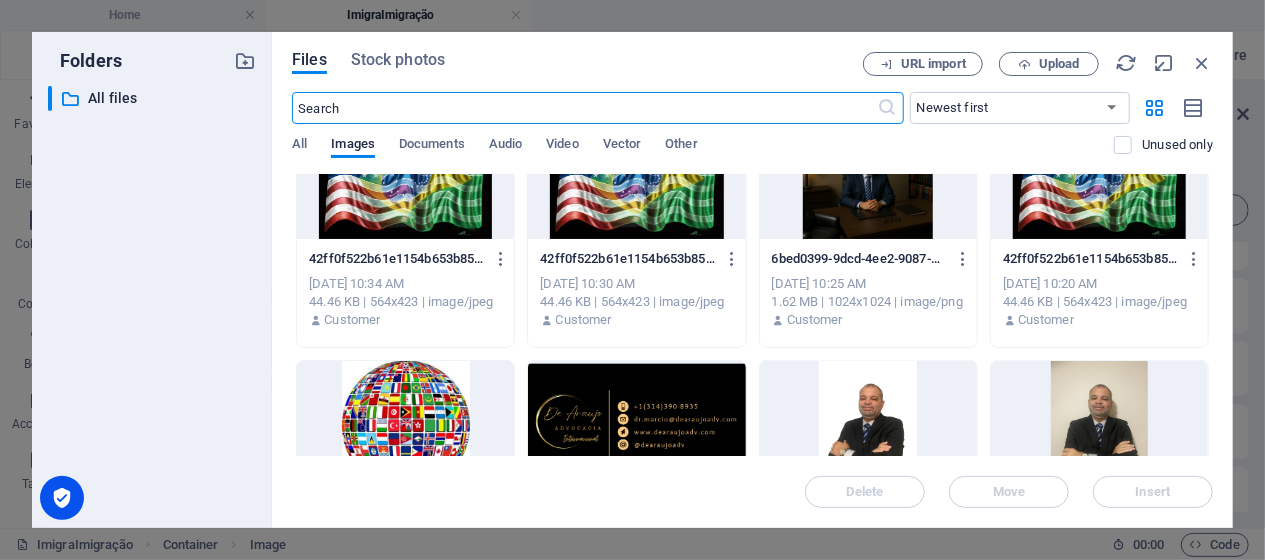 scroll, scrollTop: 1227, scrollLeft: 0, axis: vertical 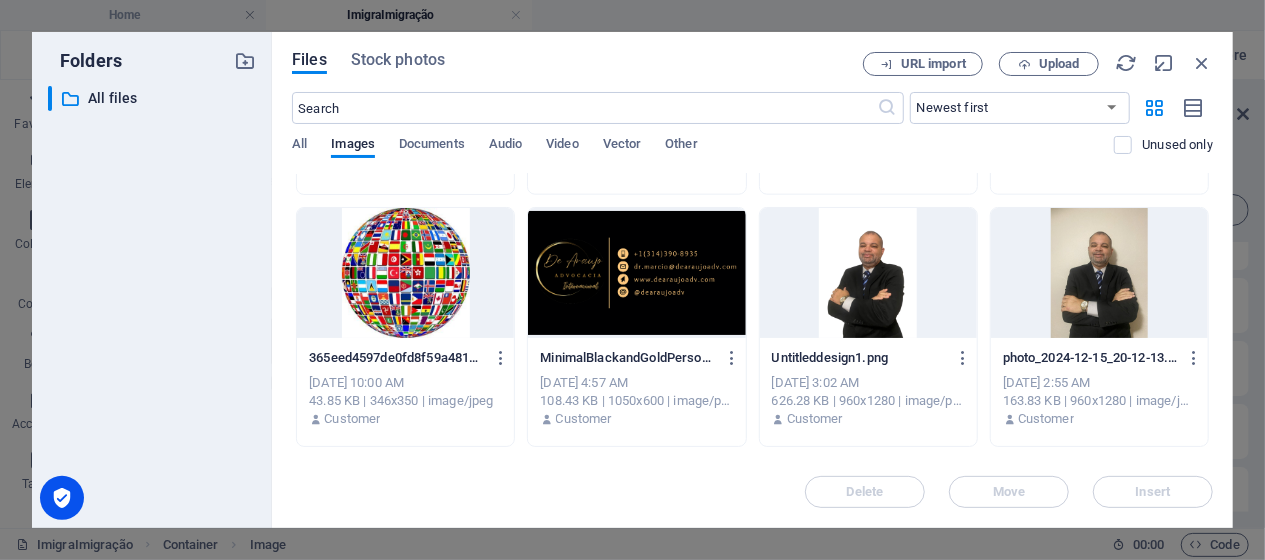 click at bounding box center (405, 273) 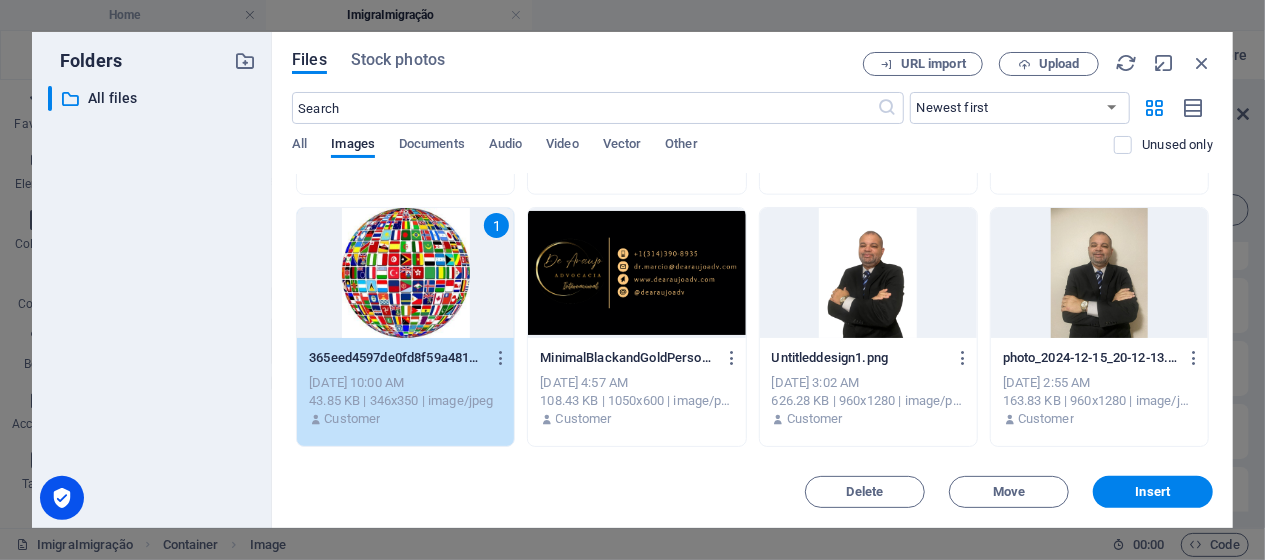 click on "1" at bounding box center (405, 273) 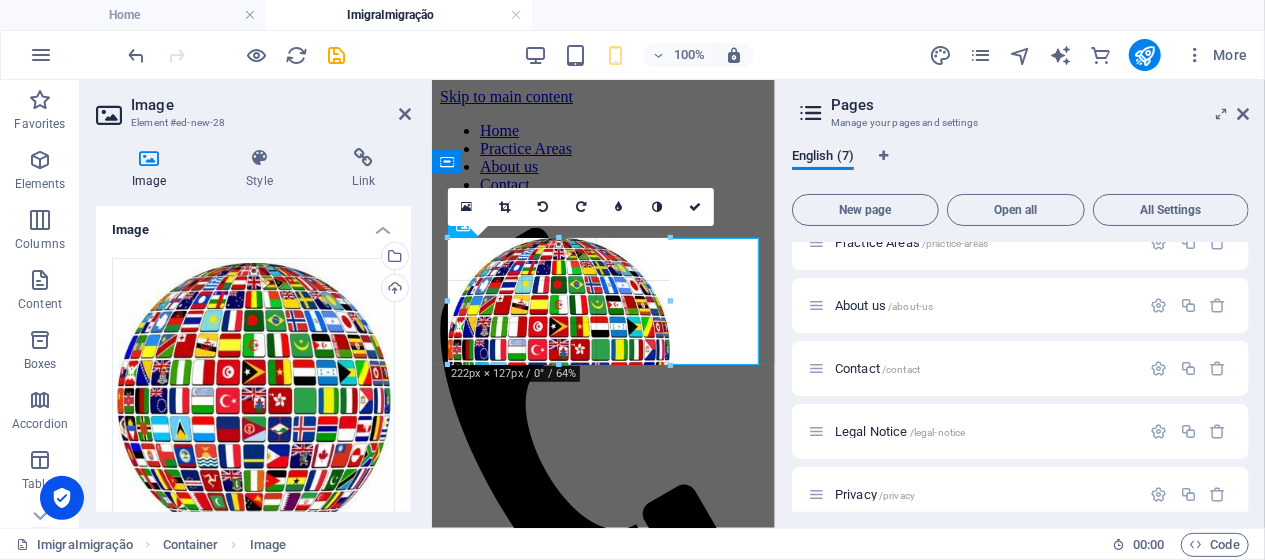 drag, startPoint x: 759, startPoint y: 238, endPoint x: 171, endPoint y: 208, distance: 588.76483 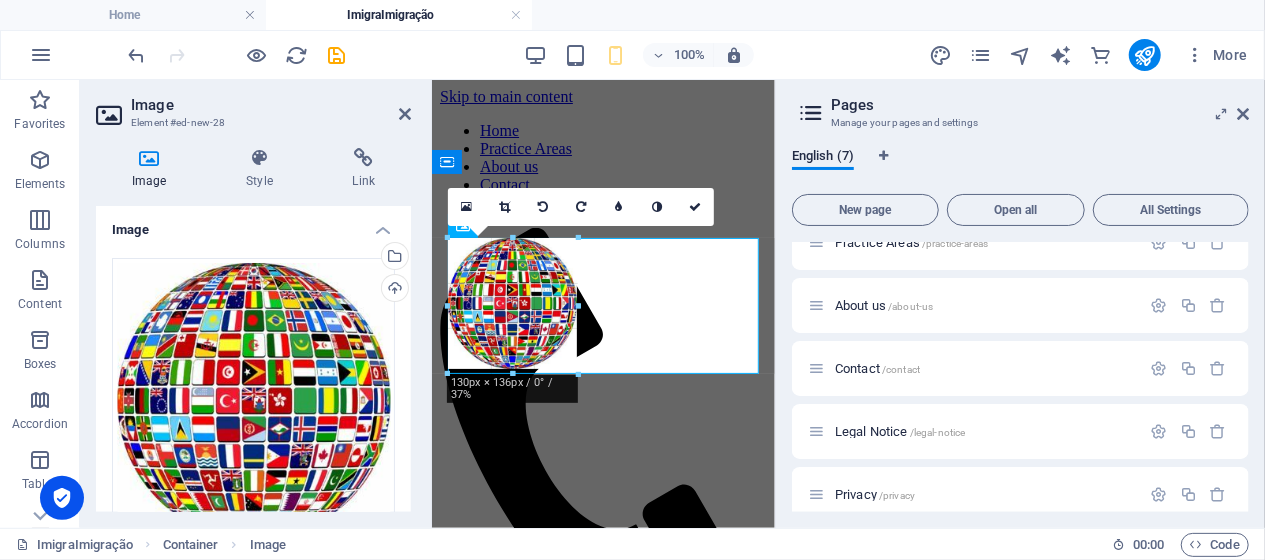 drag, startPoint x: 451, startPoint y: 461, endPoint x: 543, endPoint y: 331, distance: 159.26079 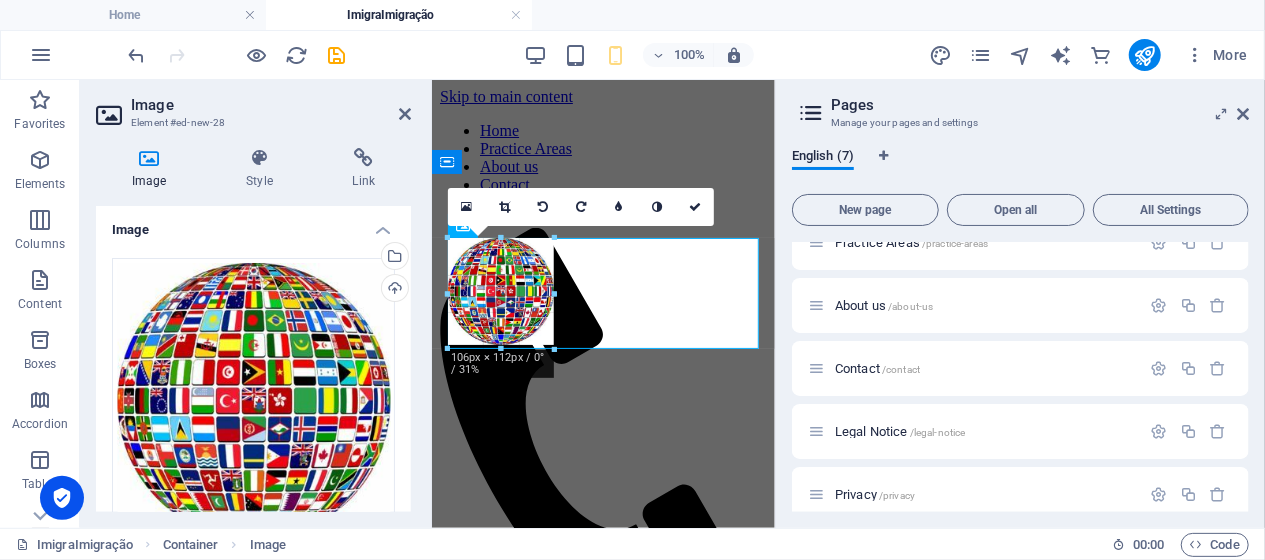 drag, startPoint x: 449, startPoint y: 370, endPoint x: 472, endPoint y: 331, distance: 45.276924 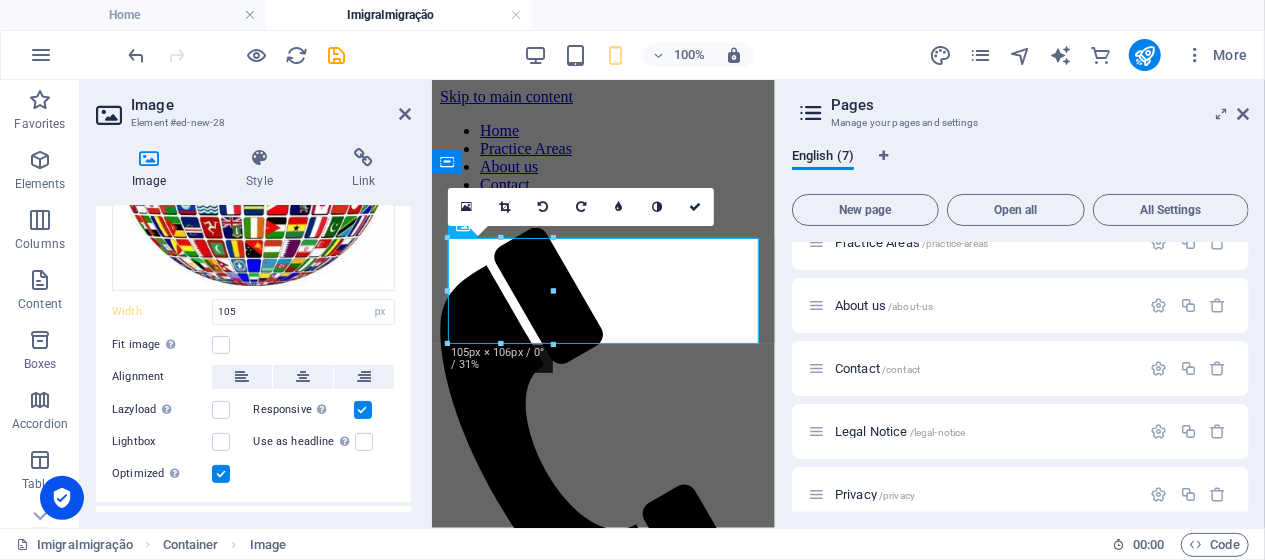 scroll, scrollTop: 255, scrollLeft: 0, axis: vertical 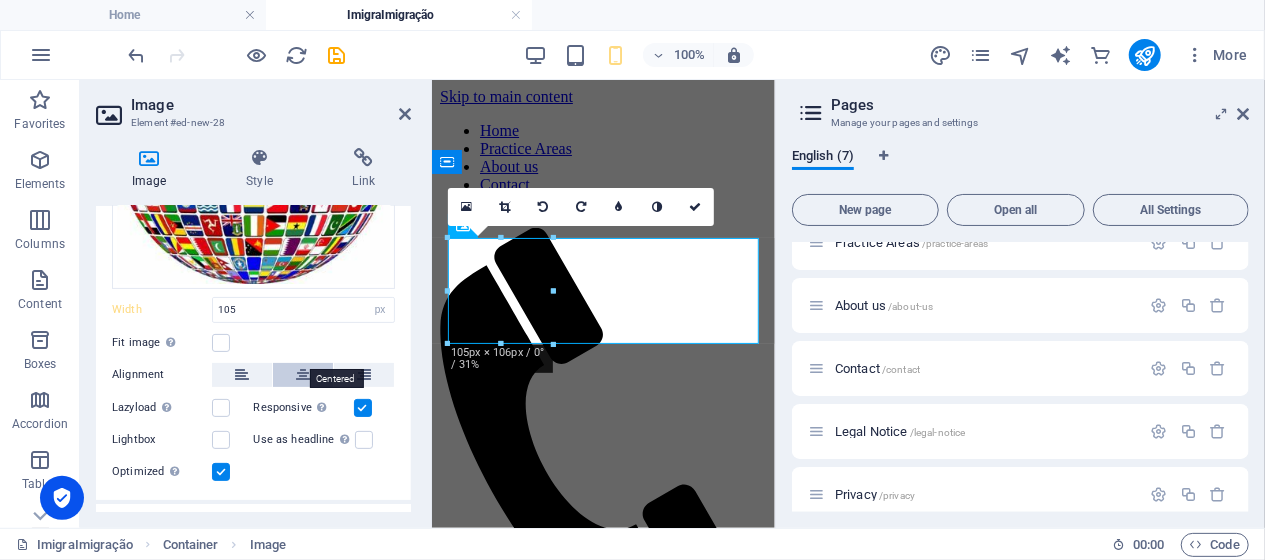 click at bounding box center (303, 375) 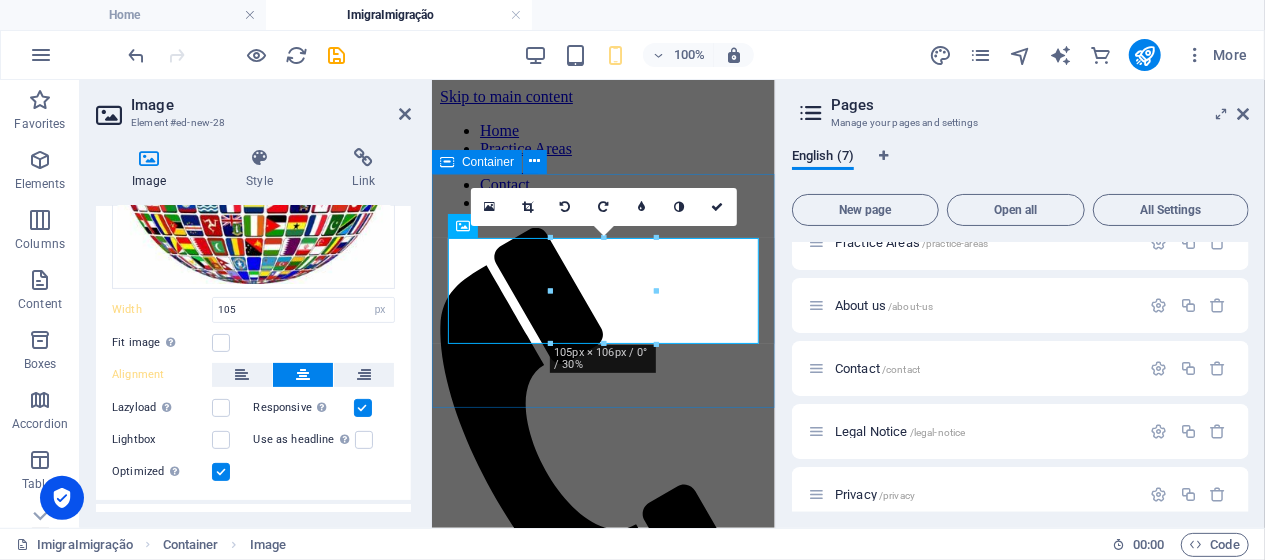 click at bounding box center (602, 717) 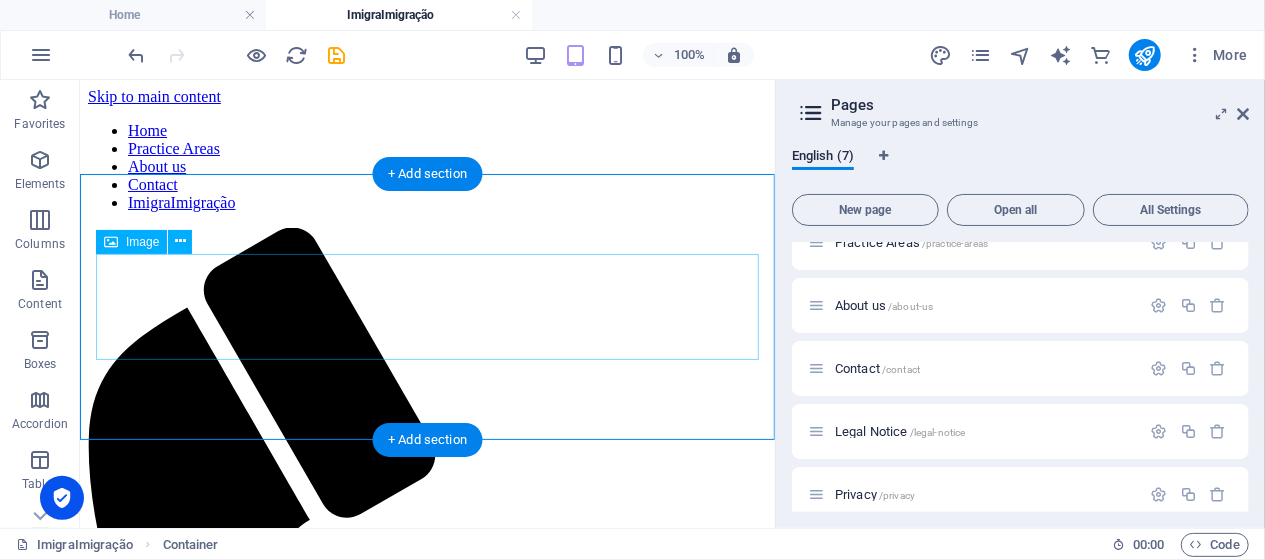 click at bounding box center (426, 1184) 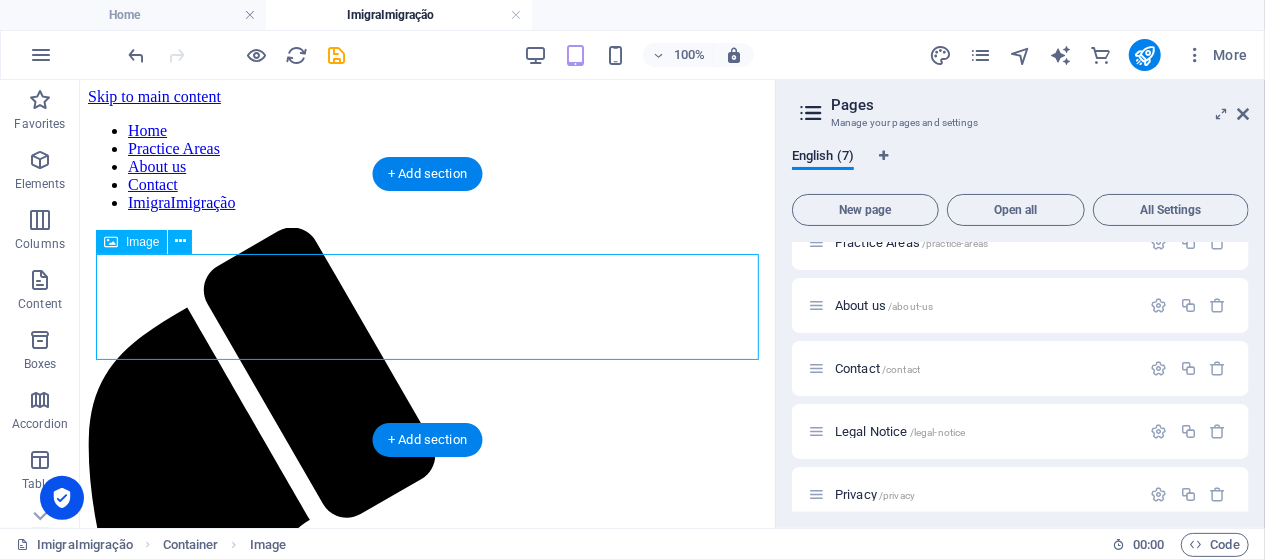 click at bounding box center (426, 1184) 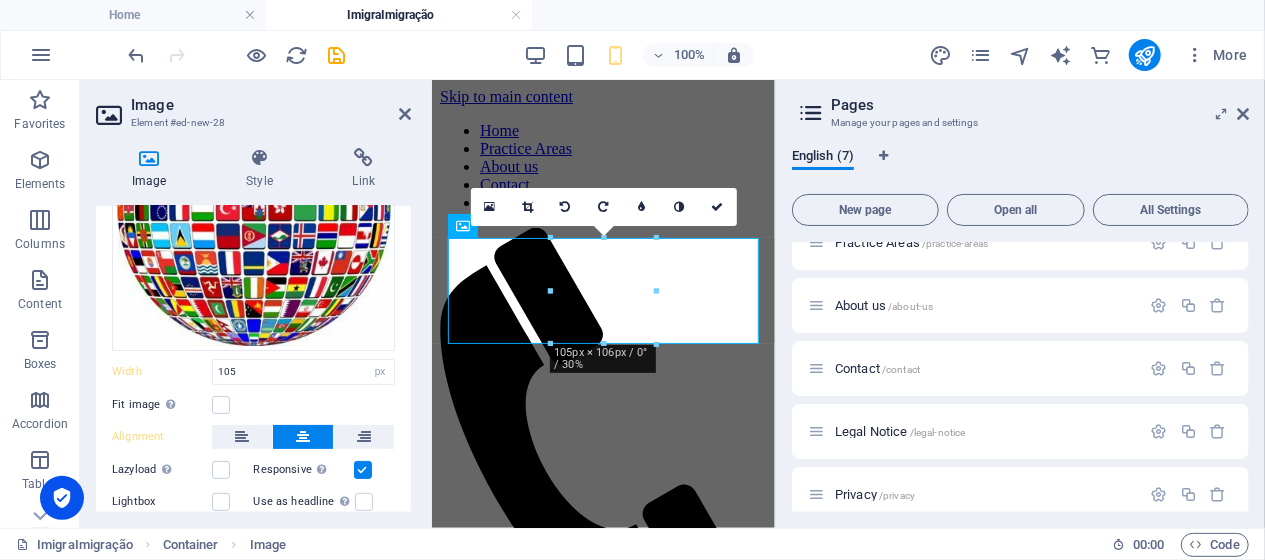 scroll, scrollTop: 197, scrollLeft: 0, axis: vertical 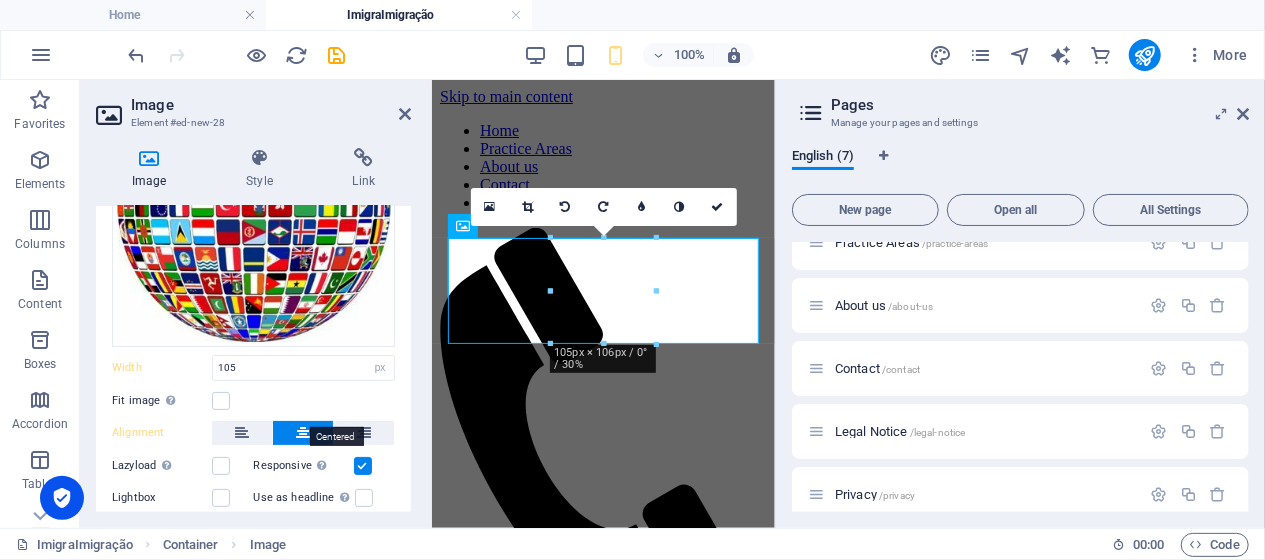 click at bounding box center (303, 433) 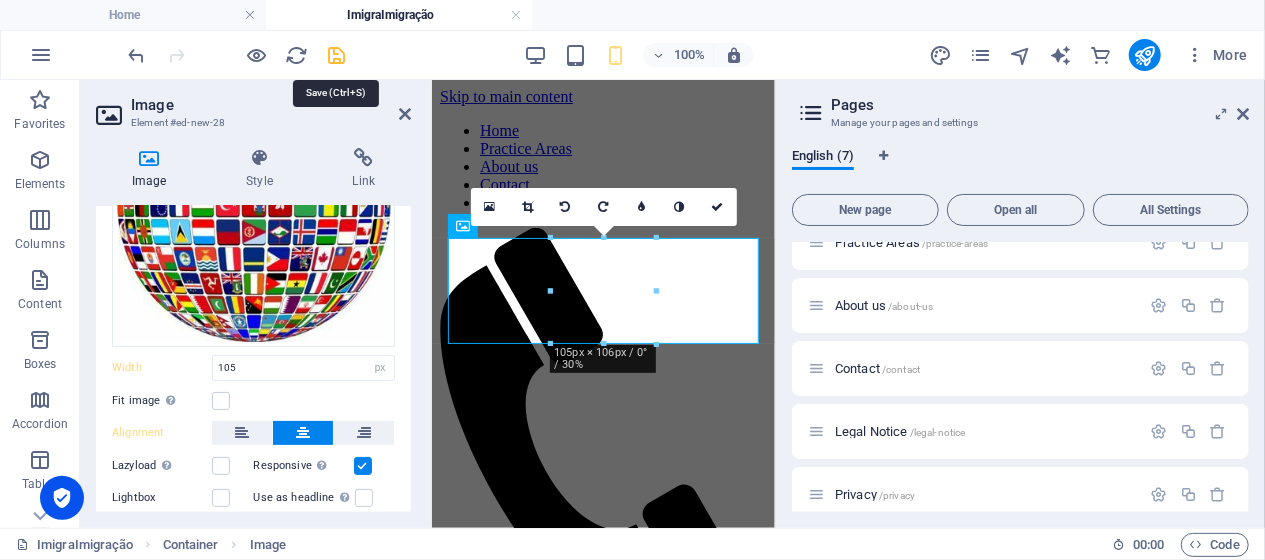 click at bounding box center [337, 55] 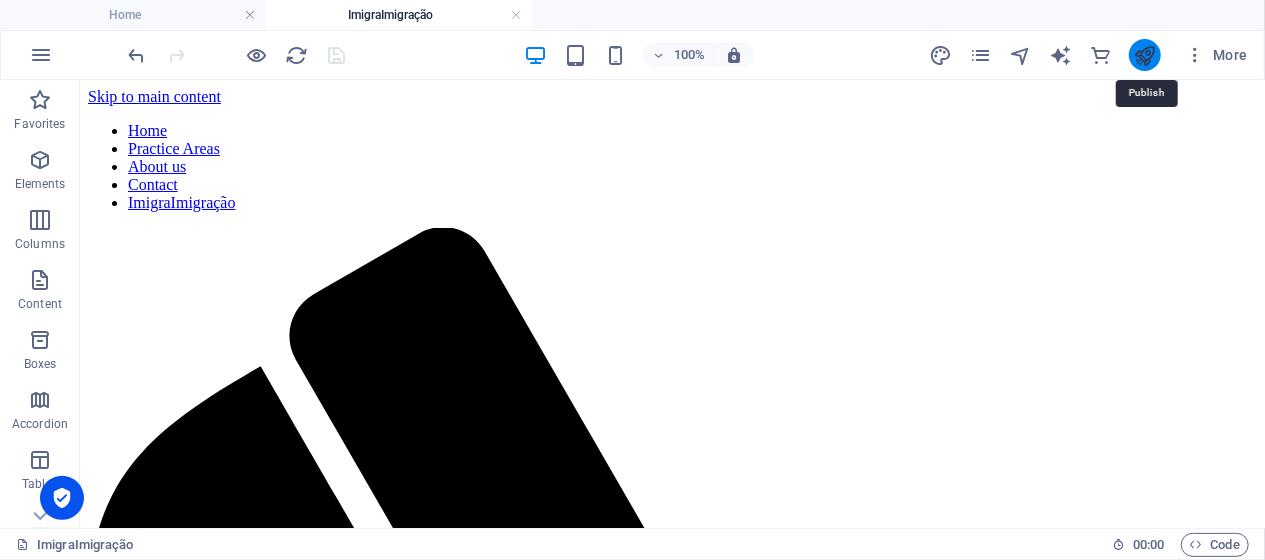 click at bounding box center (1144, 55) 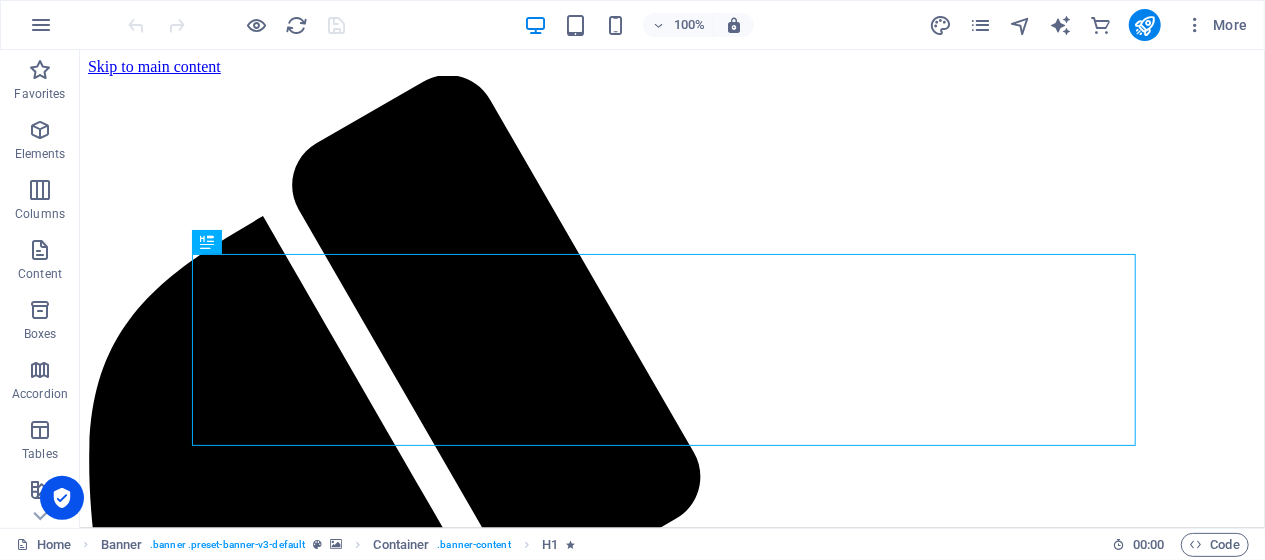 scroll, scrollTop: 0, scrollLeft: 0, axis: both 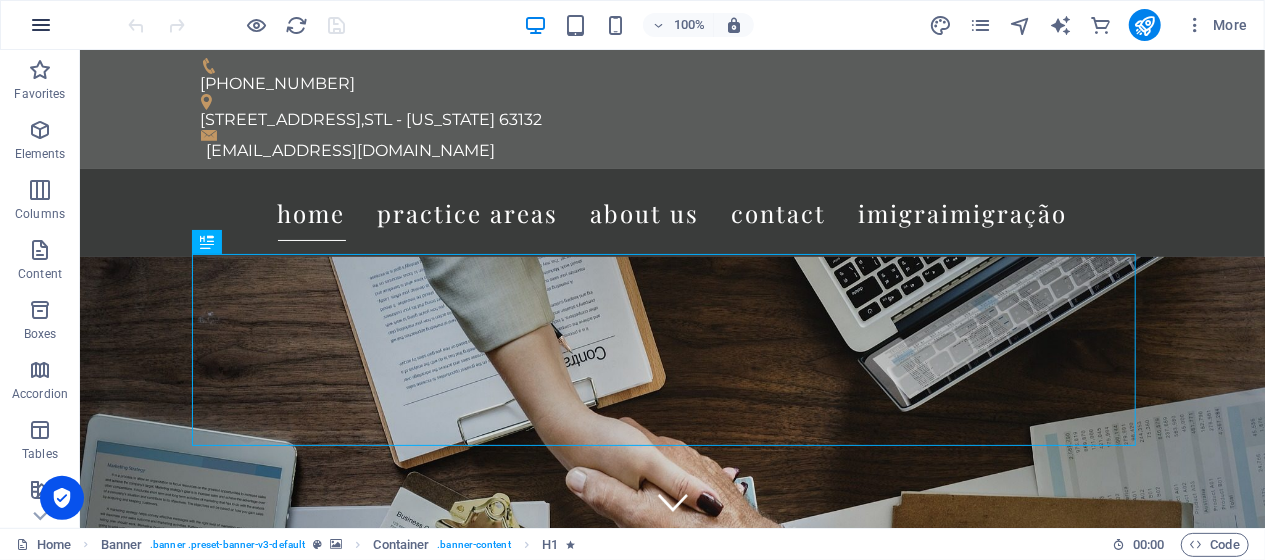 click at bounding box center [41, 25] 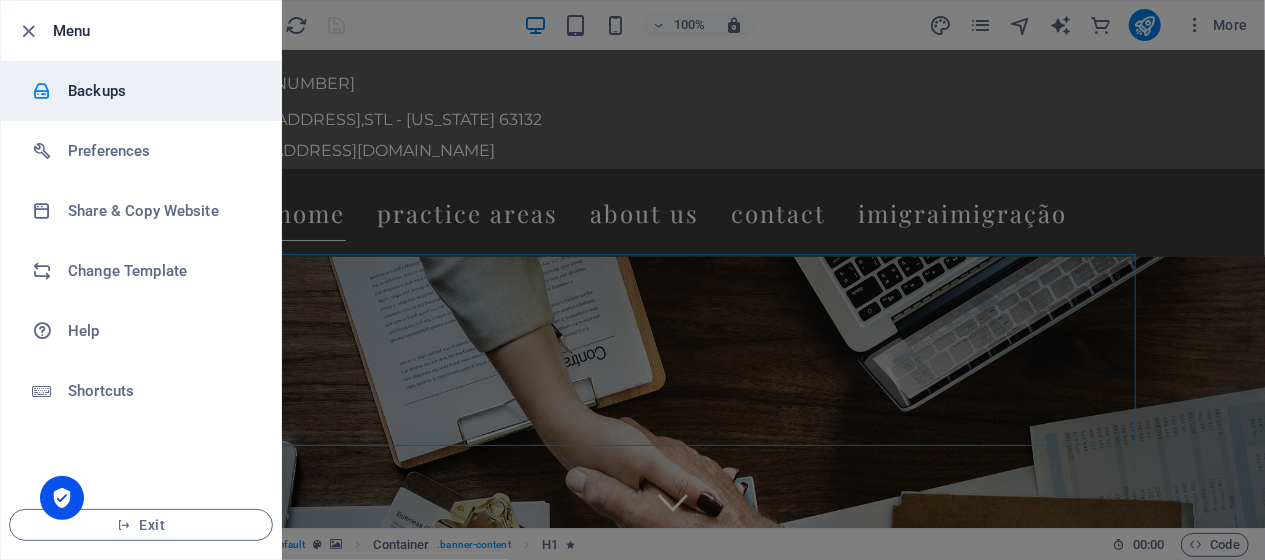 click on "Backups" at bounding box center (160, 91) 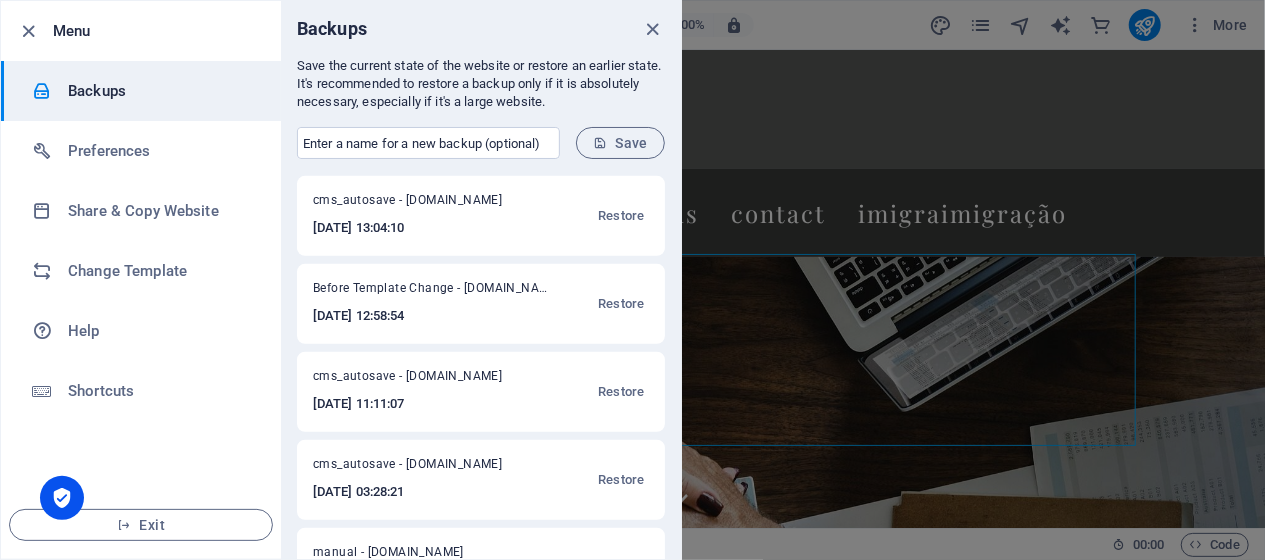 scroll, scrollTop: 705, scrollLeft: 0, axis: vertical 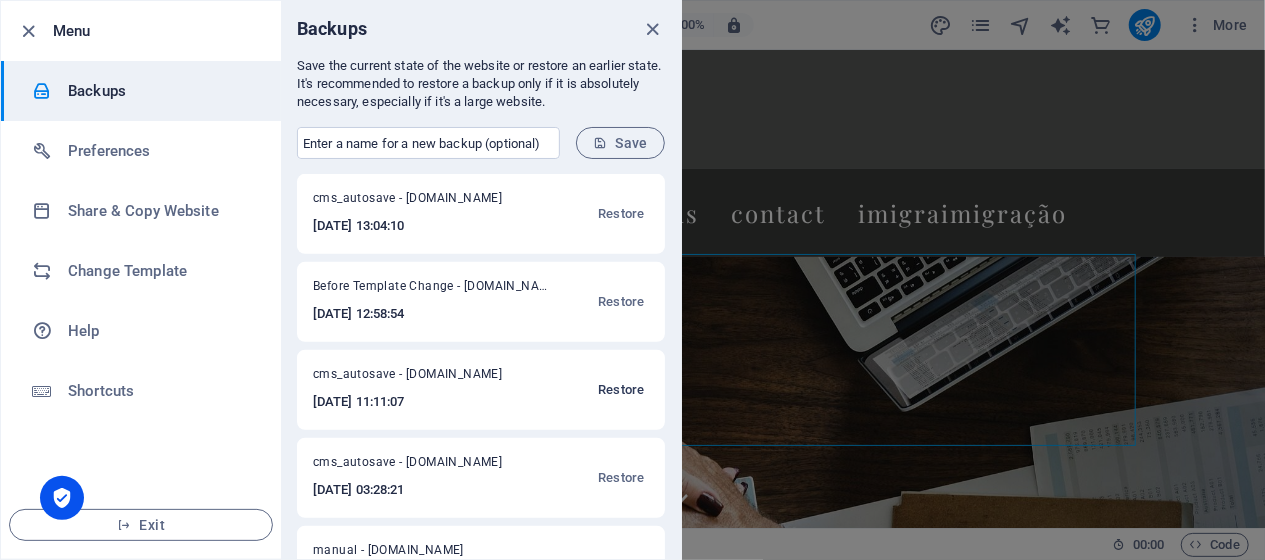 click on "Restore" at bounding box center (621, 390) 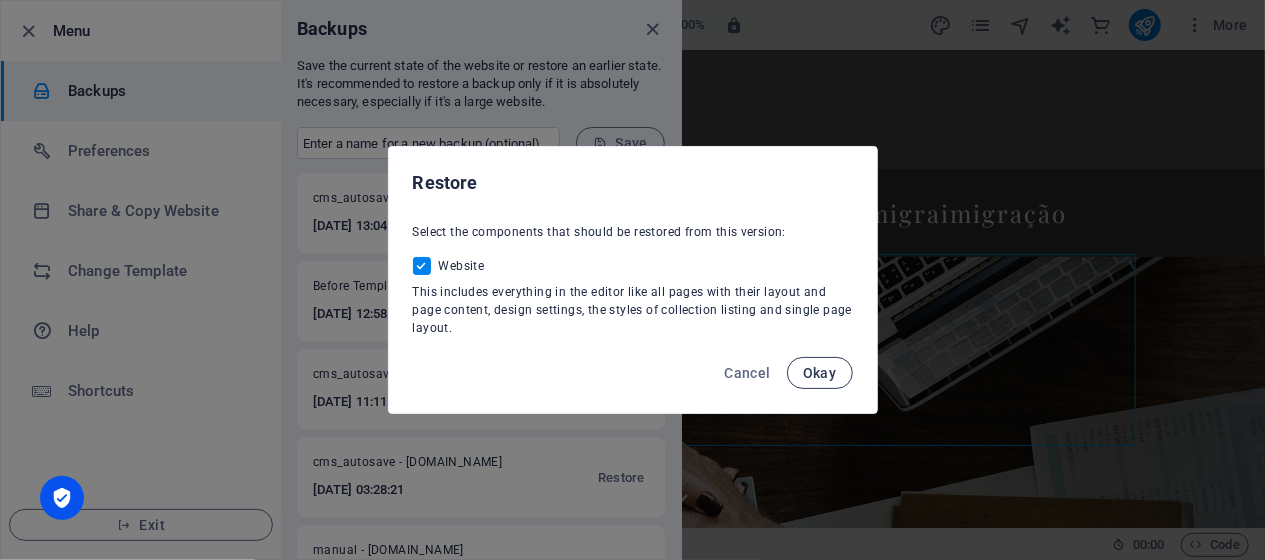 click on "Okay" at bounding box center [820, 373] 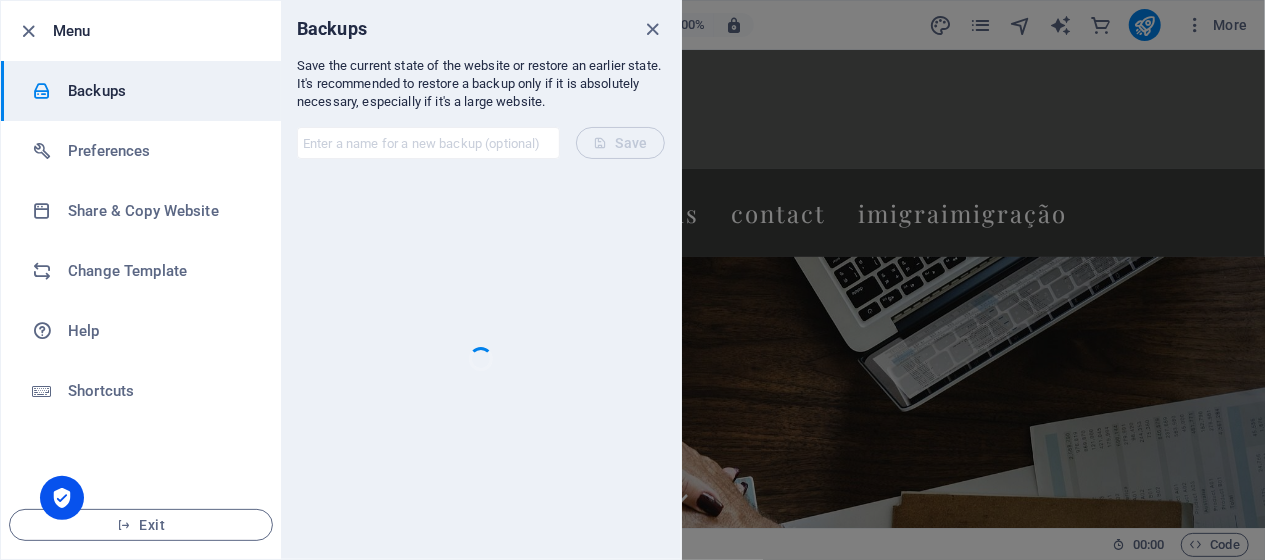 scroll, scrollTop: 0, scrollLeft: 0, axis: both 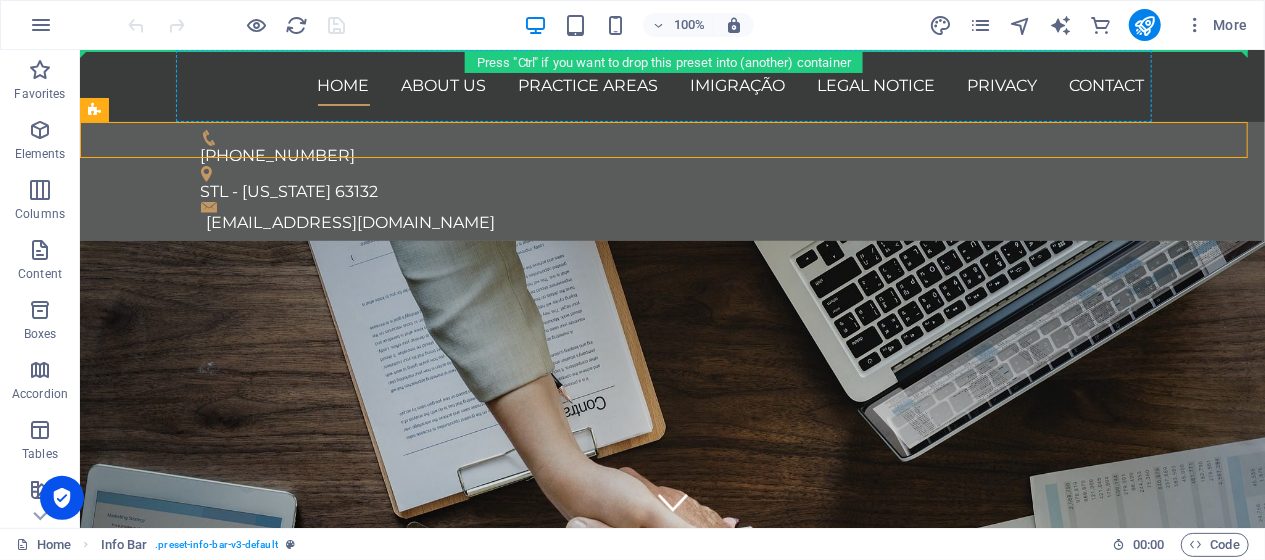 drag, startPoint x: 798, startPoint y: 145, endPoint x: 790, endPoint y: 80, distance: 65.490456 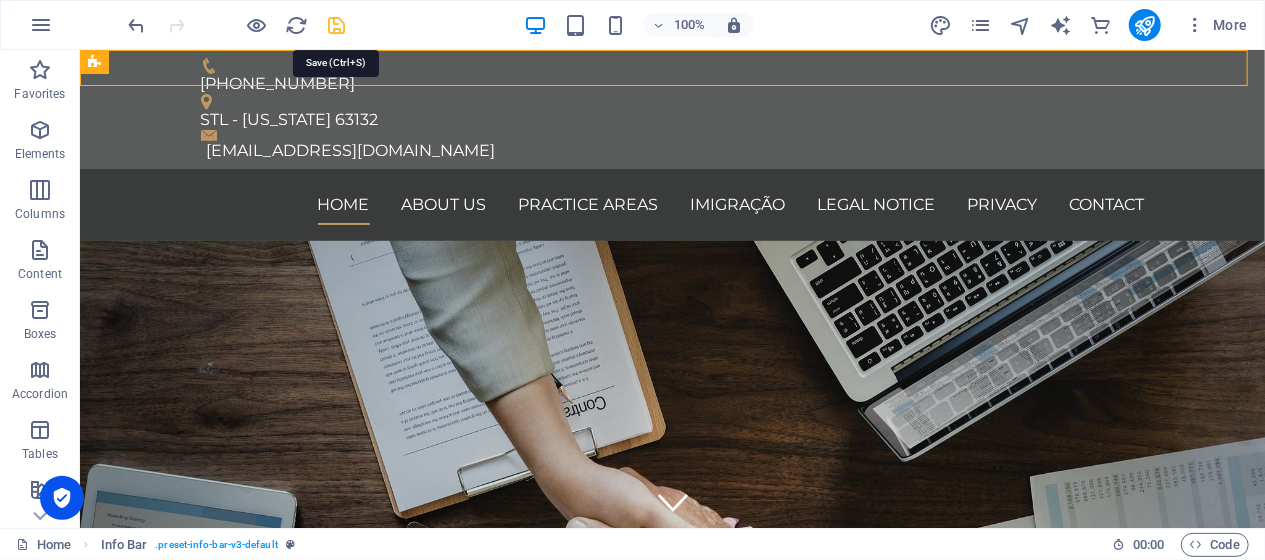 click at bounding box center [337, 25] 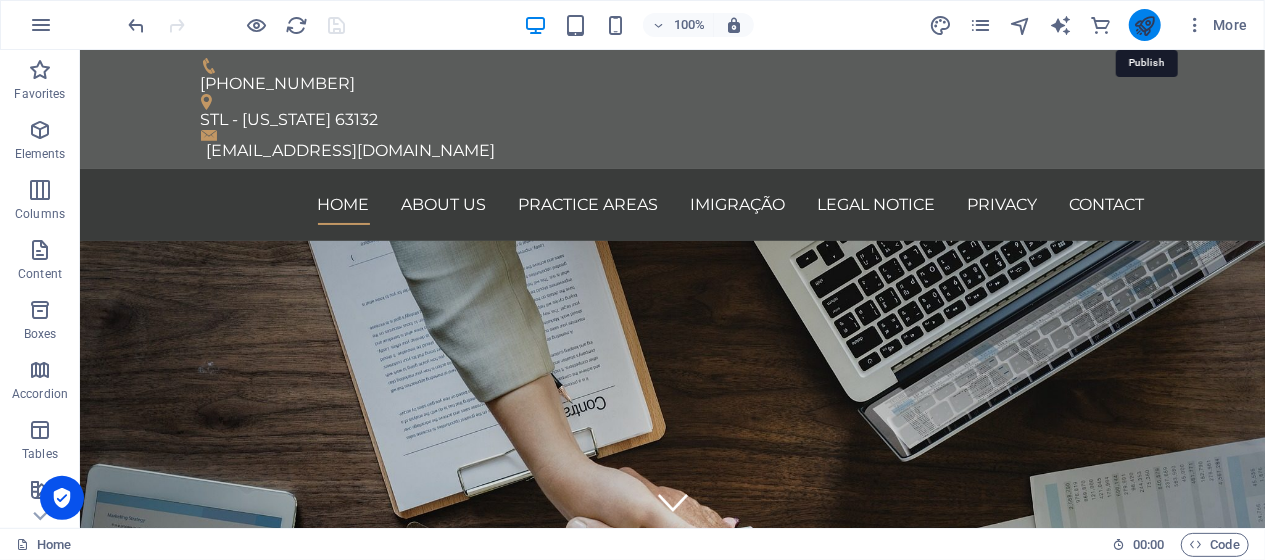 click at bounding box center [1144, 25] 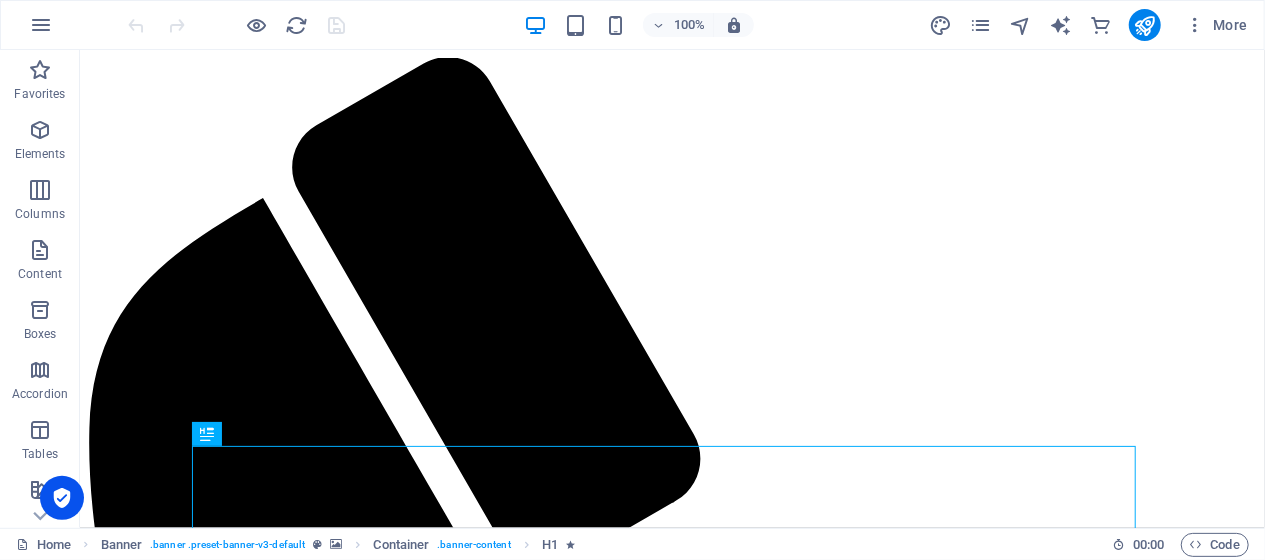 scroll, scrollTop: 0, scrollLeft: 0, axis: both 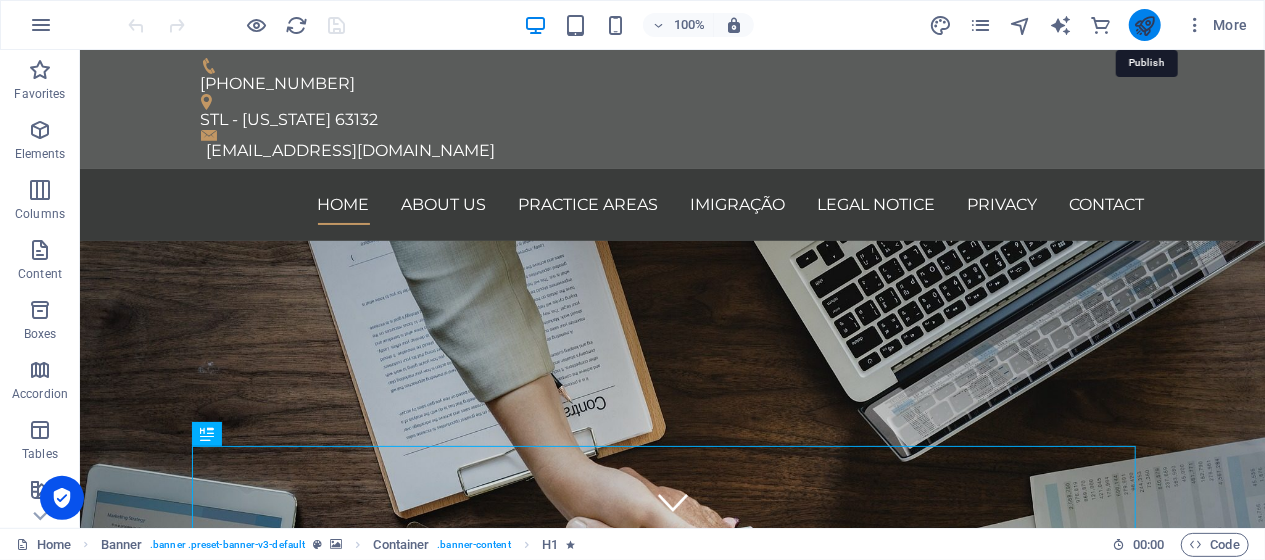 click at bounding box center (1144, 25) 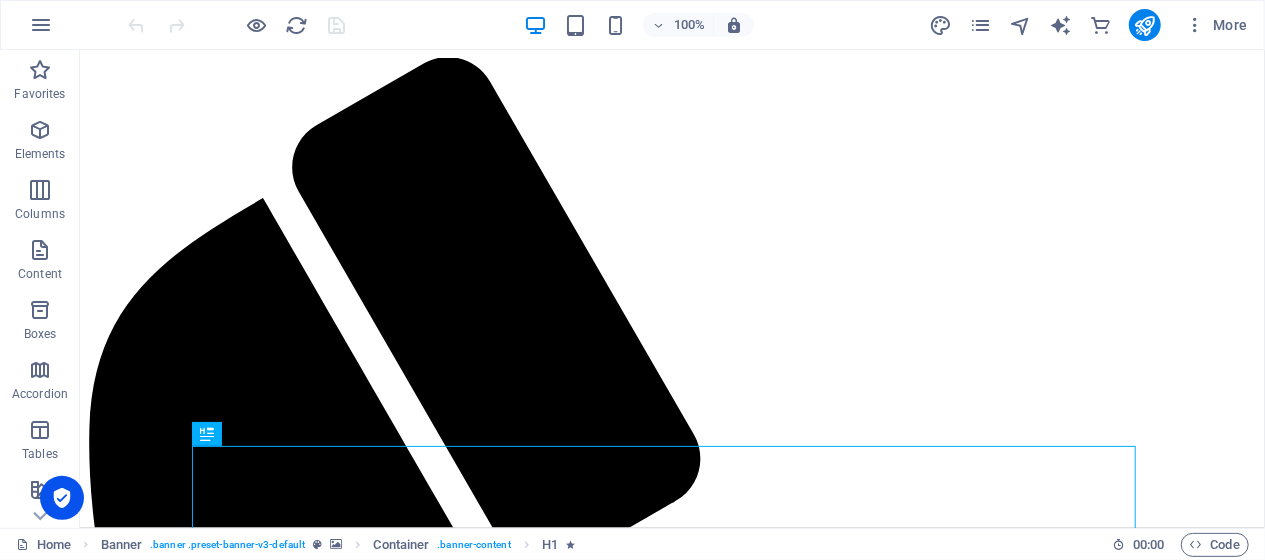 scroll, scrollTop: 0, scrollLeft: 0, axis: both 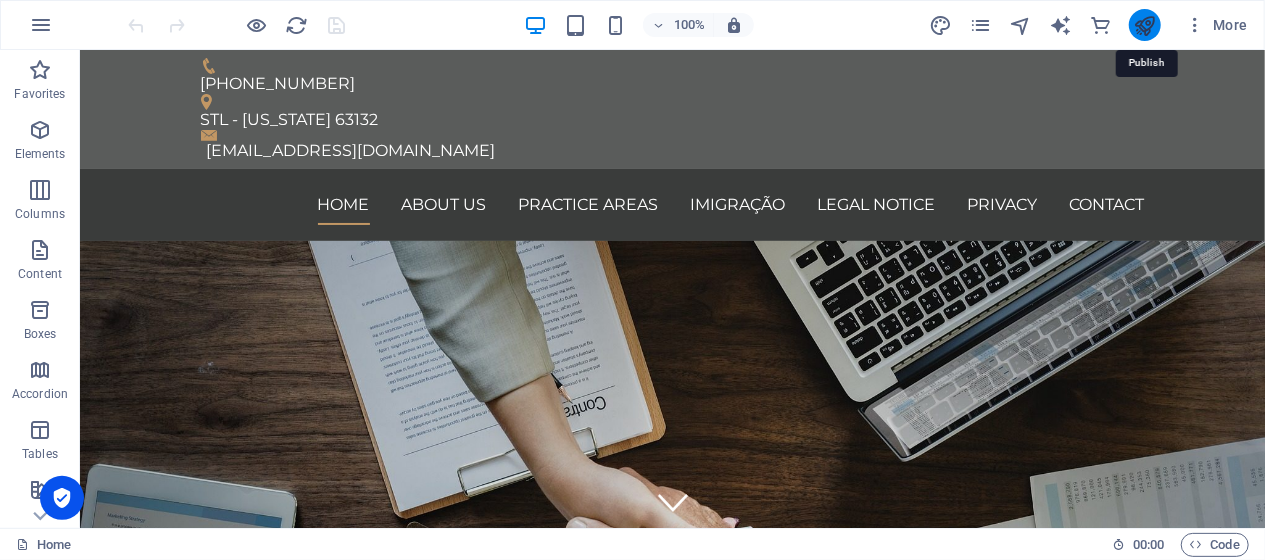 click at bounding box center [1144, 25] 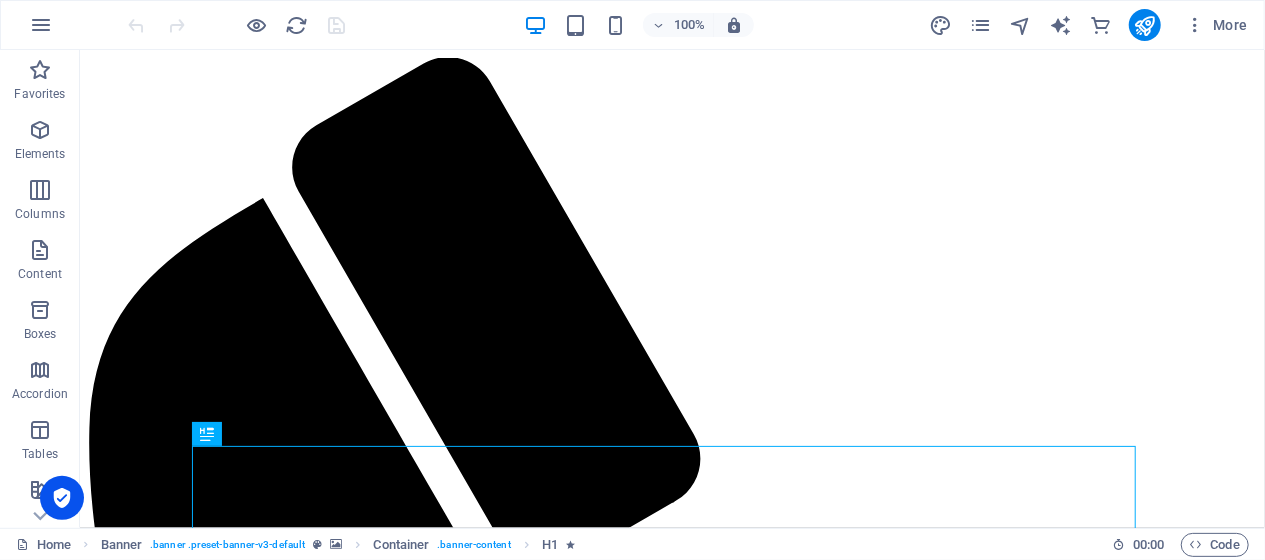 scroll, scrollTop: 0, scrollLeft: 0, axis: both 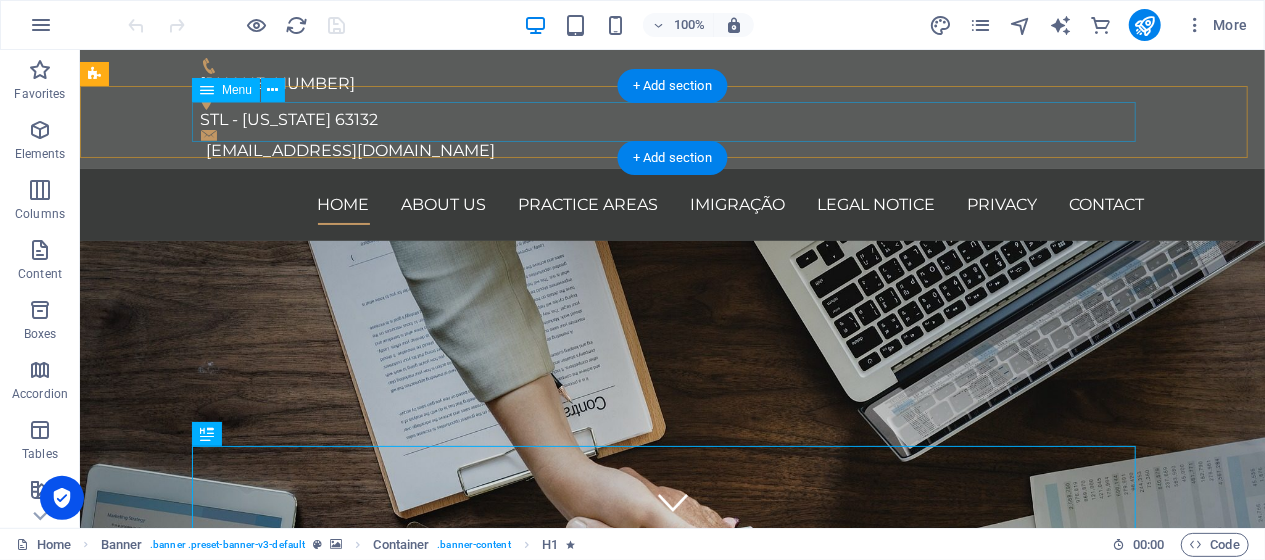 click on "Home About us Practice Areas IMIGRAÇÃO  Legal Notice Privacy Contact" at bounding box center [672, 204] 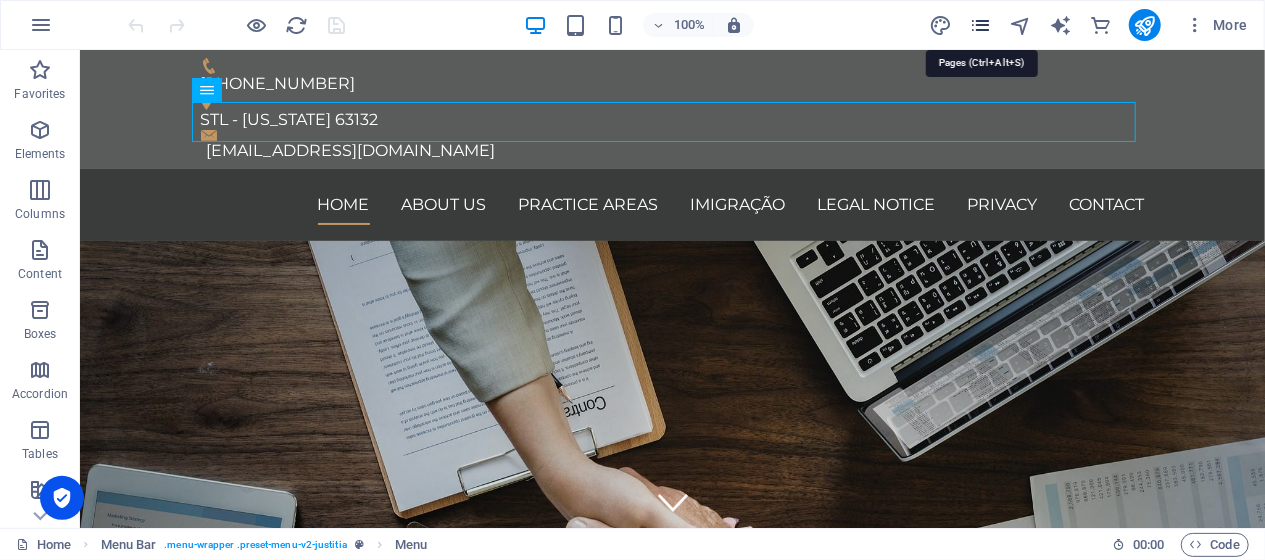 click at bounding box center (980, 25) 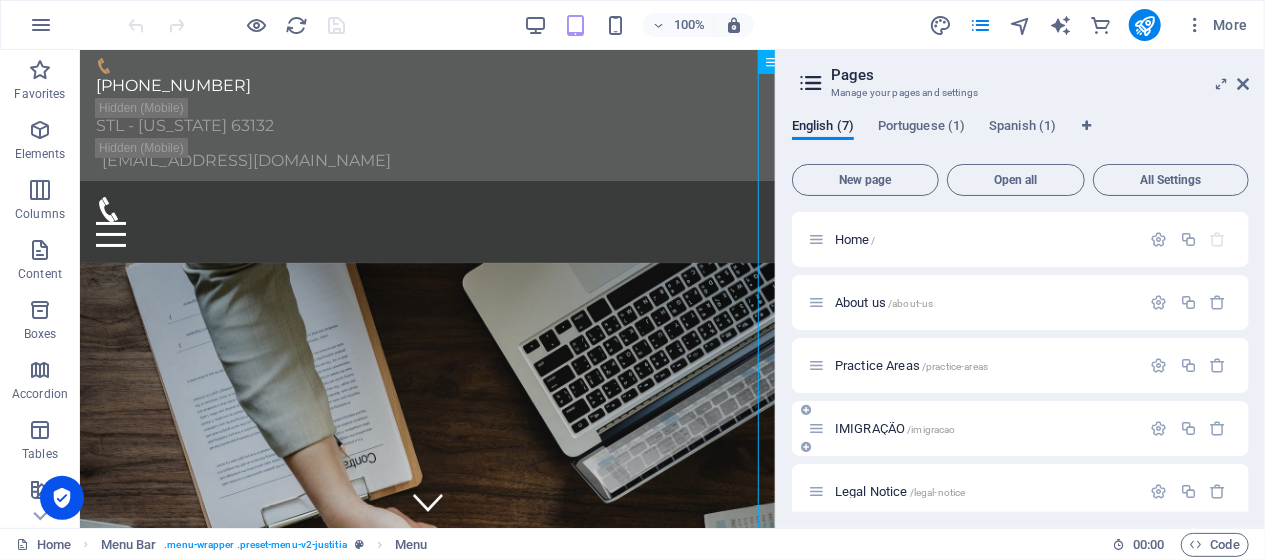 click on "IMIGRAÇÃO  /imigracao" at bounding box center (895, 428) 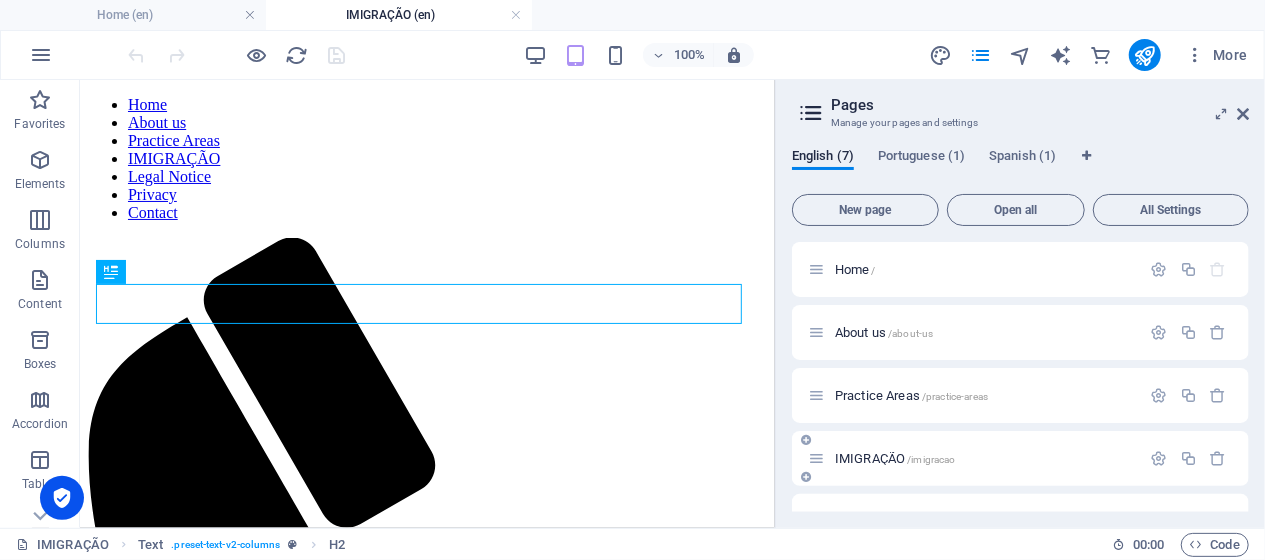 scroll, scrollTop: 761, scrollLeft: 0, axis: vertical 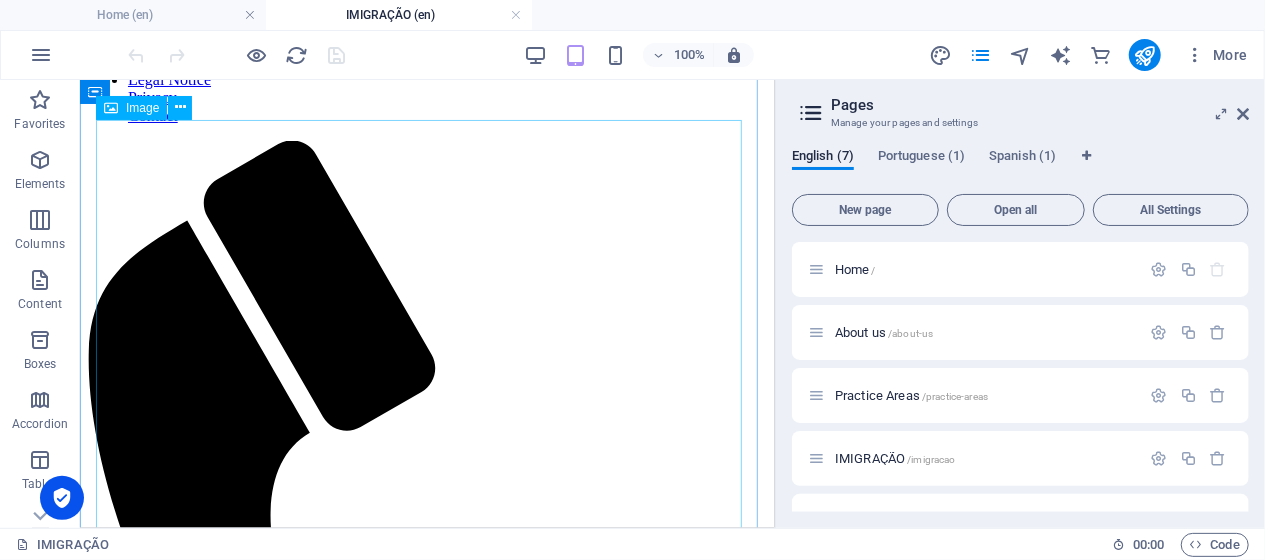 click at bounding box center (426, 1360) 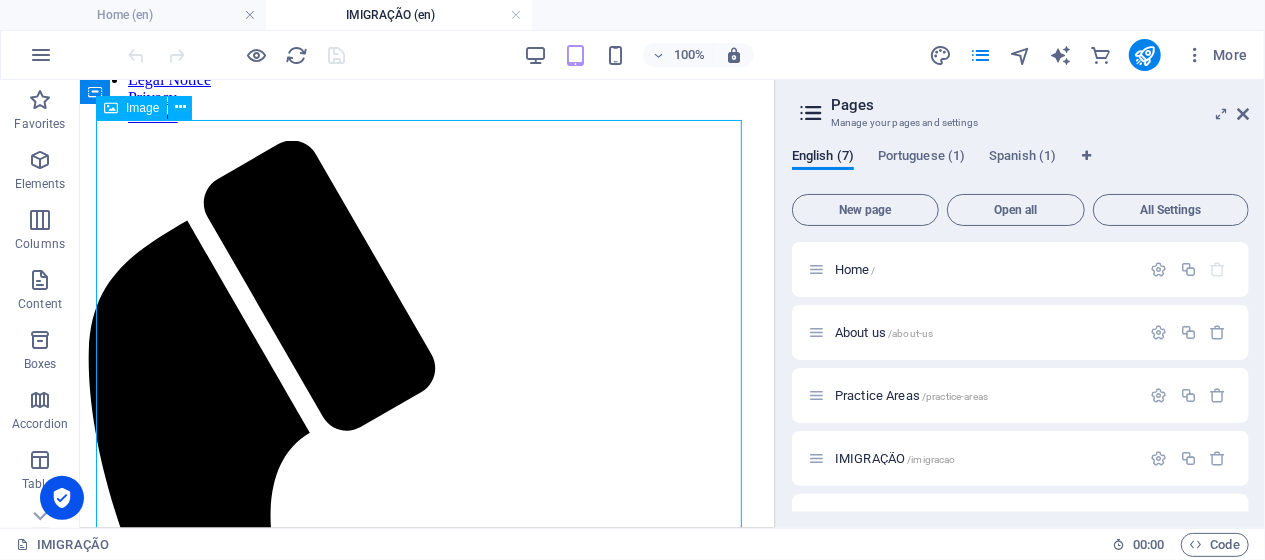click at bounding box center (426, 1360) 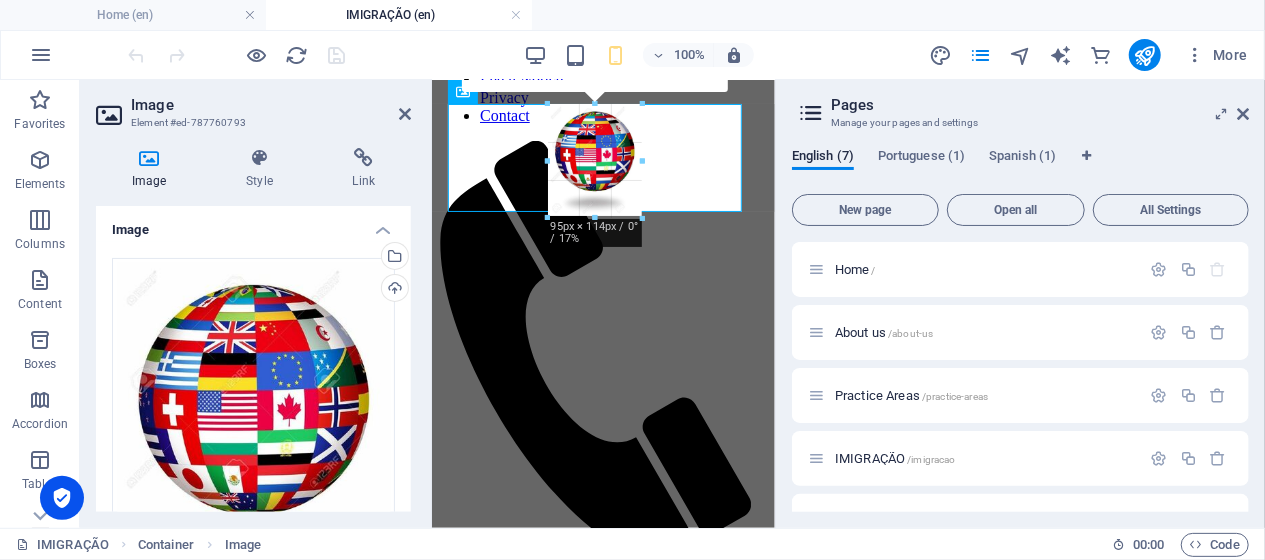 drag, startPoint x: 741, startPoint y: 103, endPoint x: 509, endPoint y: 339, distance: 330.93805 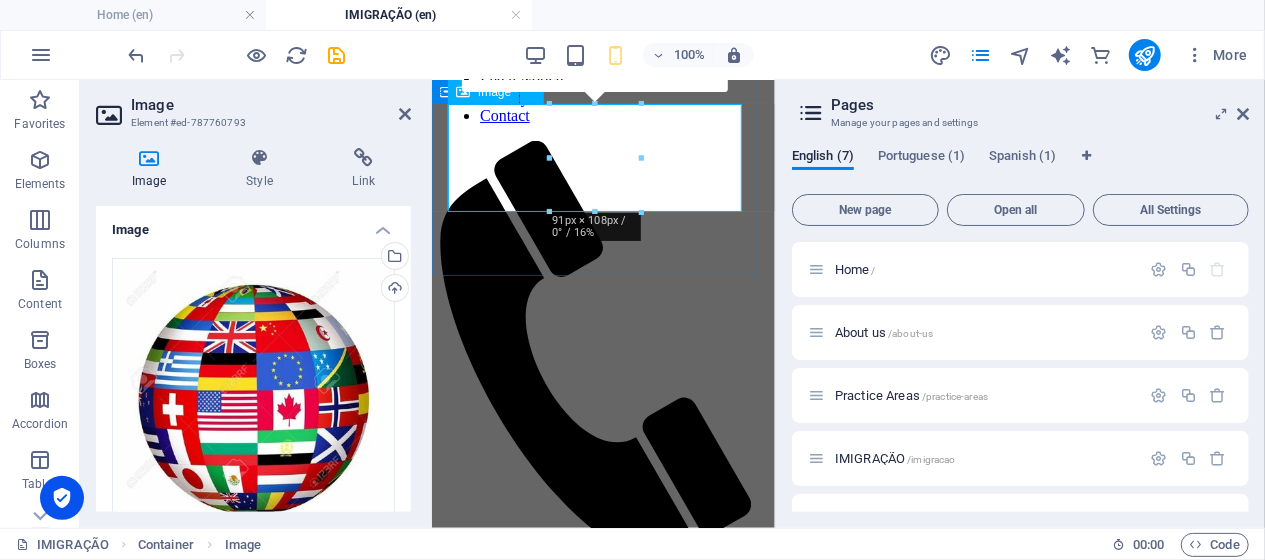 click at bounding box center (602, 613) 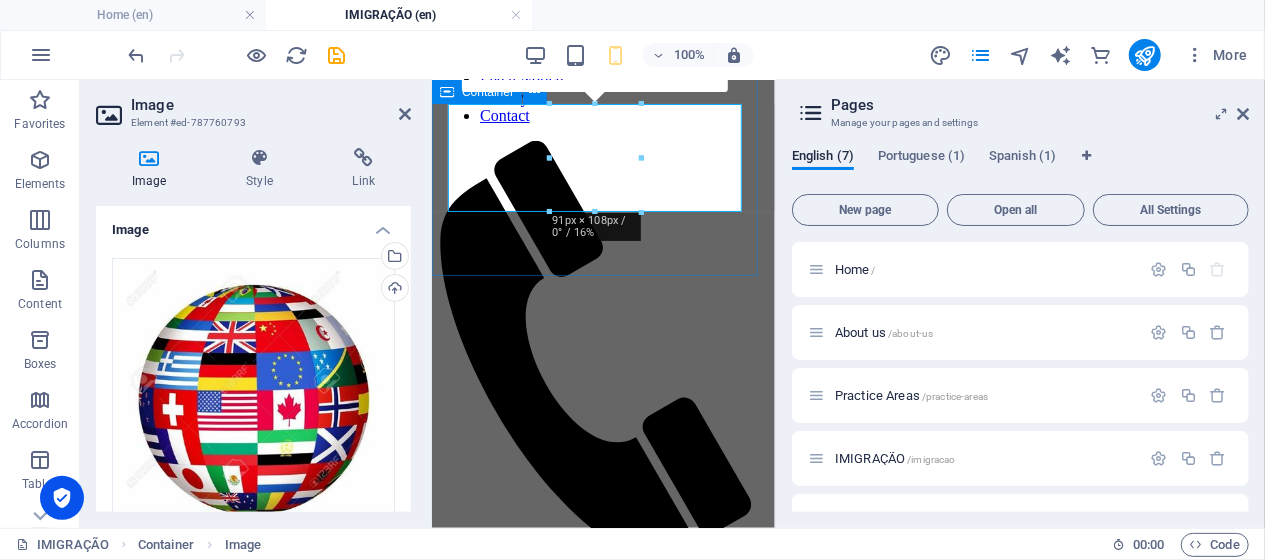 click at bounding box center [602, 613] 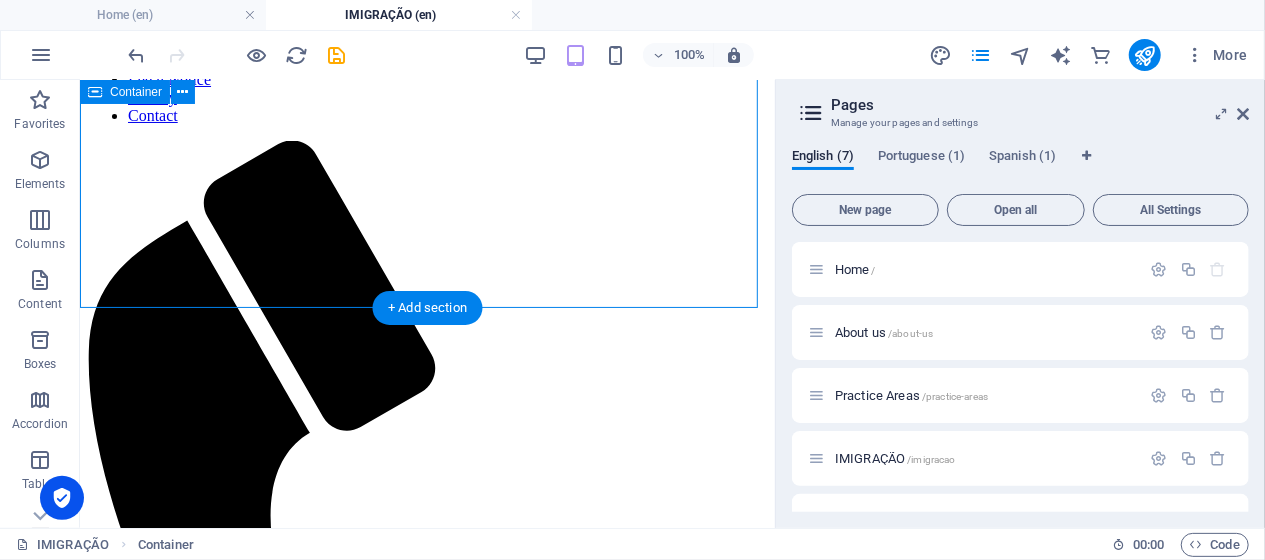 click at bounding box center (426, 1080) 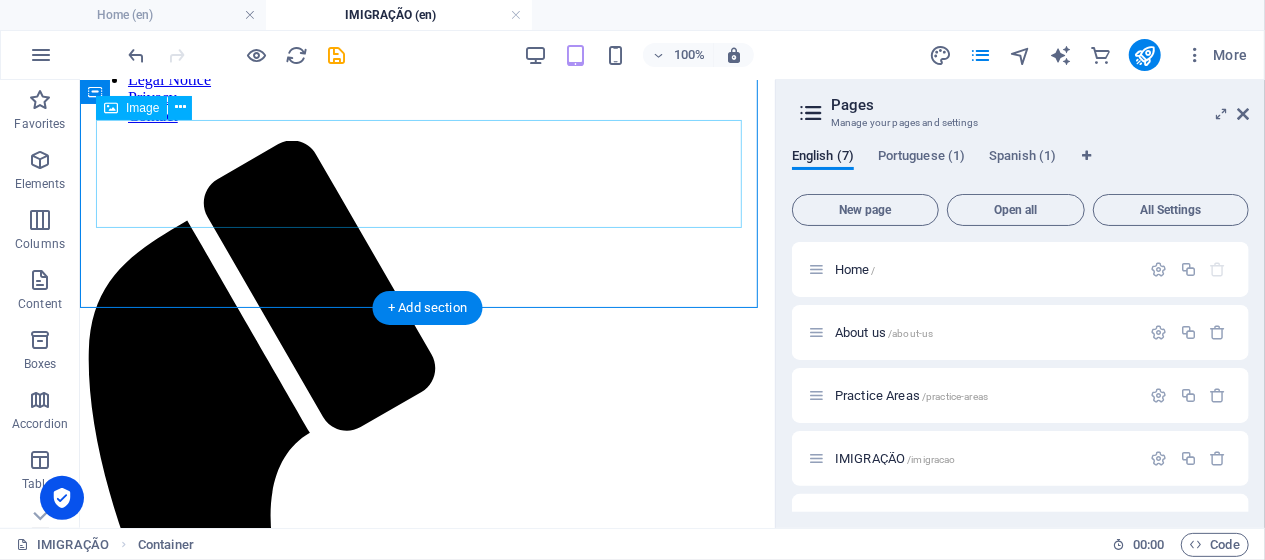 click at bounding box center [426, 1080] 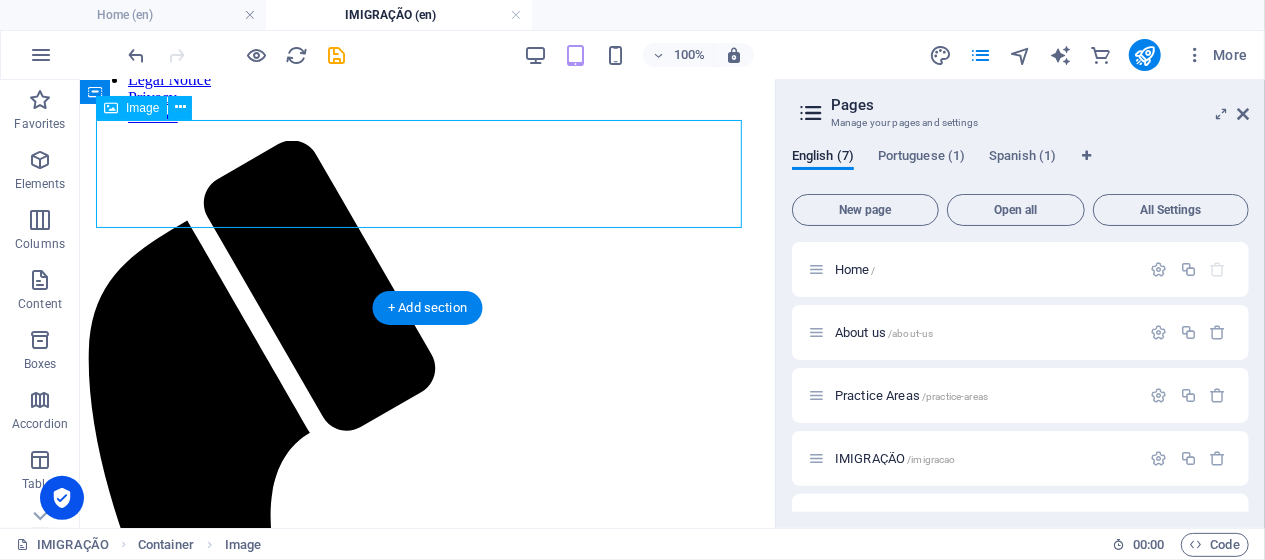 click at bounding box center [426, 1080] 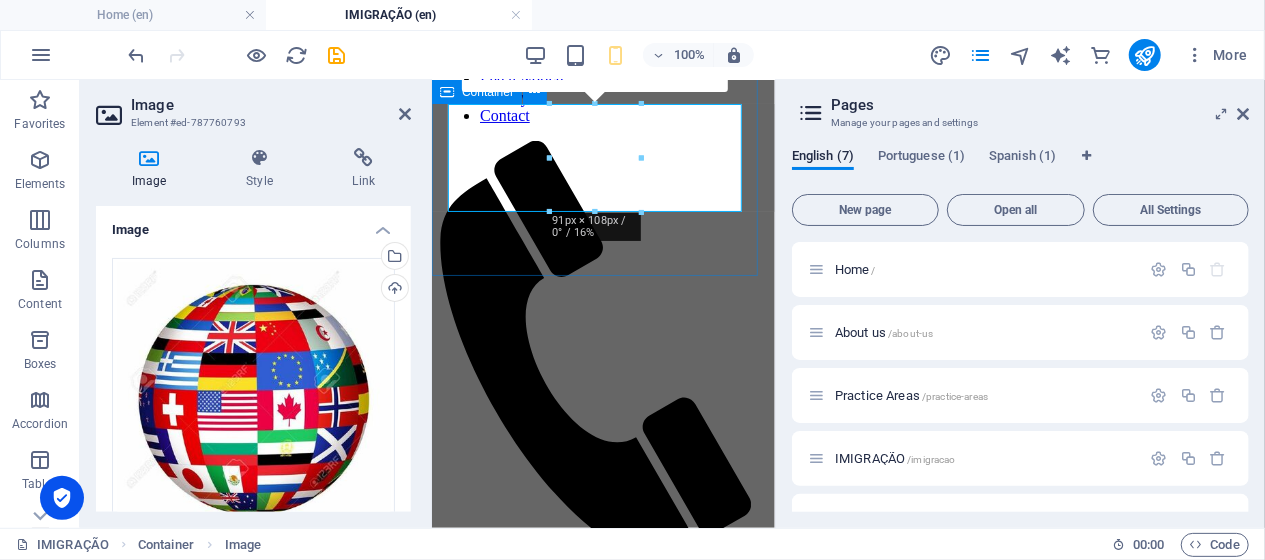 drag, startPoint x: 978, startPoint y: 292, endPoint x: 519, endPoint y: 232, distance: 462.90497 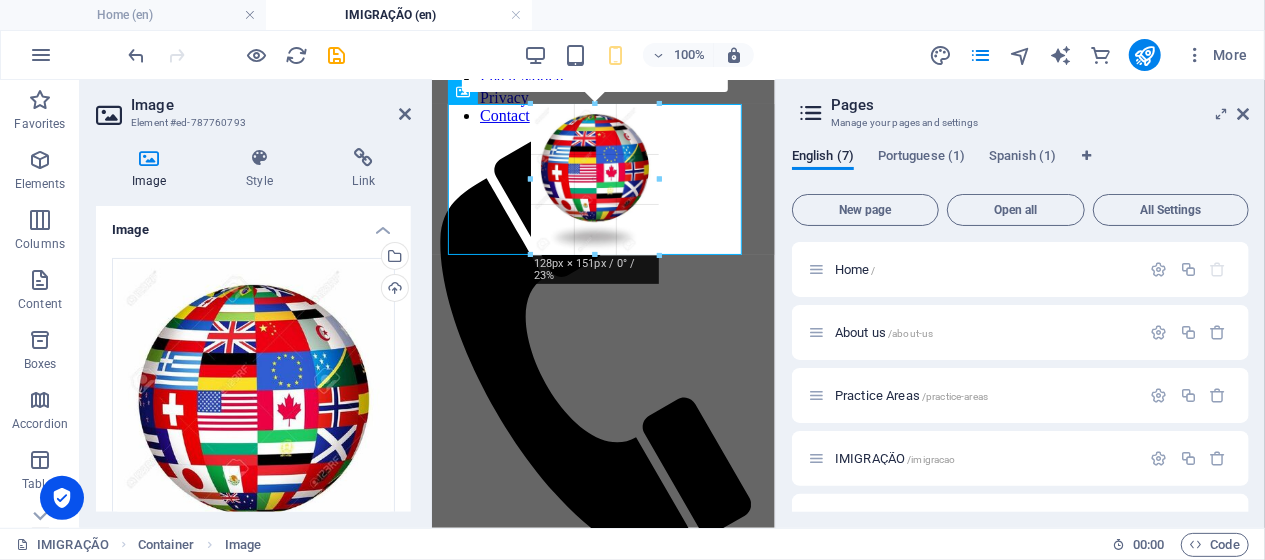 drag, startPoint x: 547, startPoint y: 210, endPoint x: 503, endPoint y: 247, distance: 57.48913 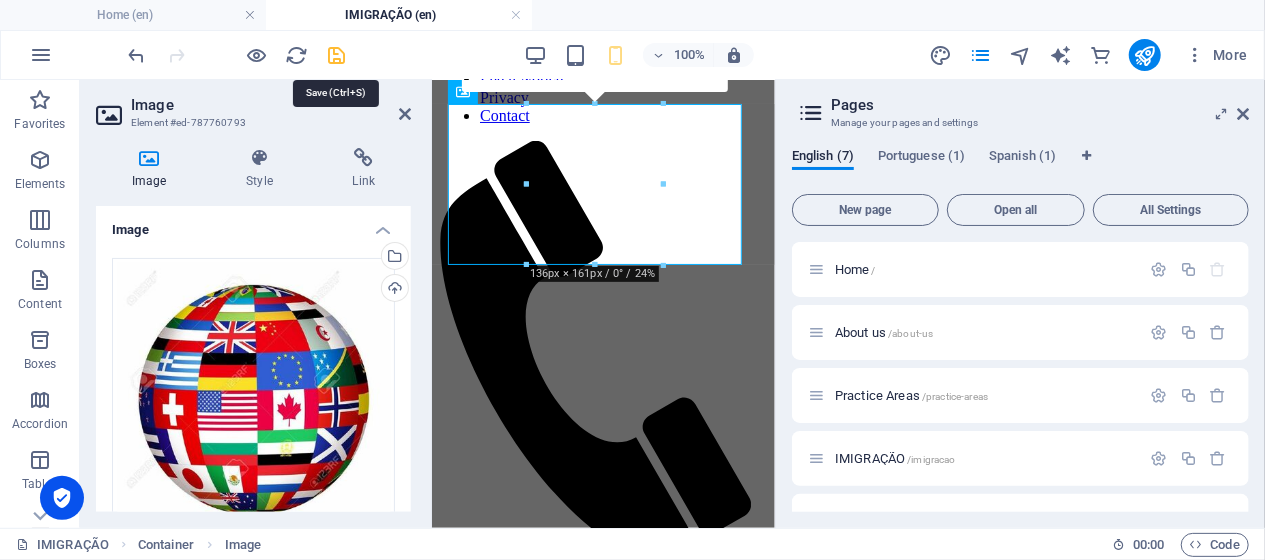 click at bounding box center (337, 55) 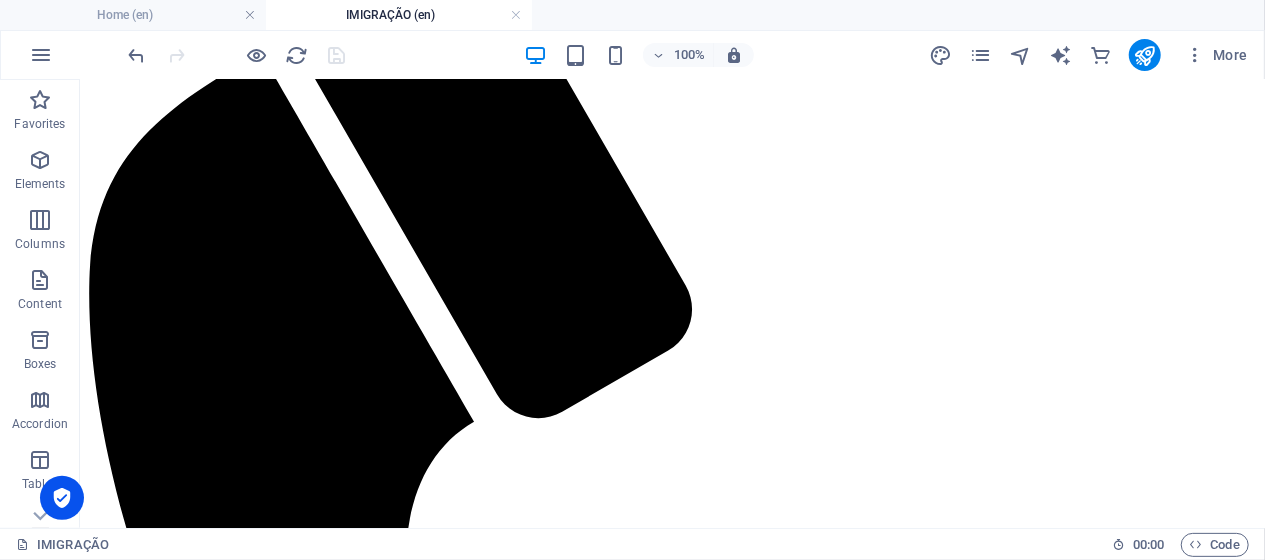 scroll, scrollTop: 329, scrollLeft: 0, axis: vertical 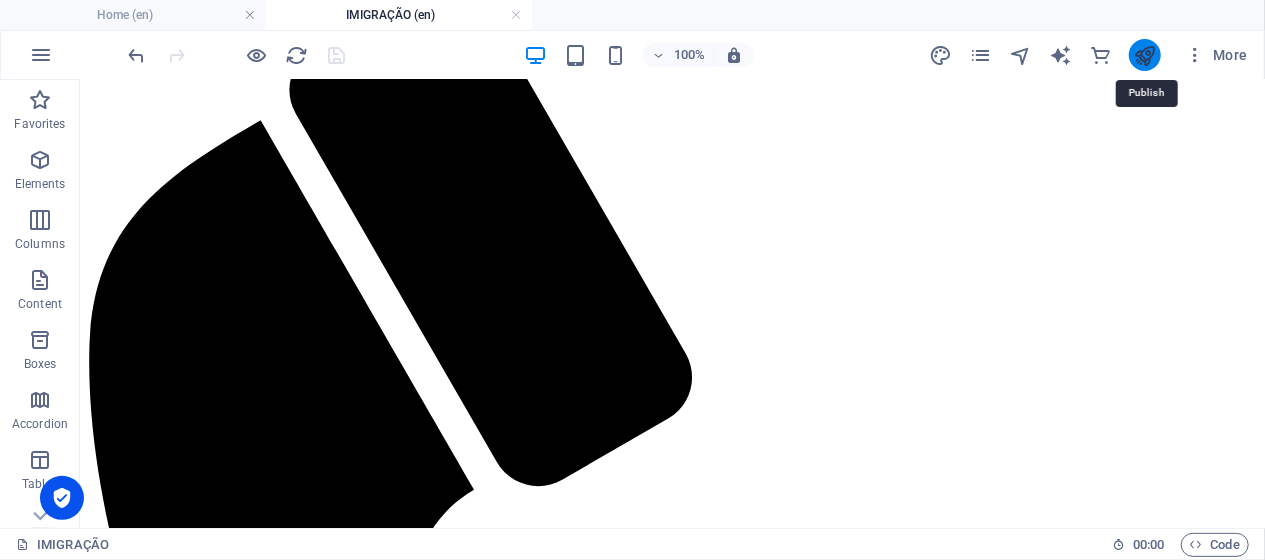 click at bounding box center (1144, 55) 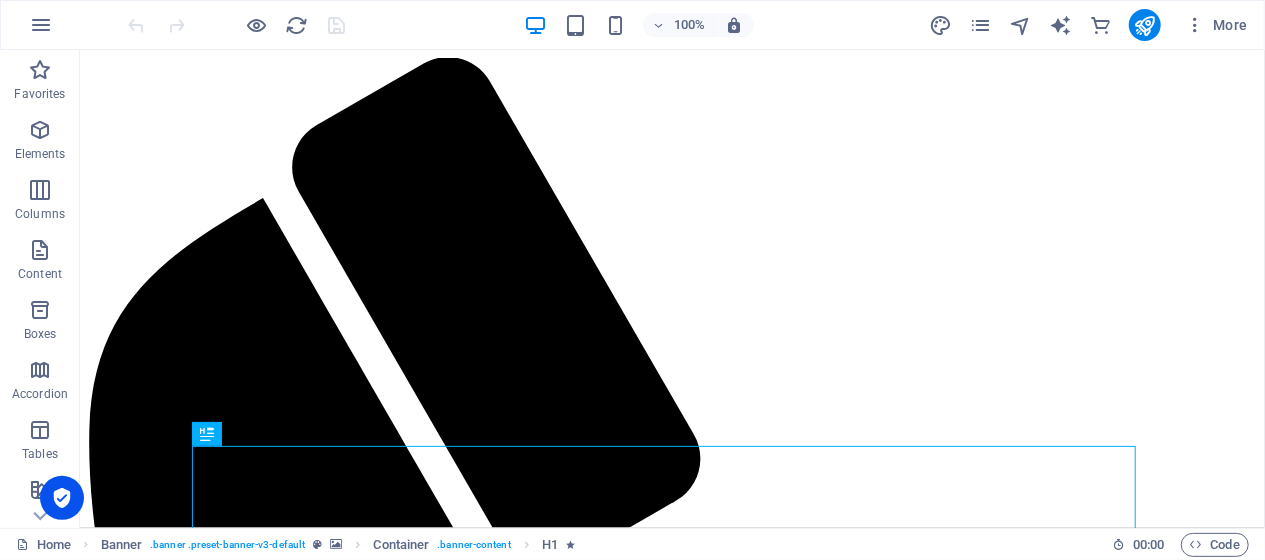 scroll, scrollTop: 0, scrollLeft: 0, axis: both 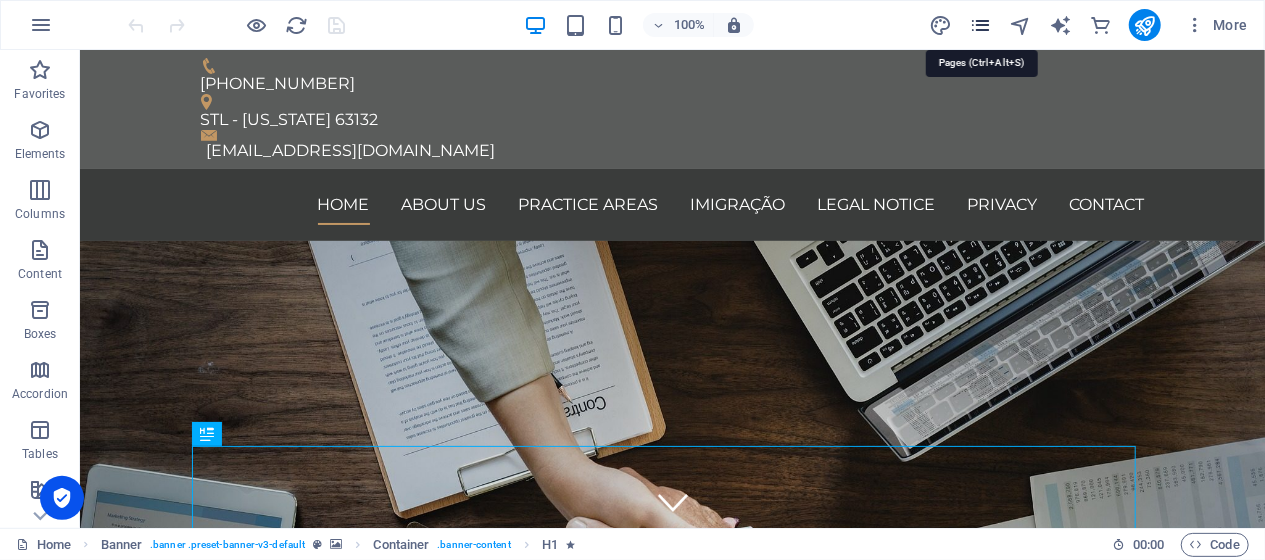 click at bounding box center [980, 25] 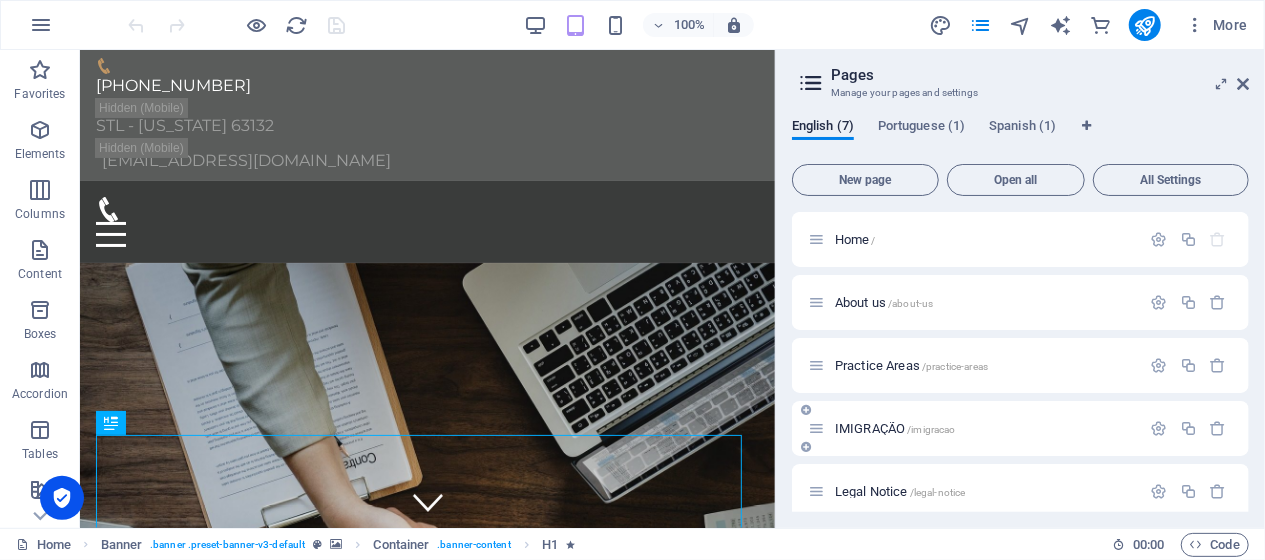 click on "IMIGRAÇÃO  /imigracao" at bounding box center (974, 428) 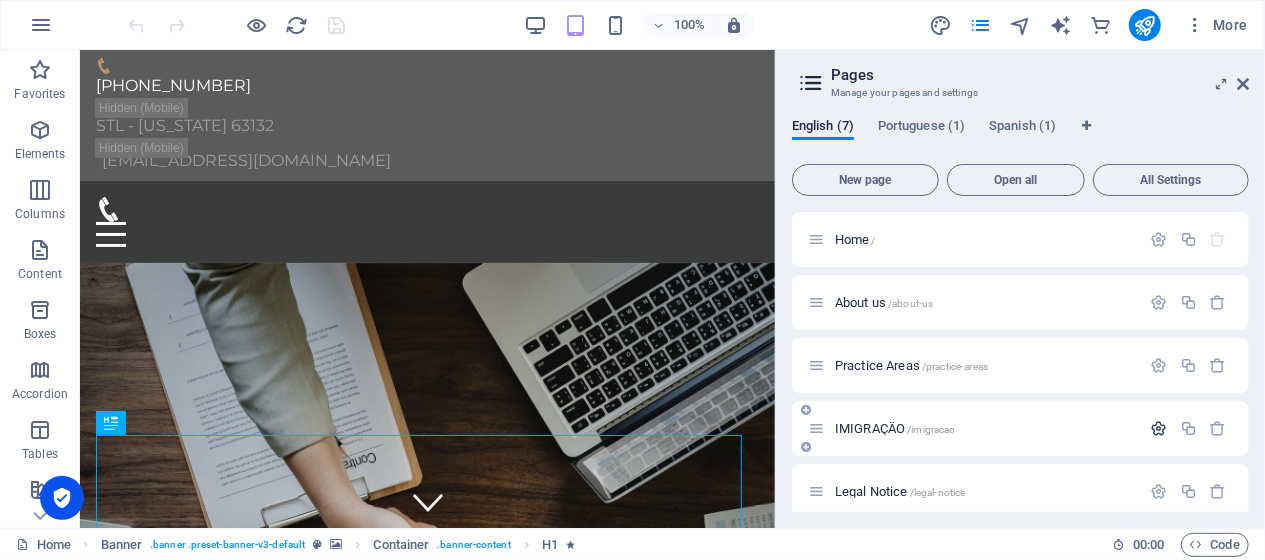 click at bounding box center [1159, 428] 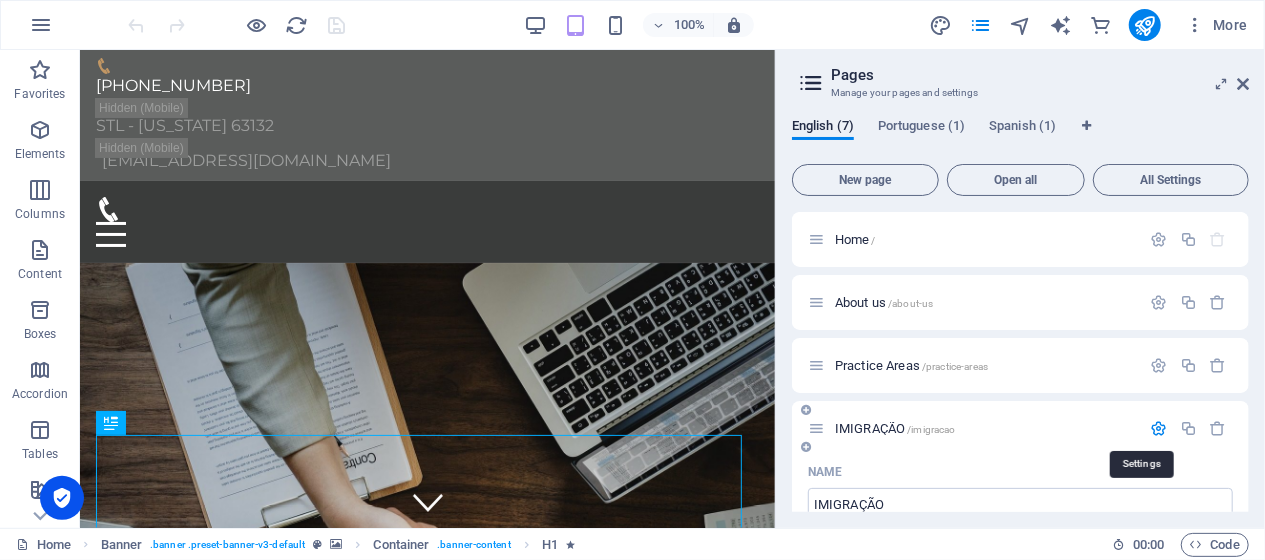 click at bounding box center [1159, 428] 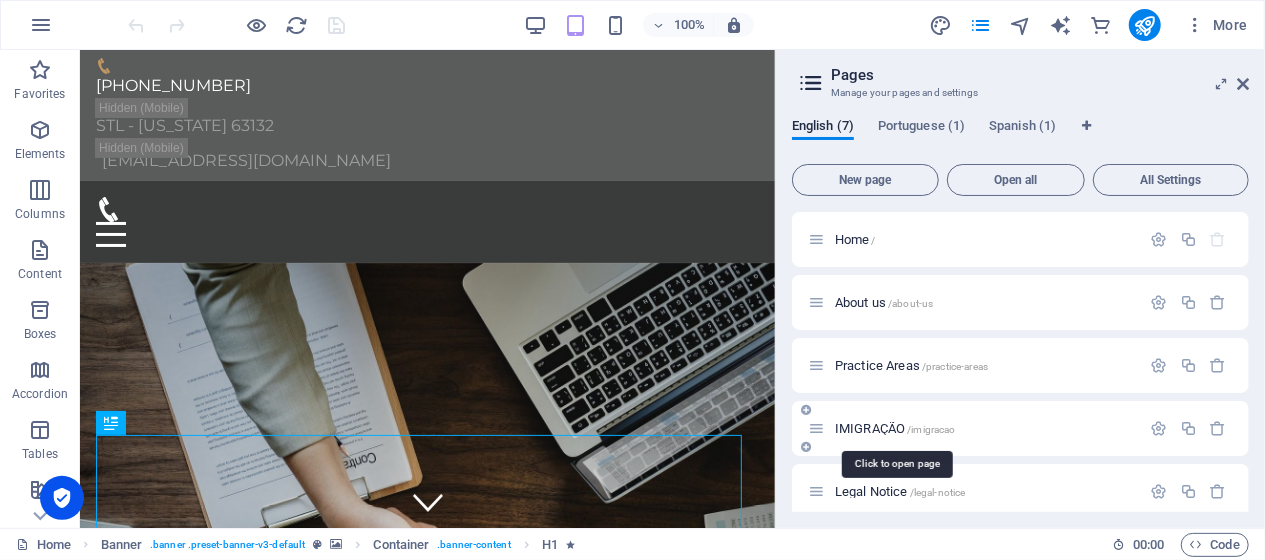 click on "IMIGRAÇÃO  /imigracao" at bounding box center (895, 428) 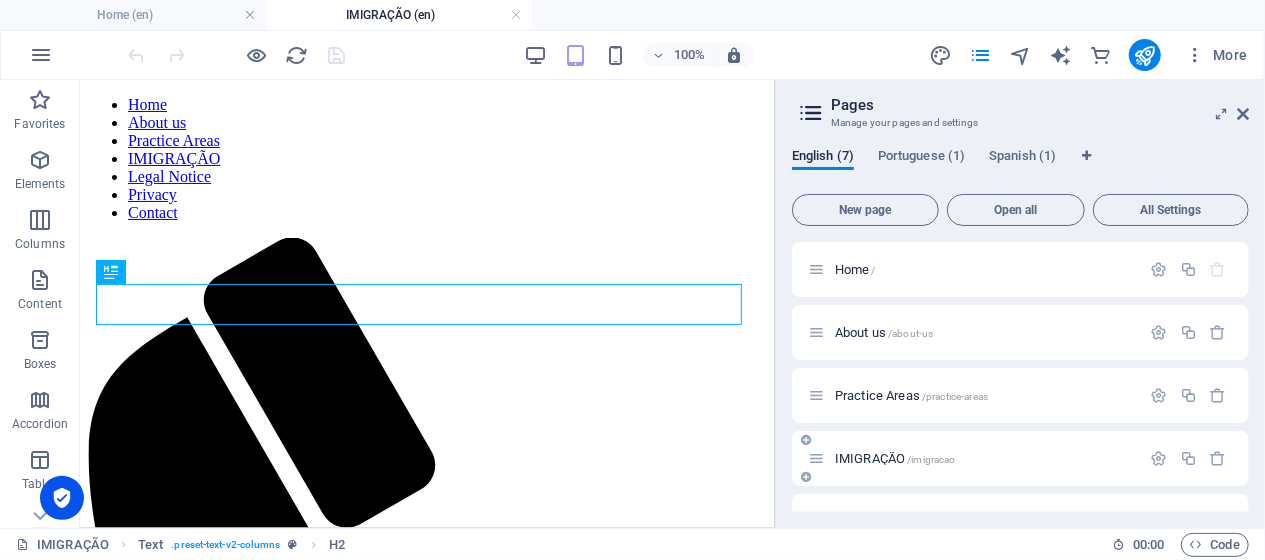 scroll, scrollTop: 254, scrollLeft: 0, axis: vertical 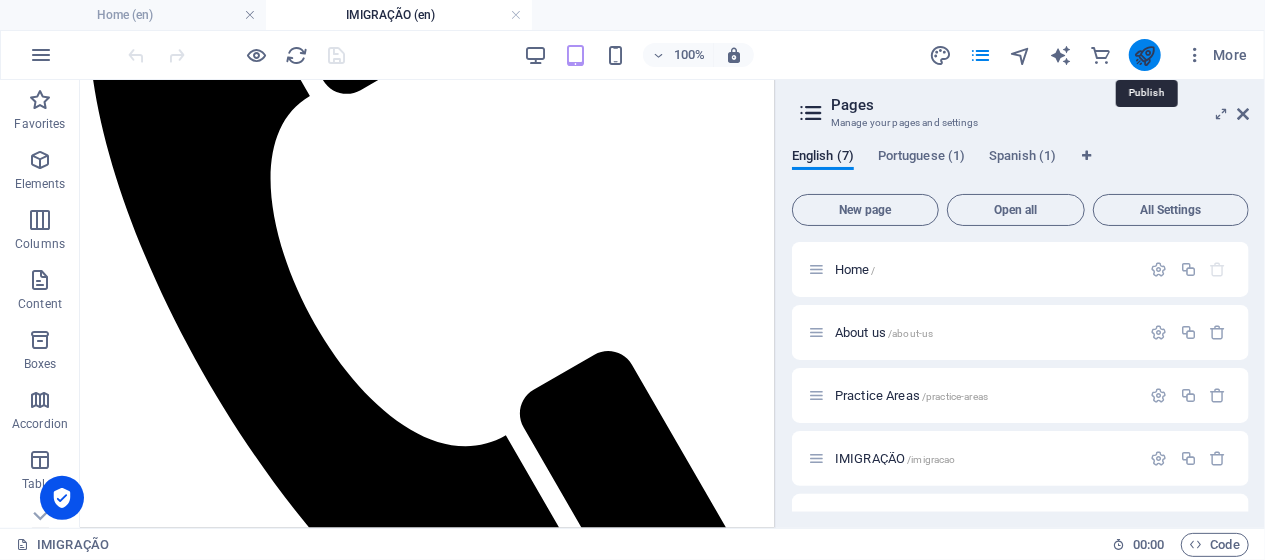 click at bounding box center [1144, 55] 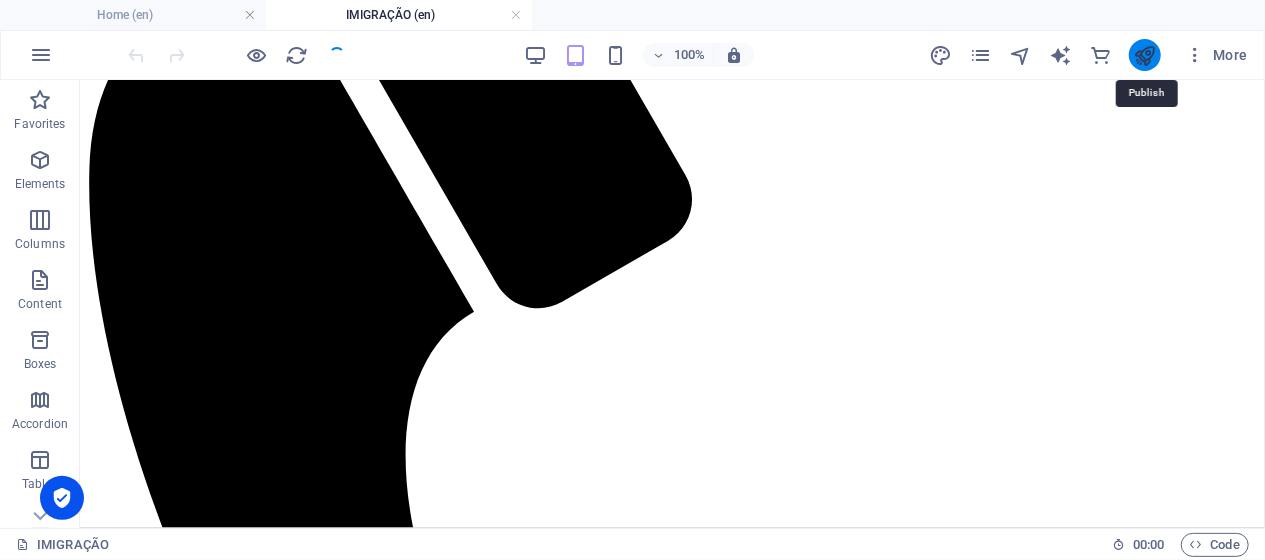 scroll, scrollTop: 314, scrollLeft: 0, axis: vertical 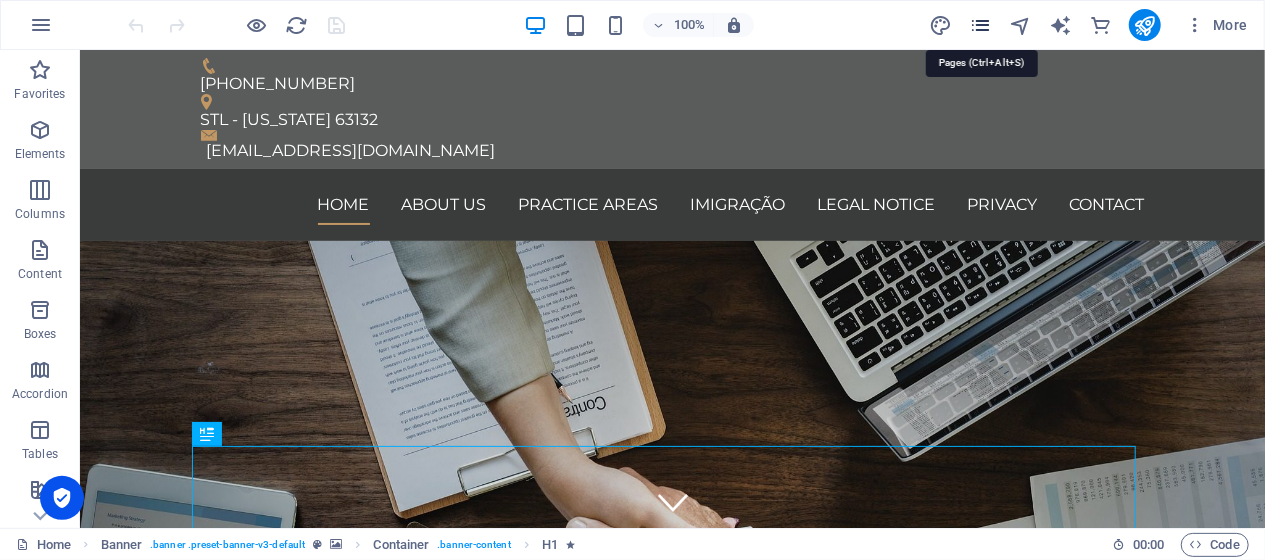 click at bounding box center (980, 25) 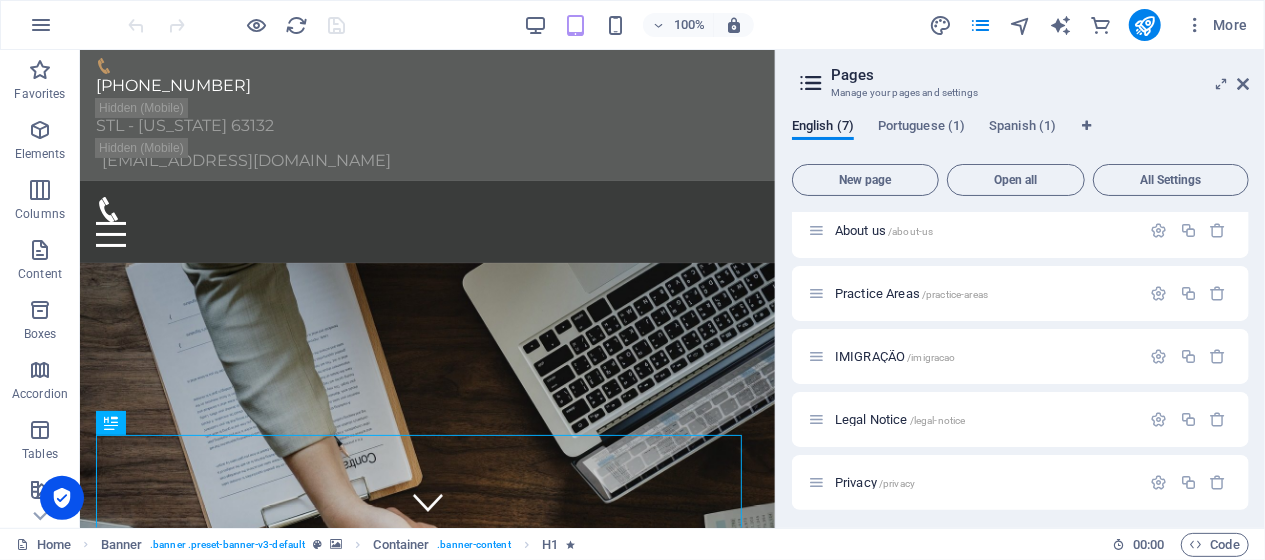 scroll, scrollTop: 141, scrollLeft: 0, axis: vertical 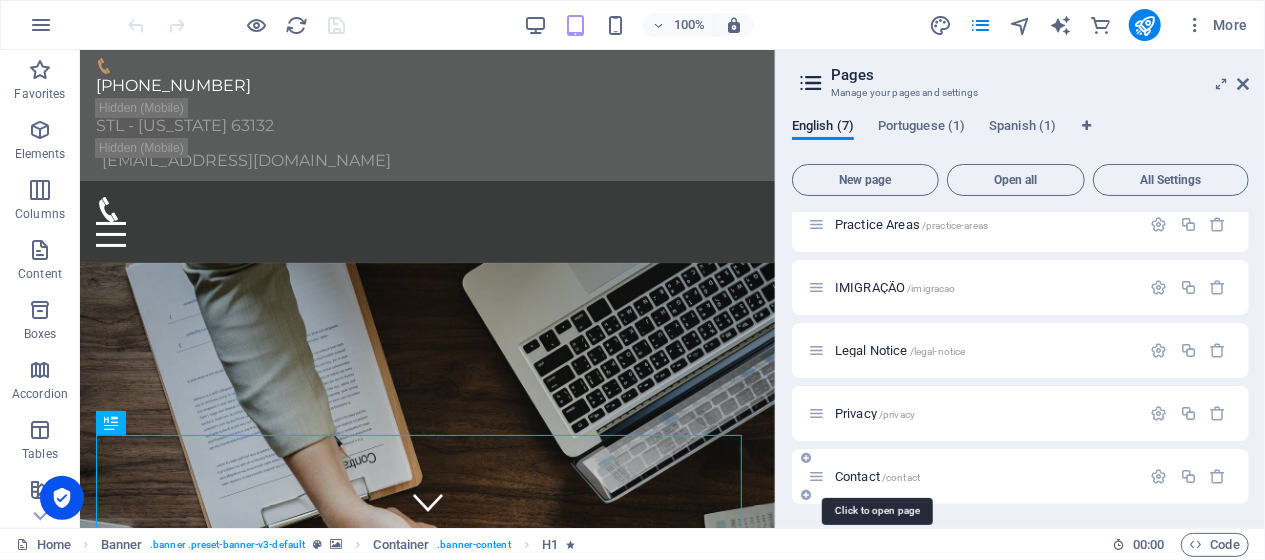 click on "Contact /contact" at bounding box center [877, 476] 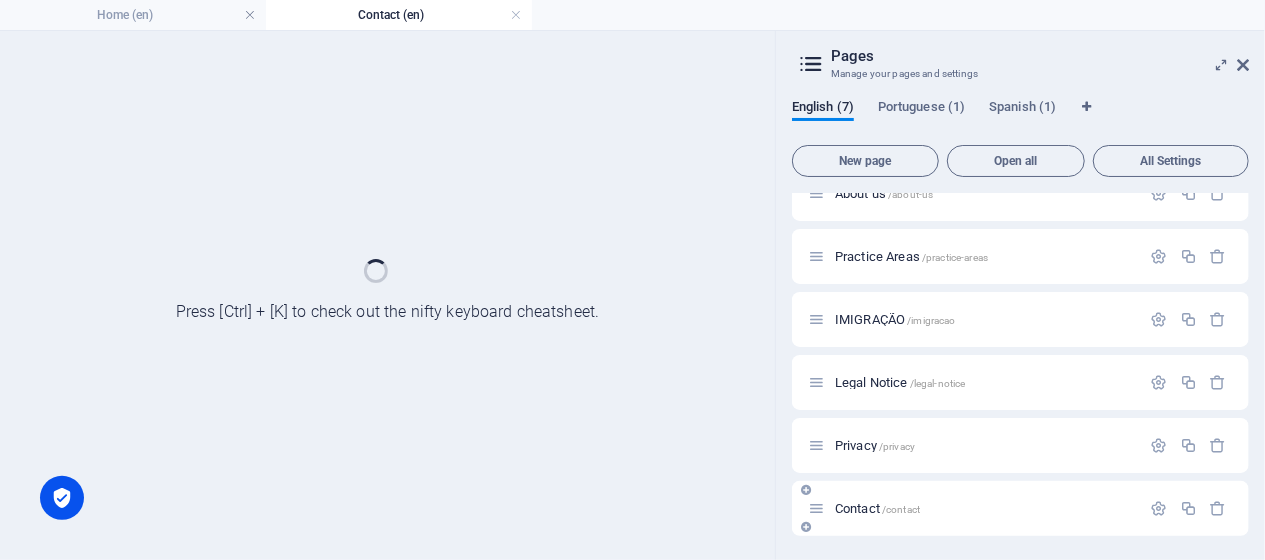 click on "Privacy /privacy" at bounding box center [1020, 445] 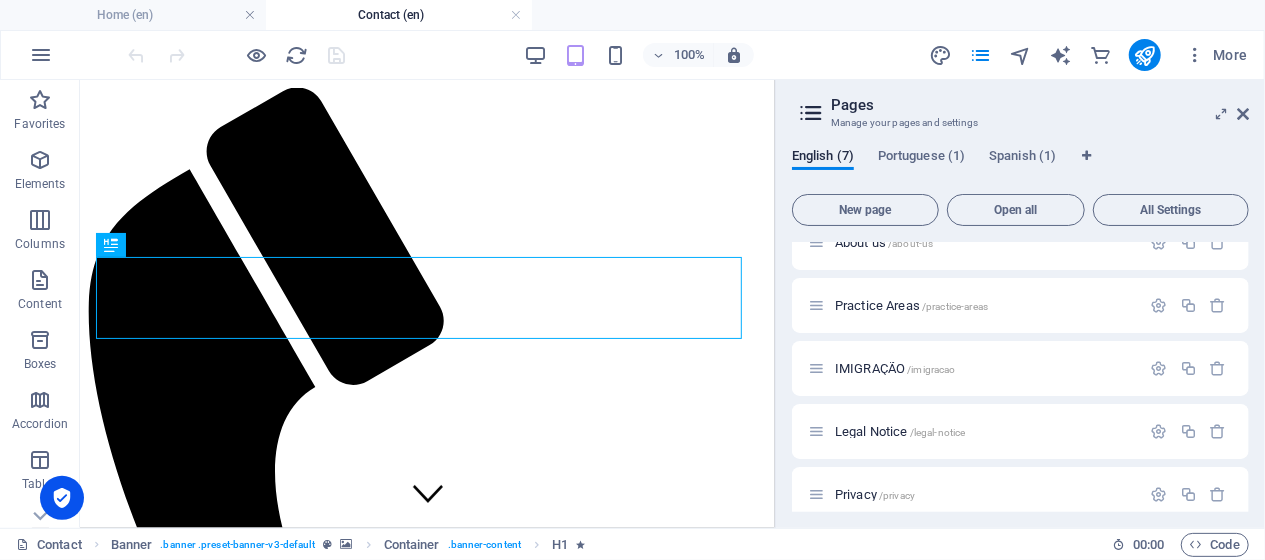 scroll, scrollTop: 0, scrollLeft: 0, axis: both 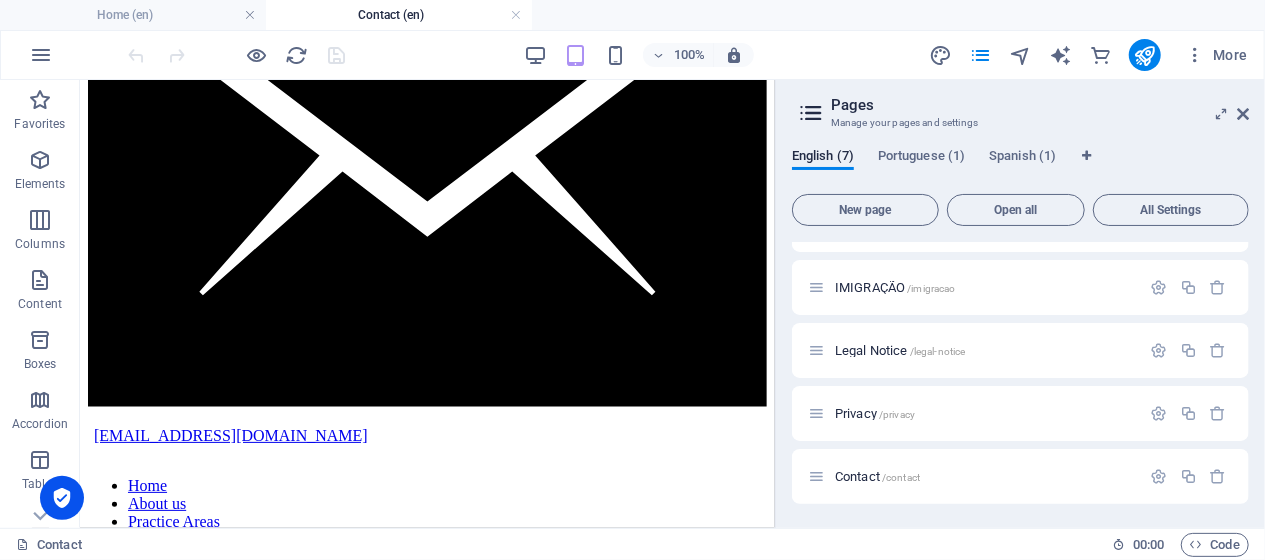 drag, startPoint x: 766, startPoint y: 134, endPoint x: 892, endPoint y: 498, distance: 385.19086 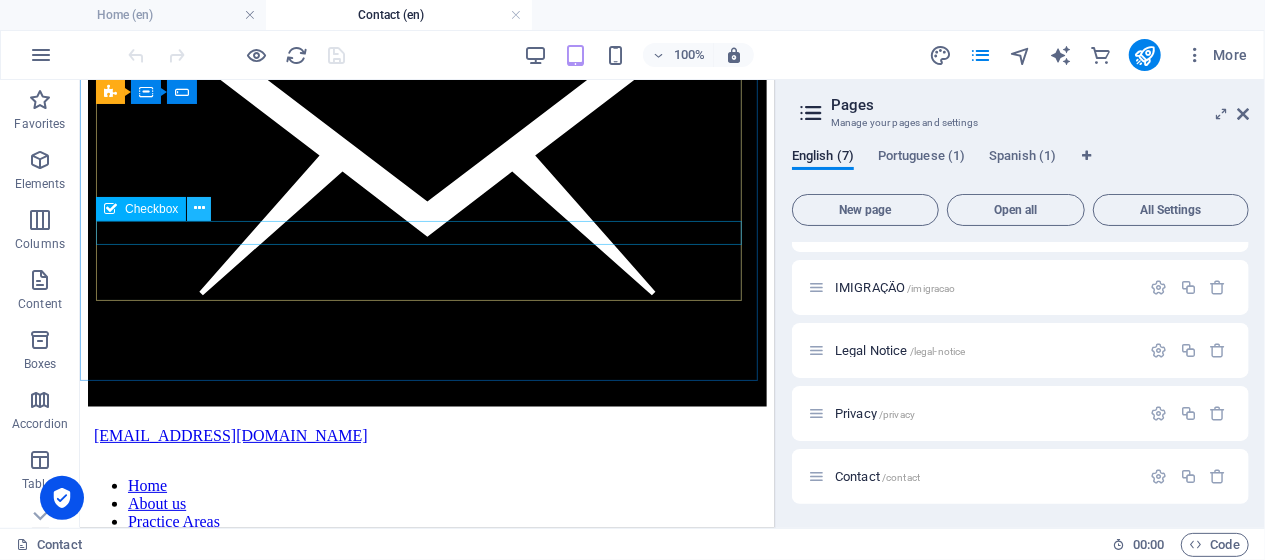click at bounding box center (199, 208) 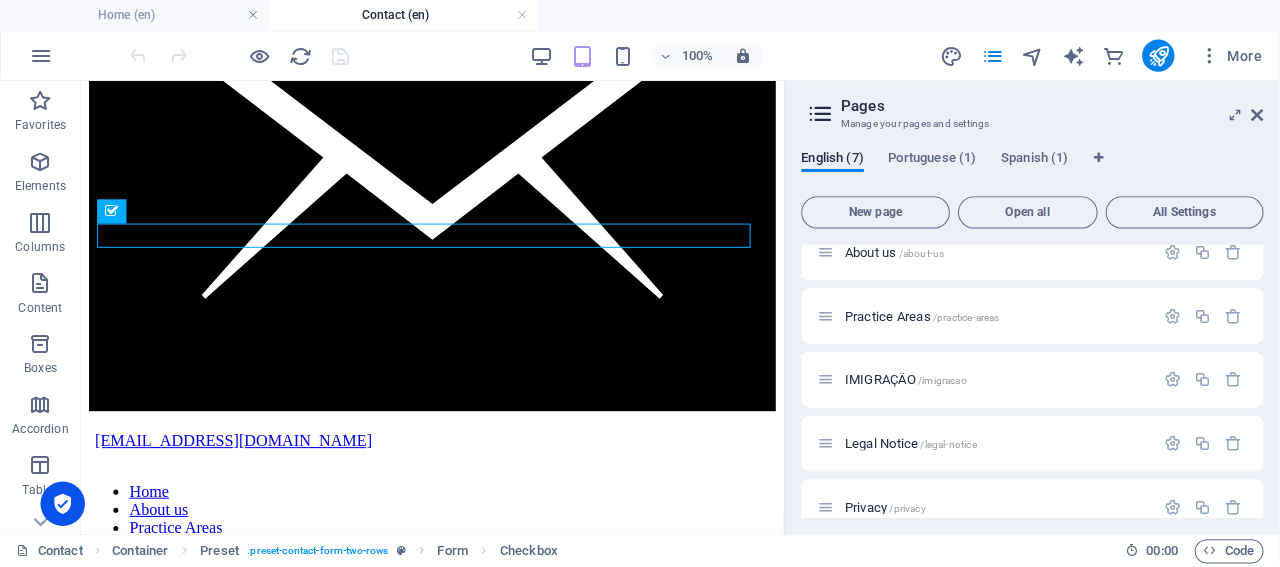 scroll, scrollTop: 0, scrollLeft: 0, axis: both 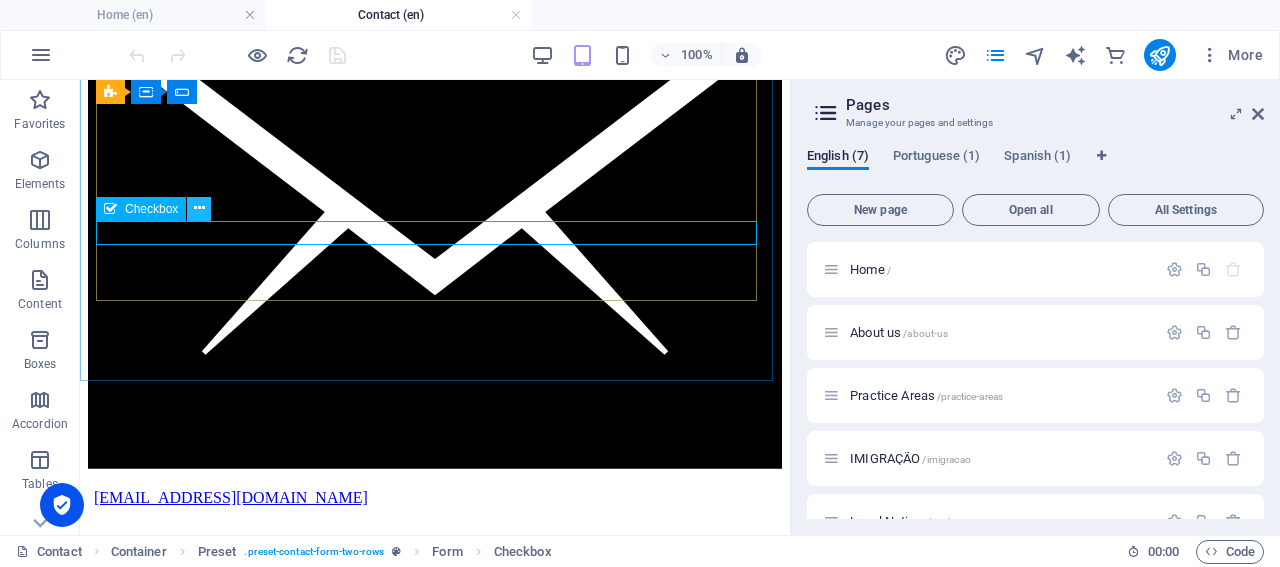 click at bounding box center [199, 208] 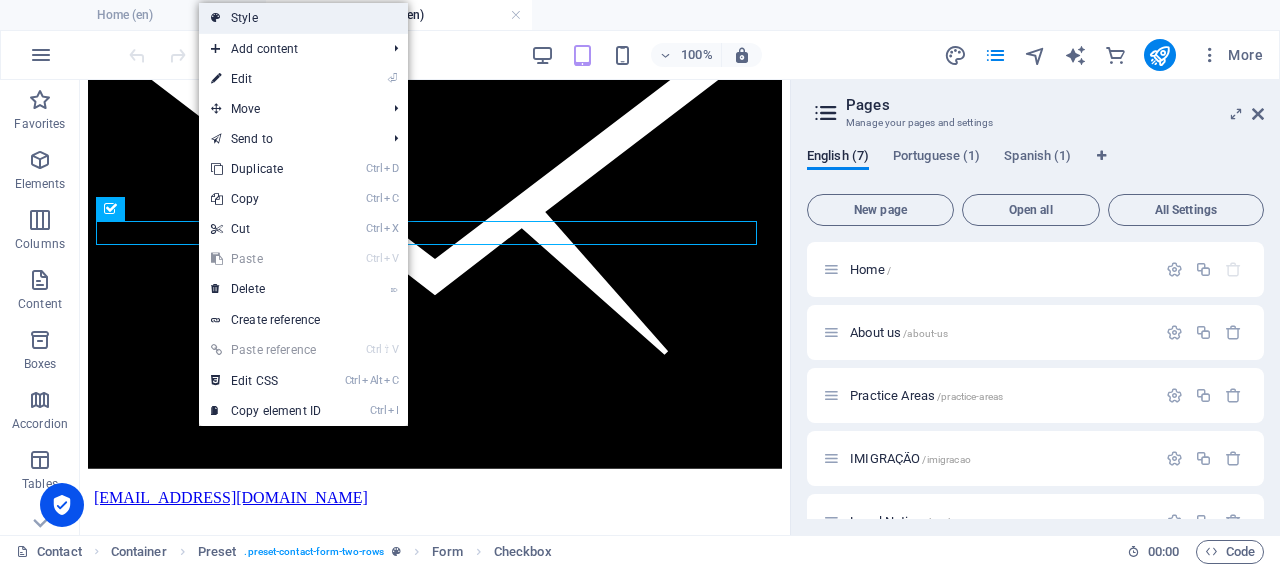 click on "Style" at bounding box center (303, 18) 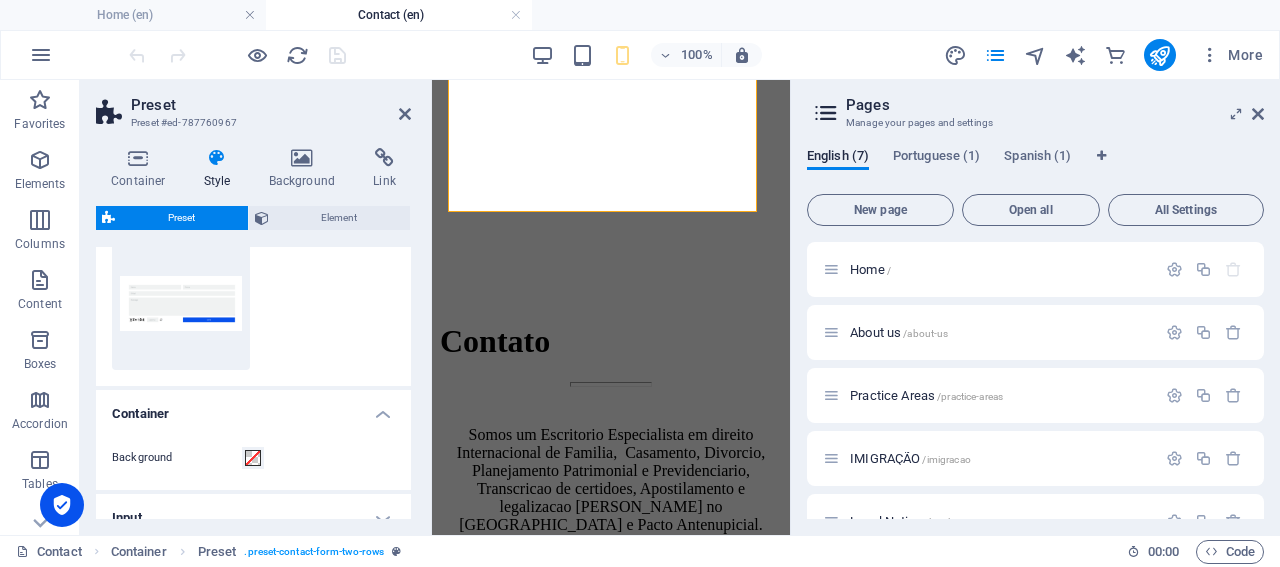 scroll, scrollTop: 0, scrollLeft: 0, axis: both 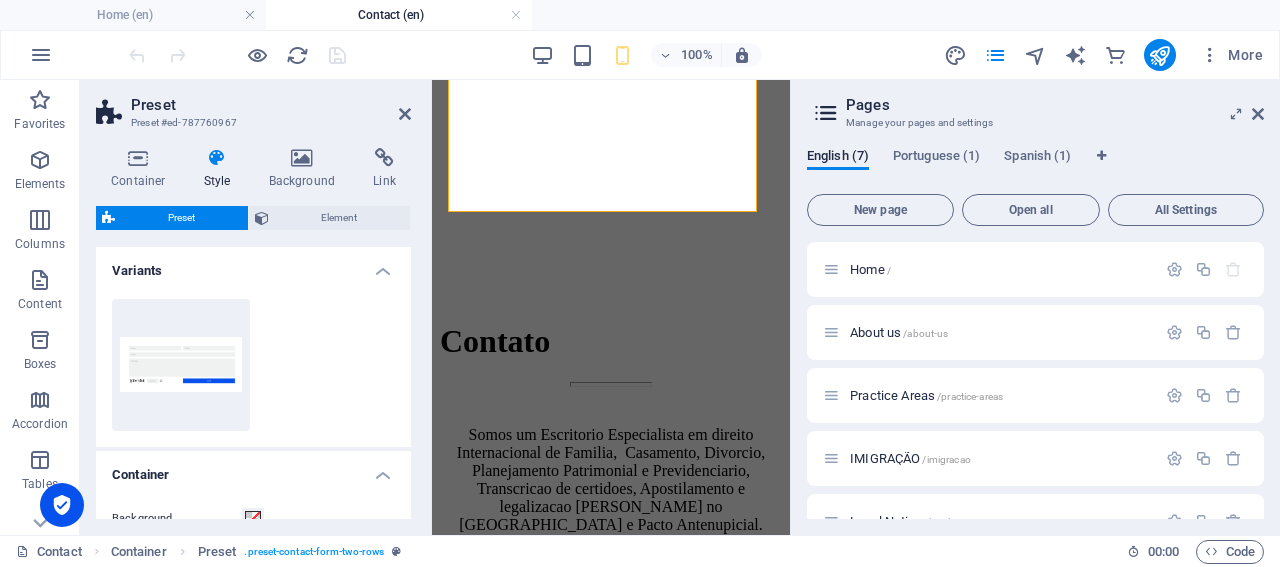 click at bounding box center (217, 158) 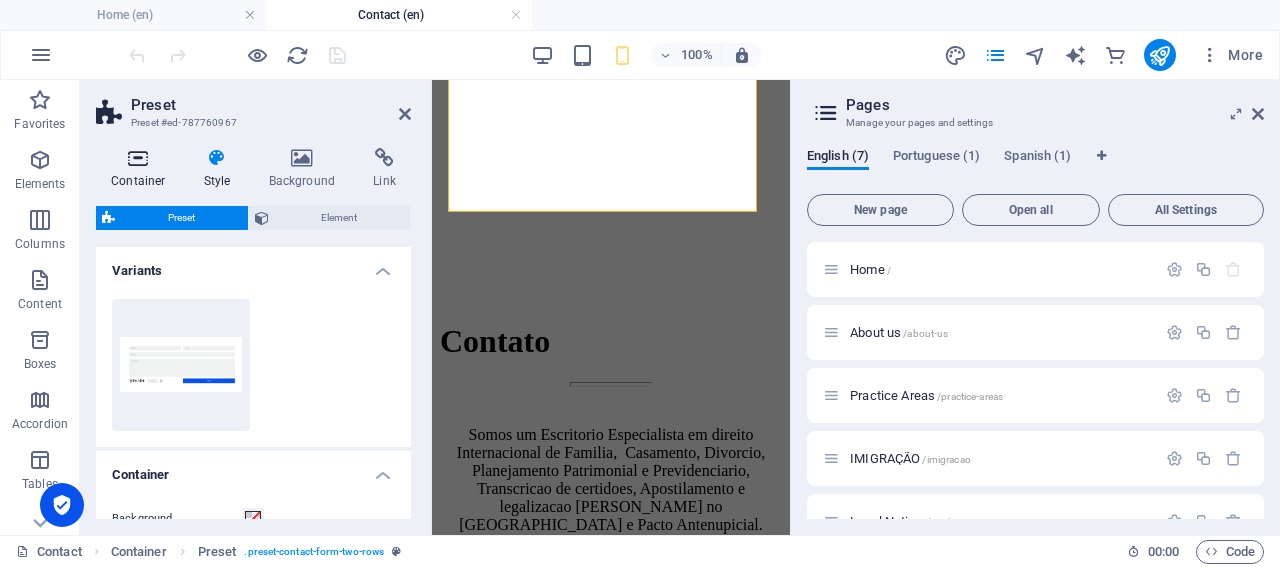click at bounding box center (138, 158) 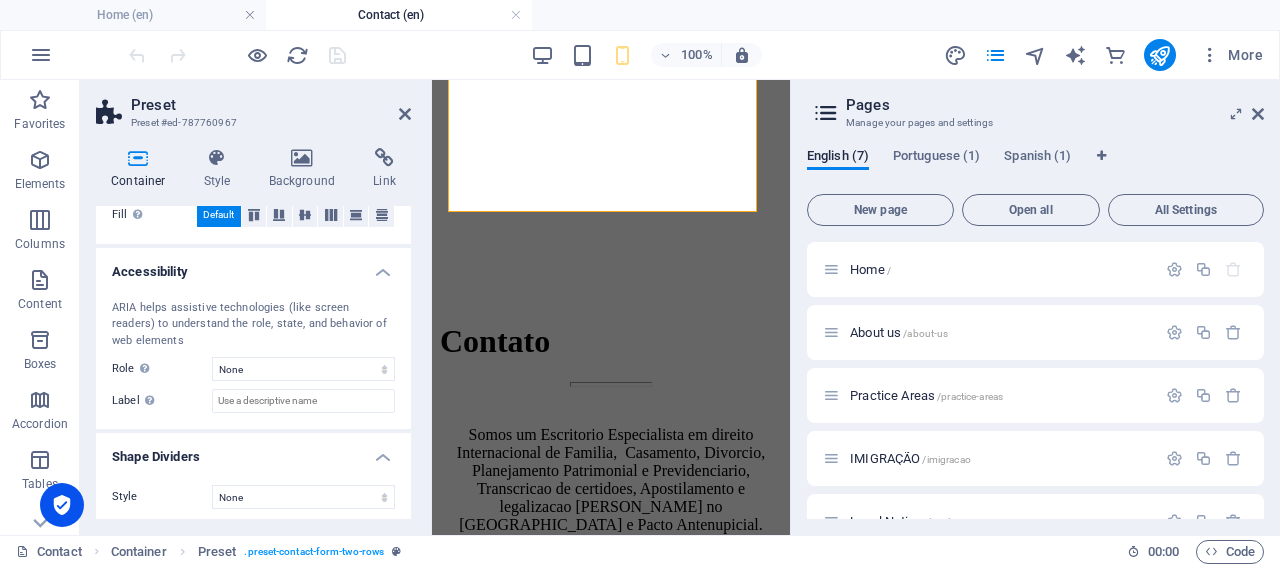 scroll, scrollTop: 461, scrollLeft: 0, axis: vertical 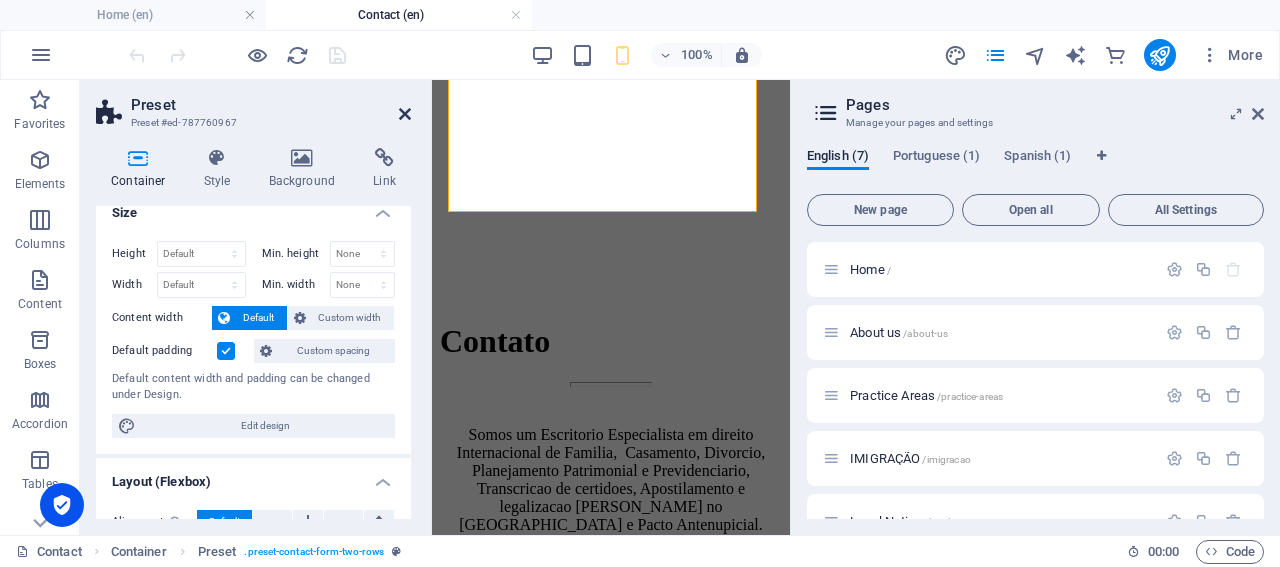 click at bounding box center (405, 114) 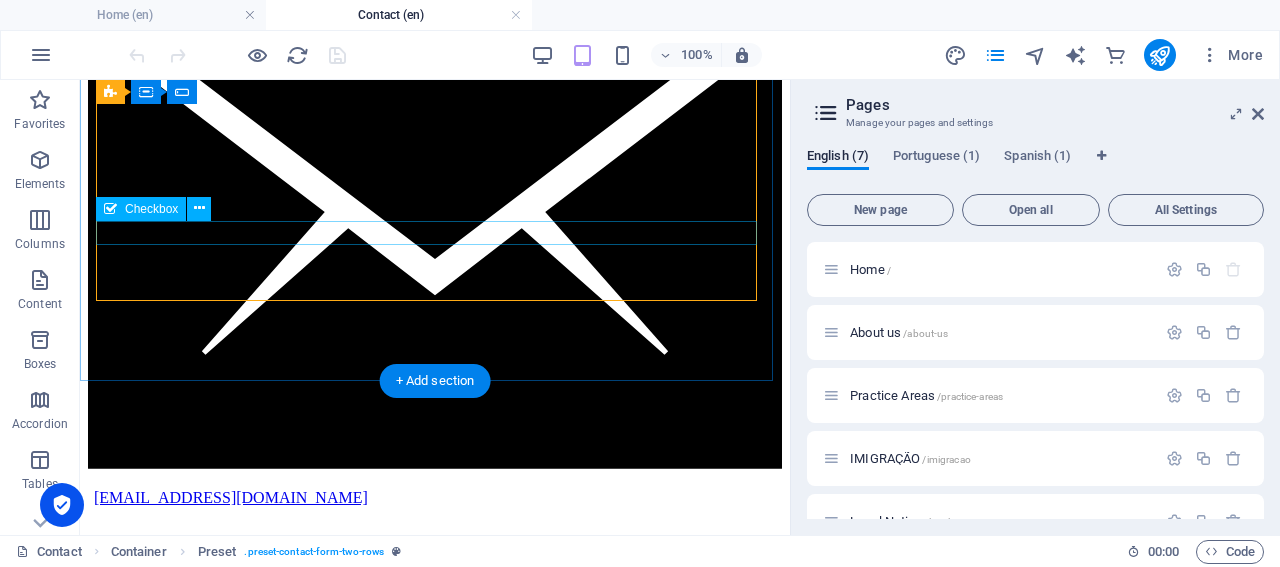 click on "I have read and understand the privacy policy." 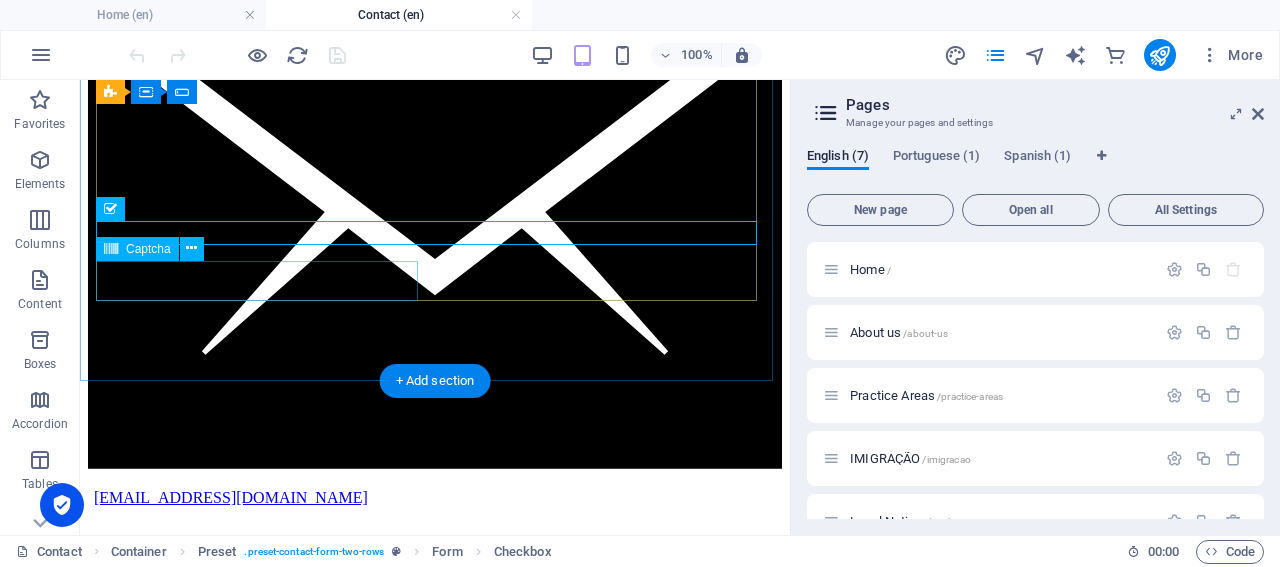 click on "Unreadable? Regenerate" 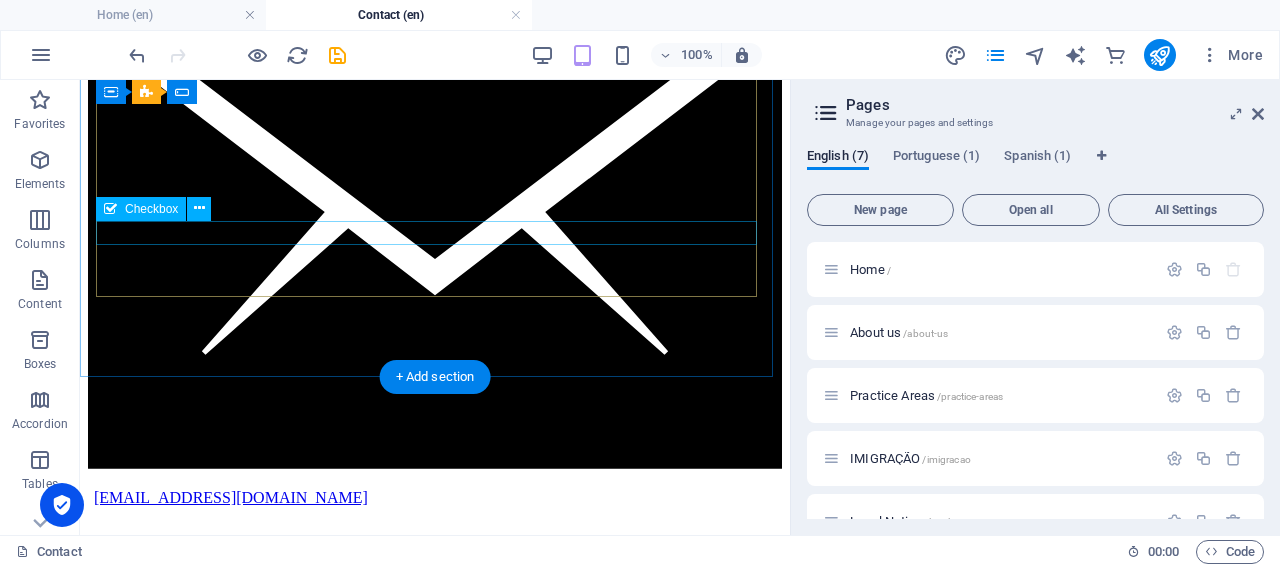 click on "I have read and understand the privacy policy." 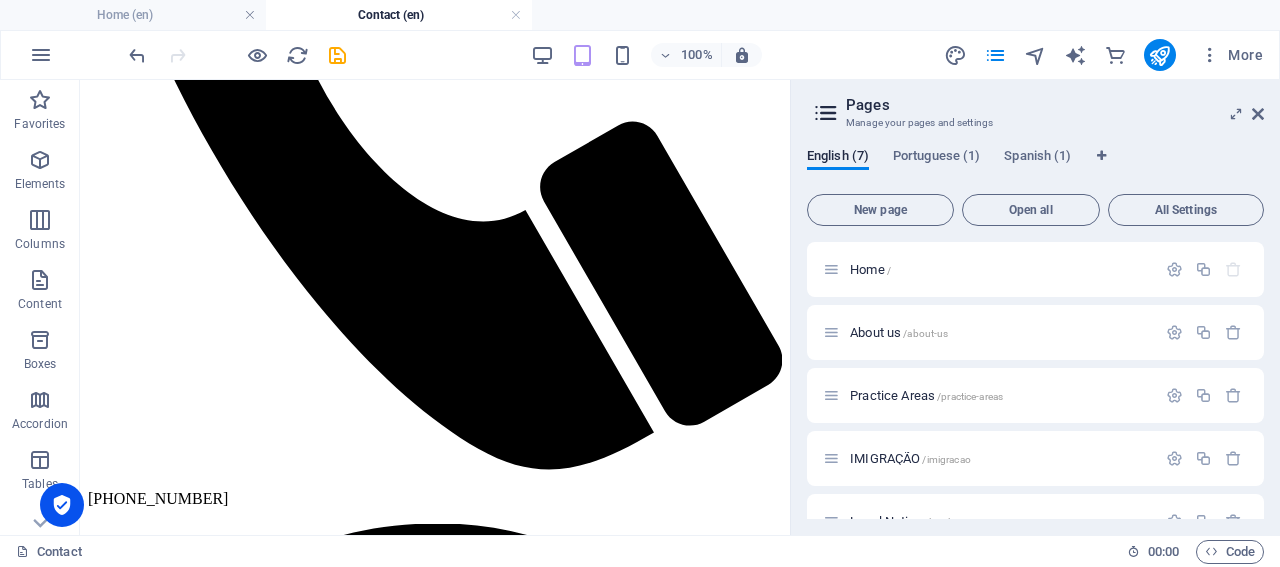 scroll, scrollTop: 500, scrollLeft: 0, axis: vertical 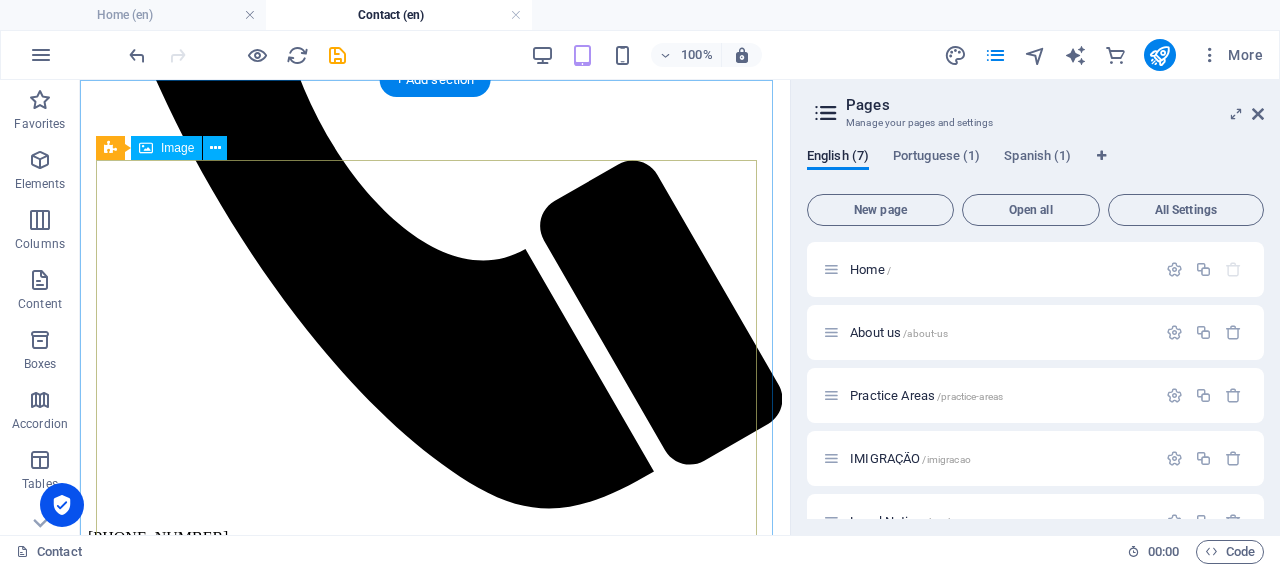 click at bounding box center [192, 3954] 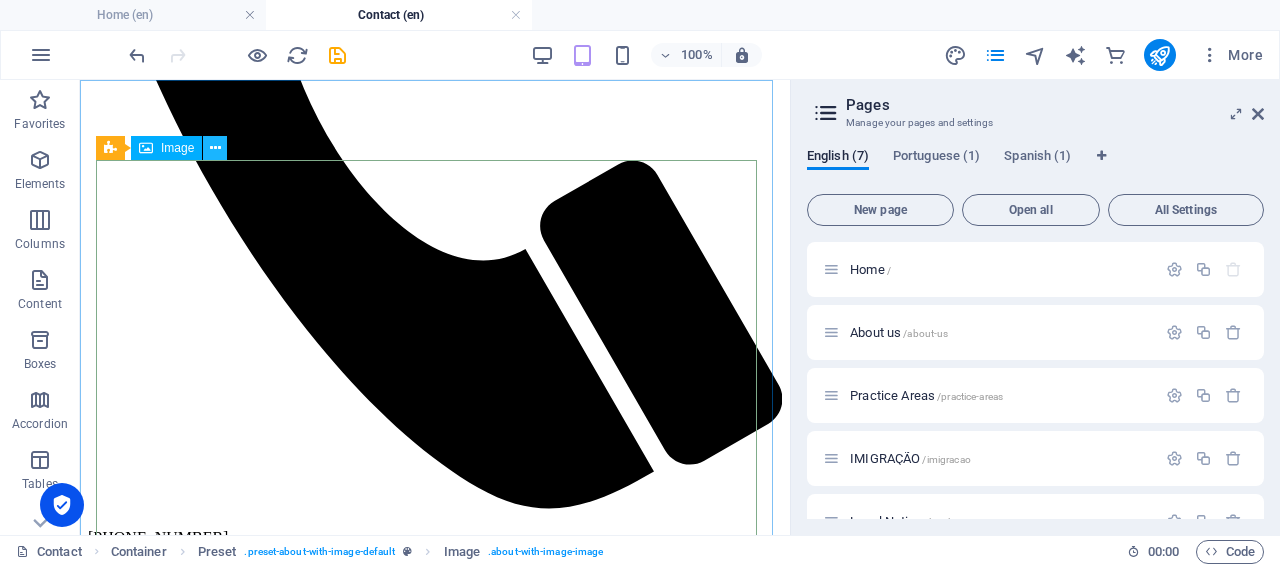 click at bounding box center (215, 148) 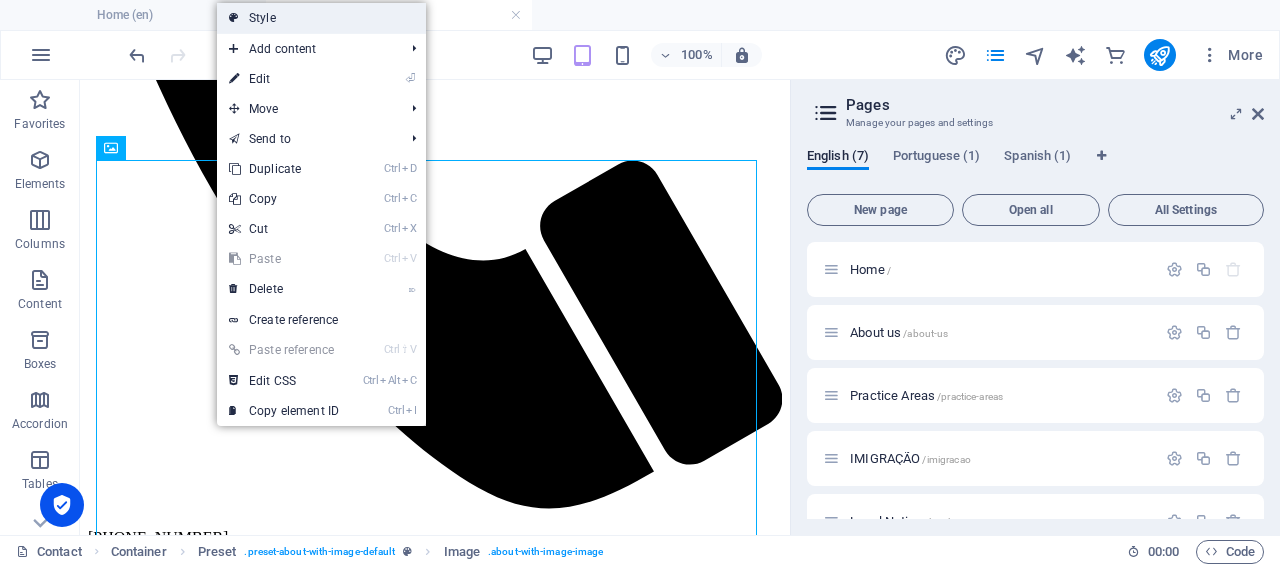 click on "Style" at bounding box center (321, 18) 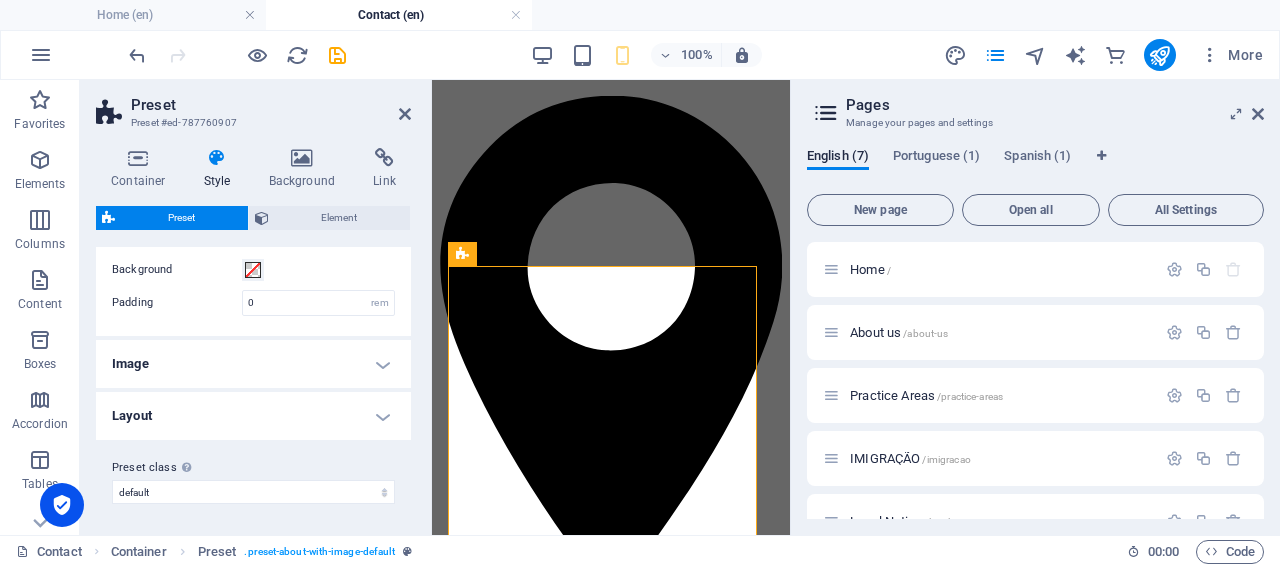scroll, scrollTop: 0, scrollLeft: 0, axis: both 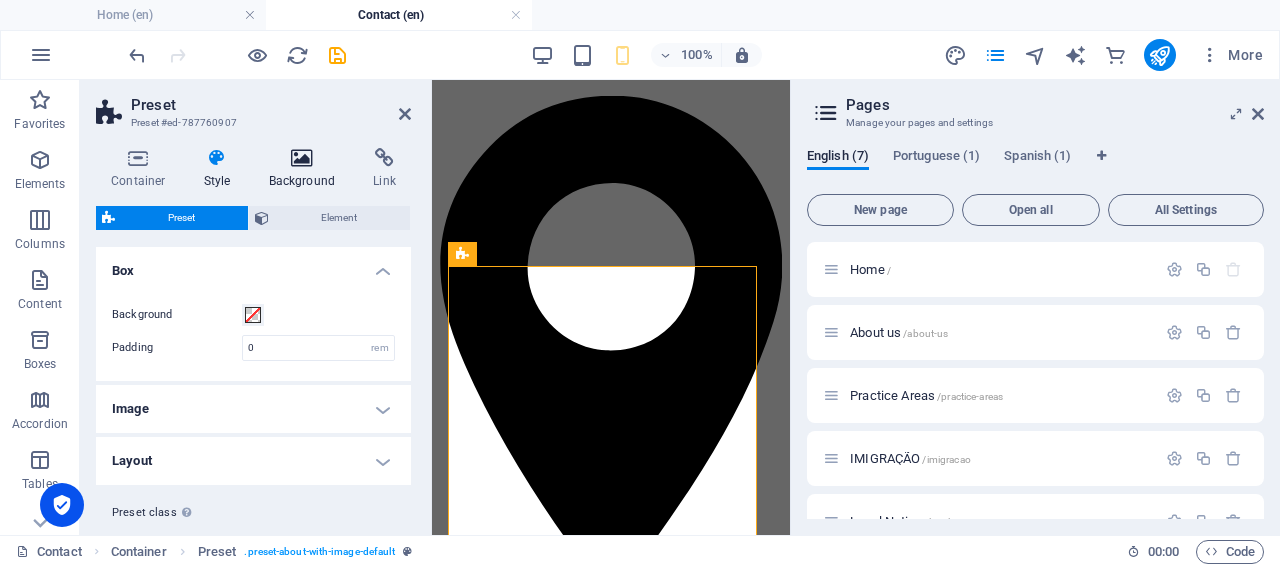 click at bounding box center [302, 158] 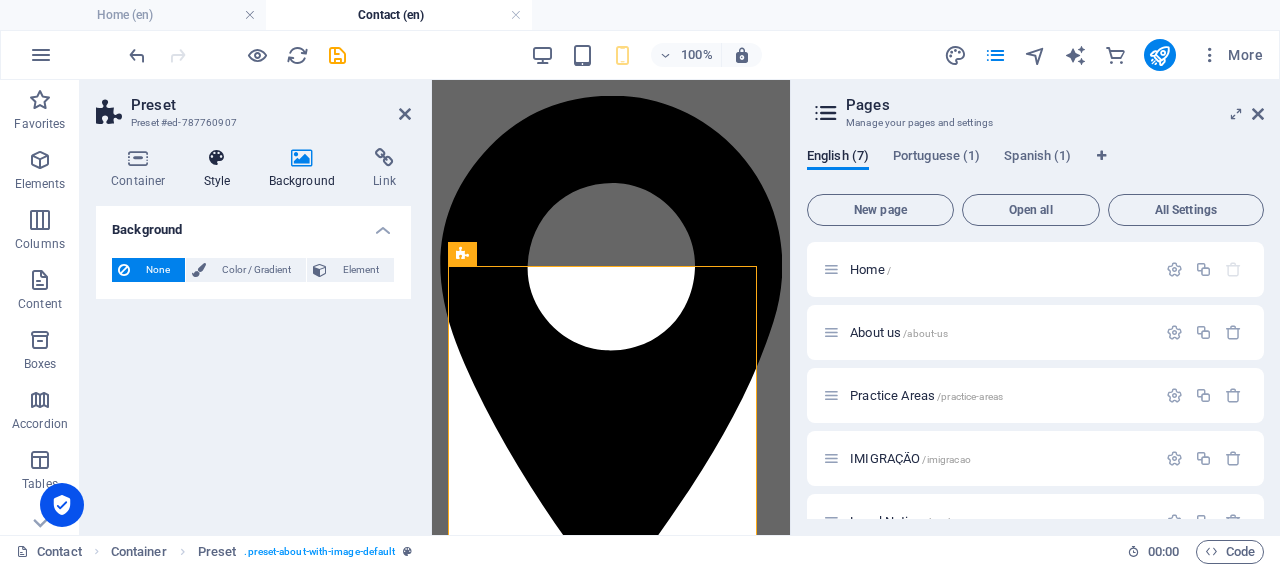 click at bounding box center (217, 158) 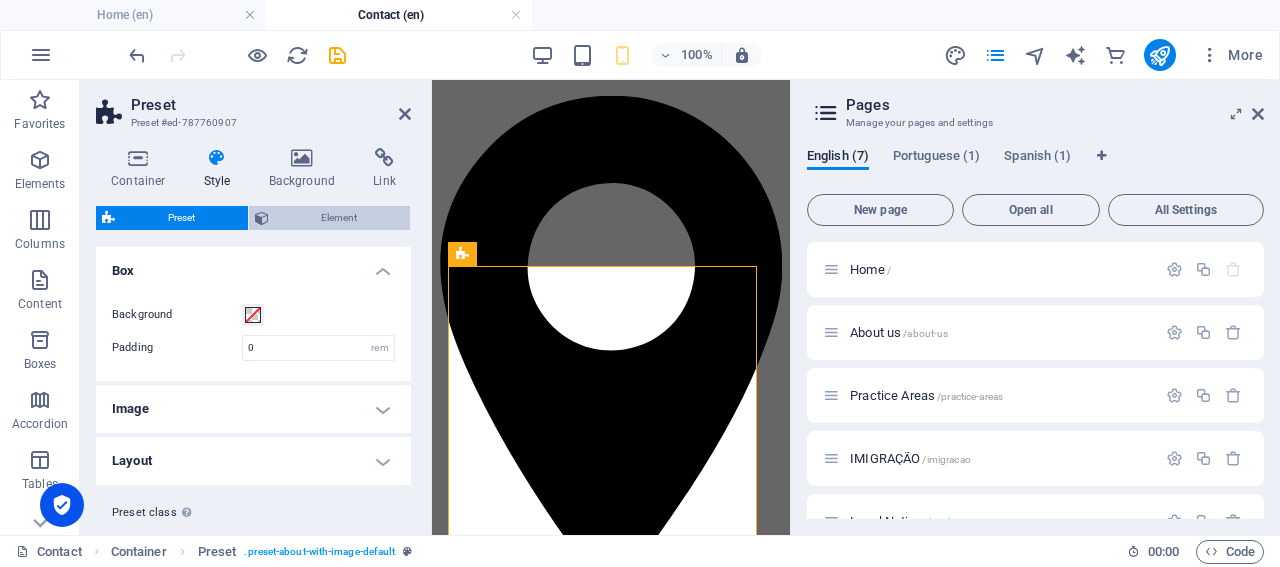 click on "Element" at bounding box center [340, 218] 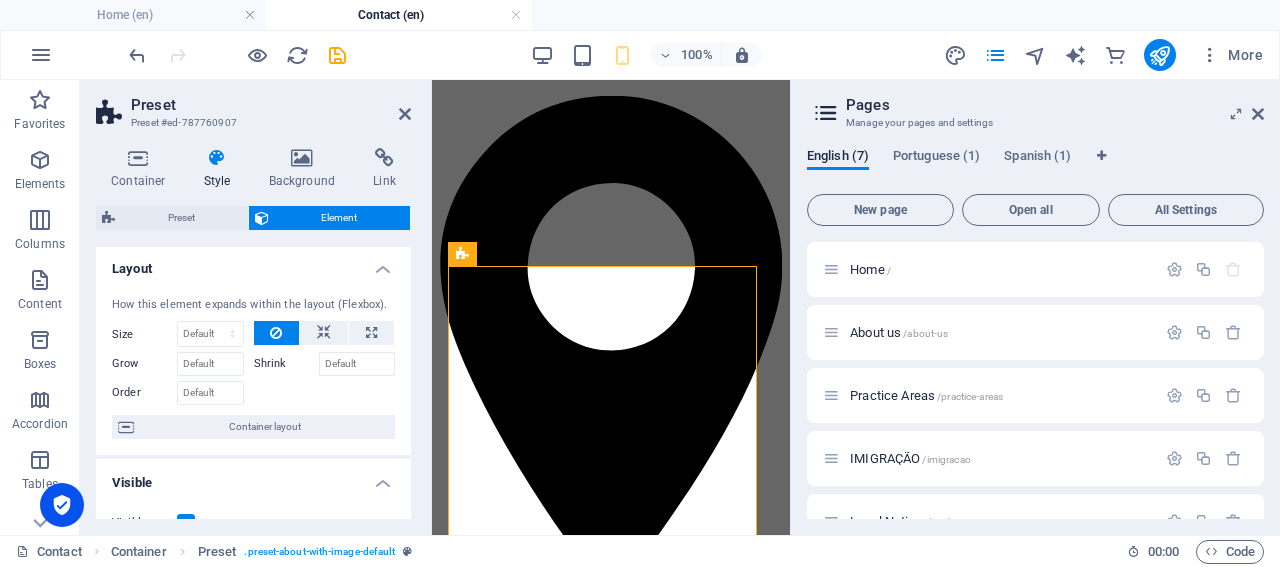 scroll, scrollTop: 0, scrollLeft: 0, axis: both 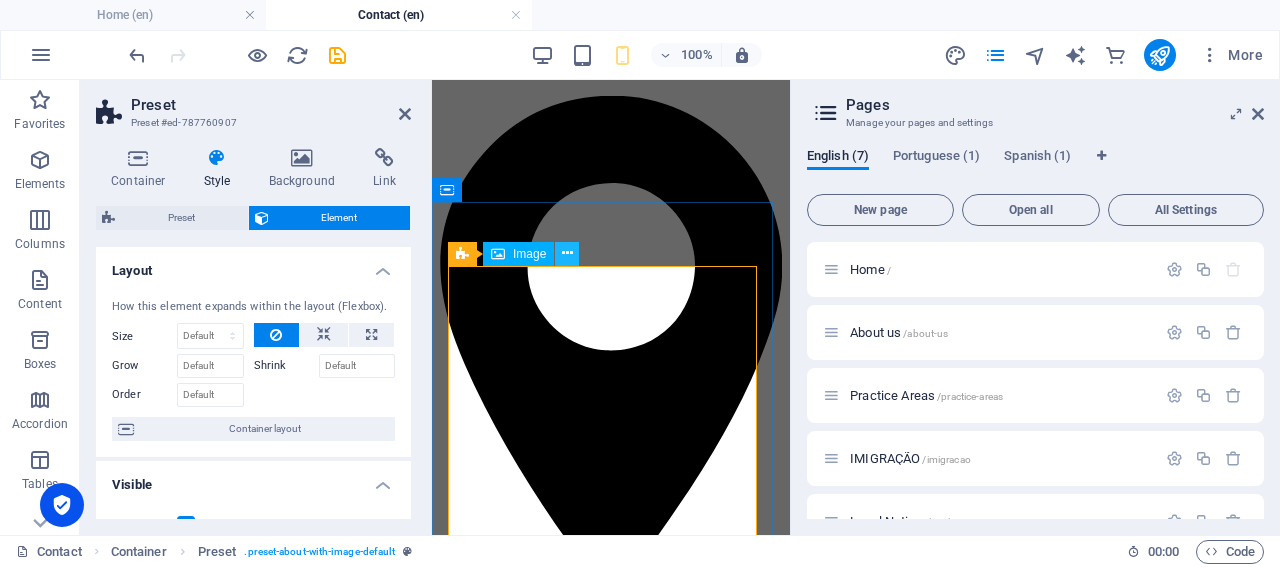click at bounding box center (567, 253) 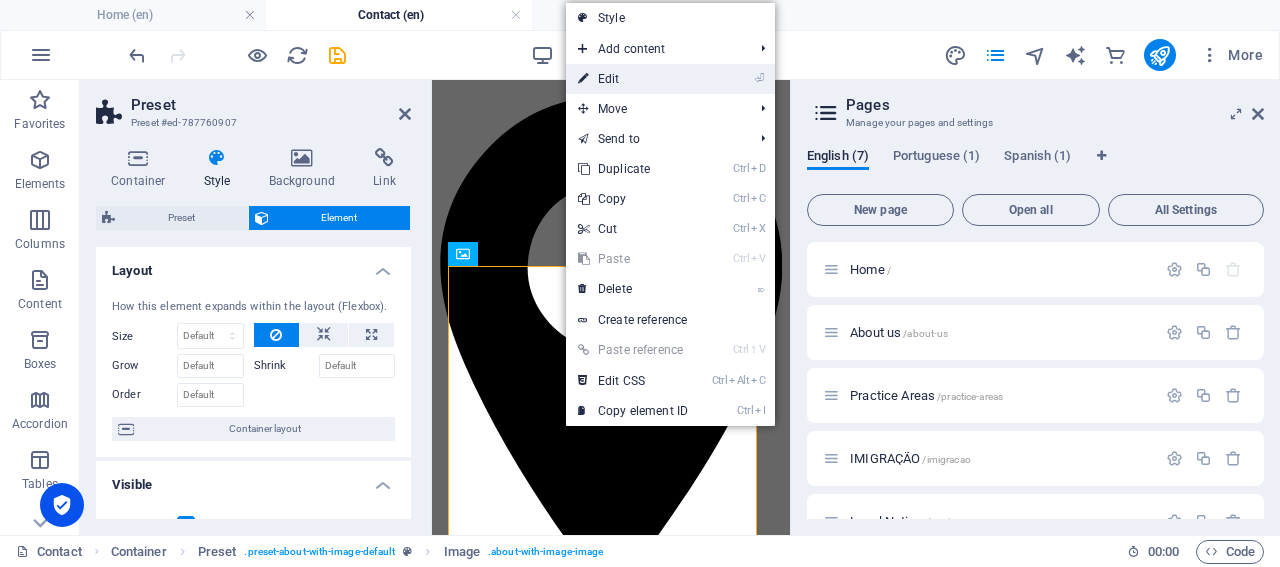 click on "⏎  Edit" at bounding box center [633, 79] 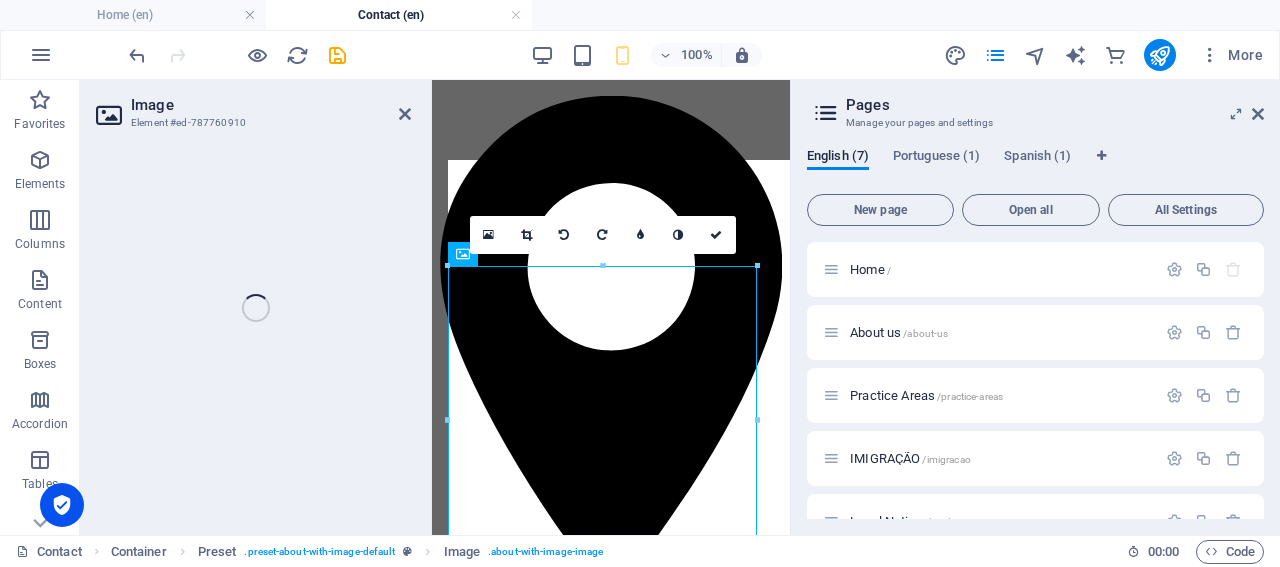 select on "%" 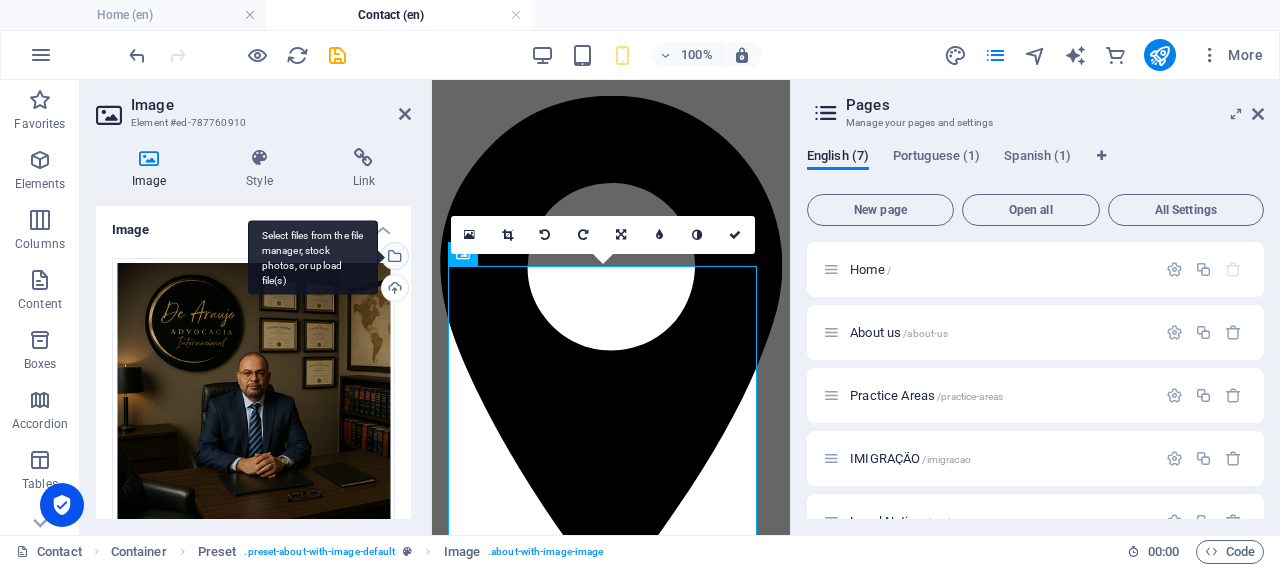 click on "Select files from the file manager, stock photos, or upload file(s)" at bounding box center (393, 258) 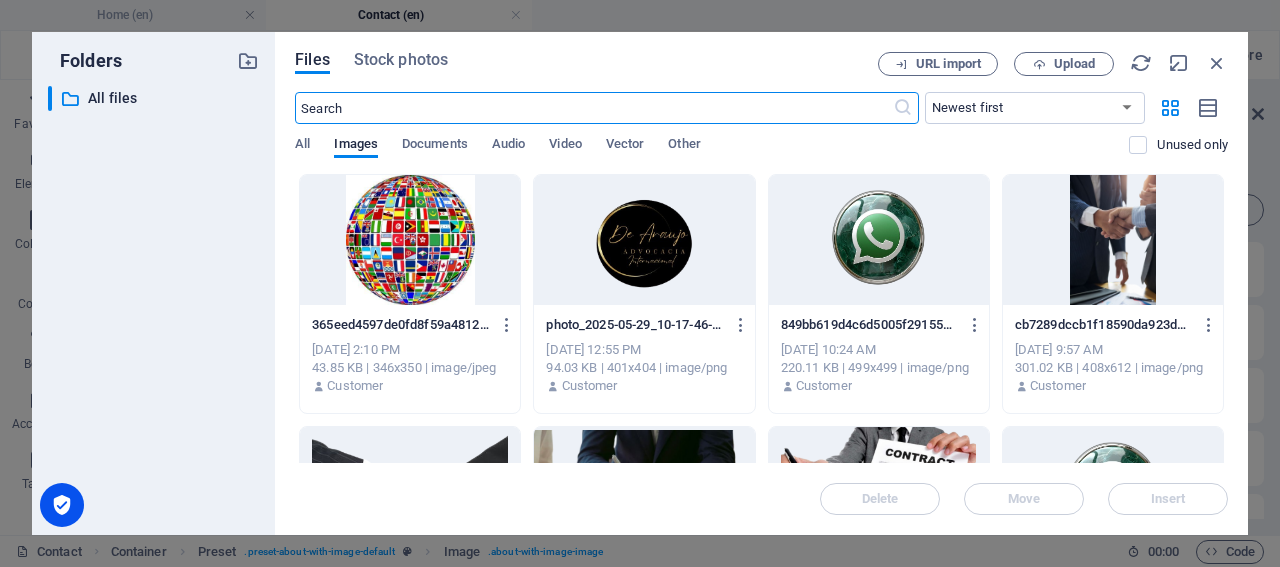 scroll, scrollTop: 0, scrollLeft: 0, axis: both 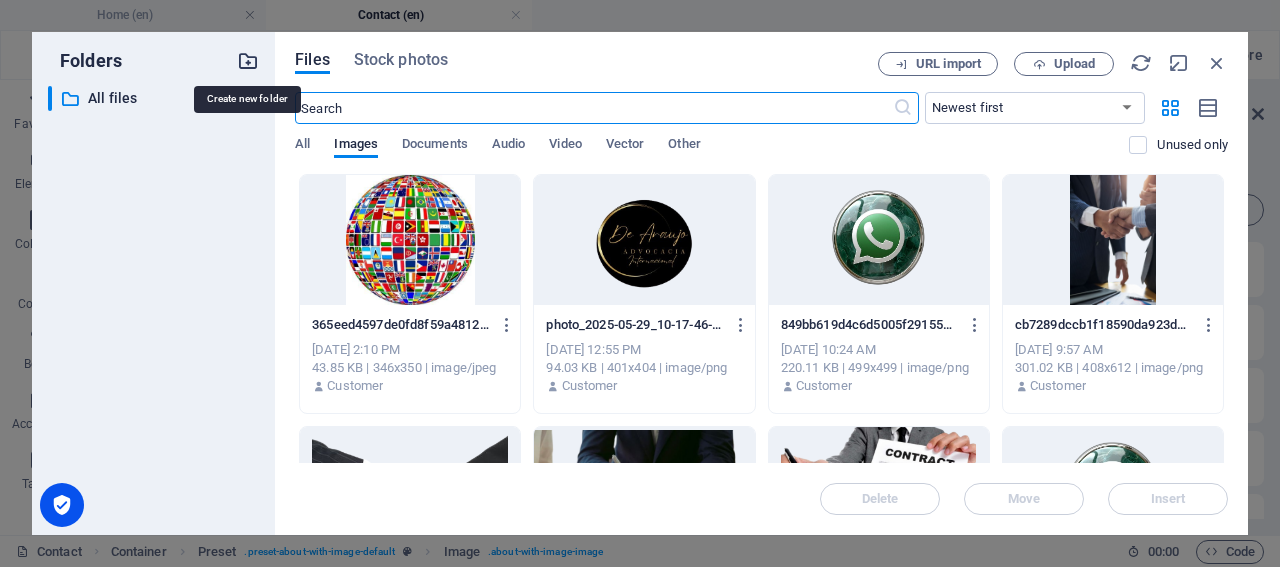 click at bounding box center [248, 61] 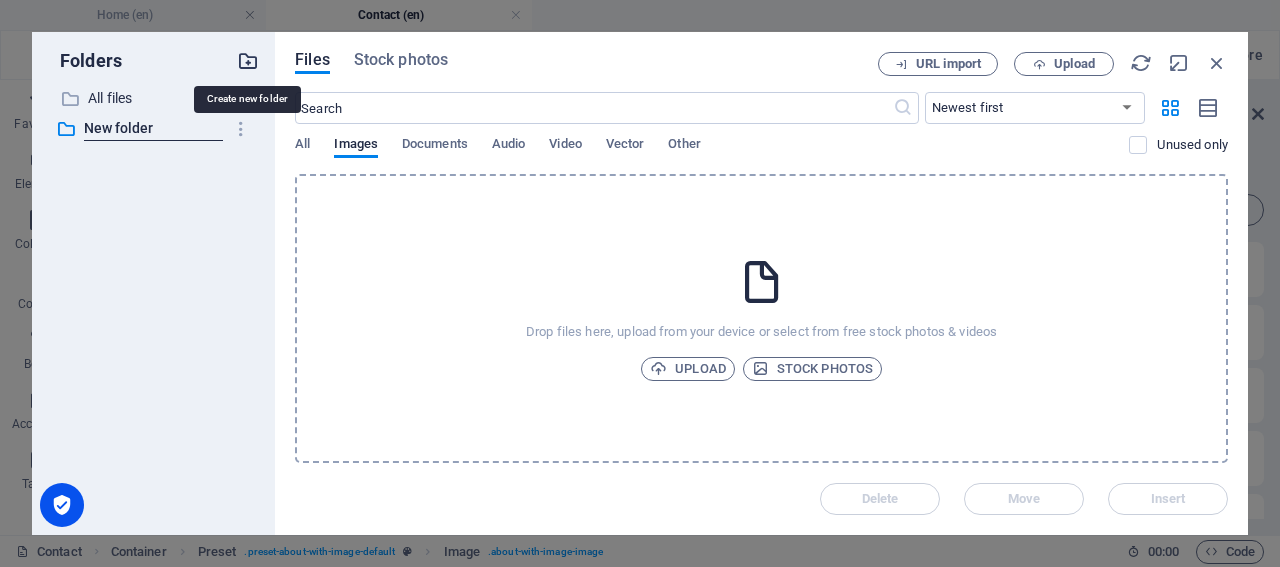 click at bounding box center (248, 61) 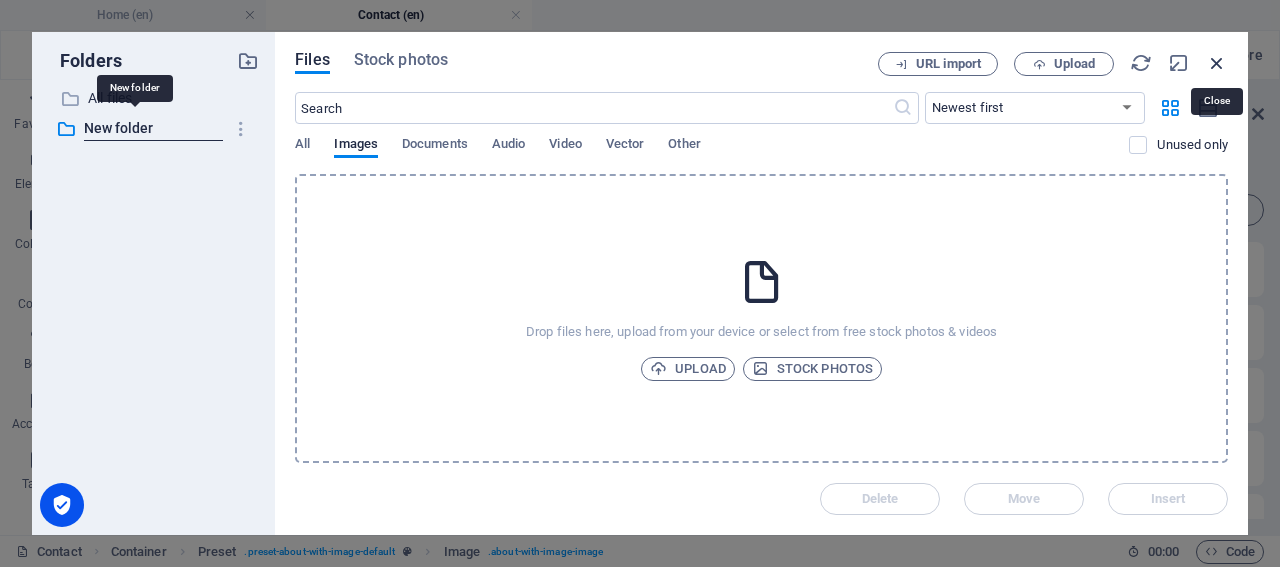 click at bounding box center [1217, 63] 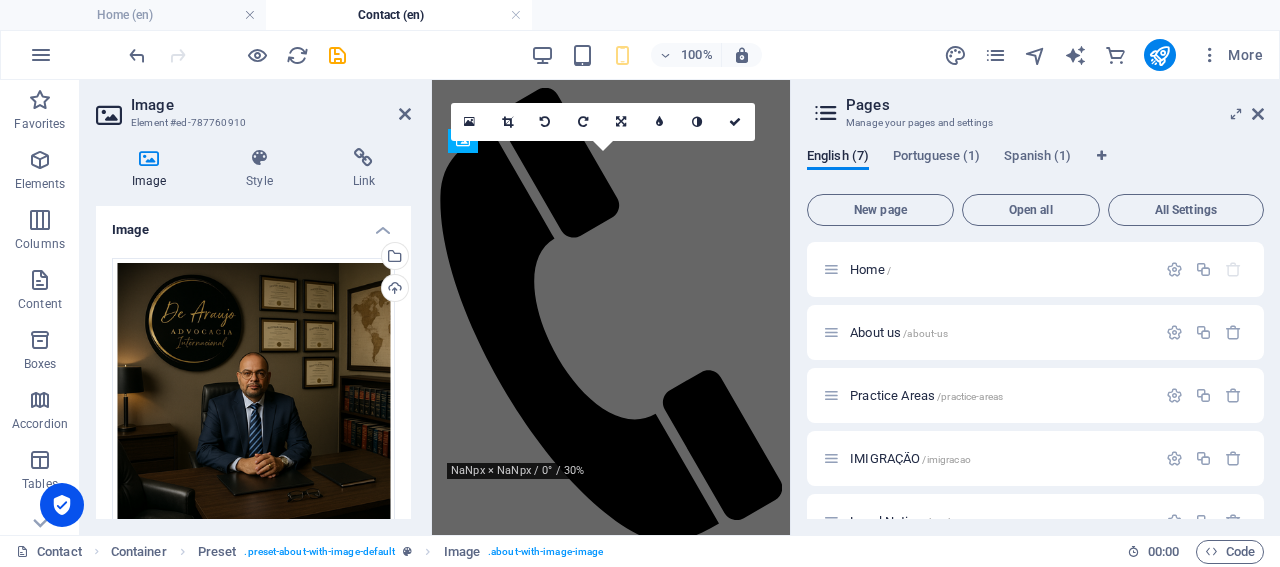 scroll, scrollTop: 613, scrollLeft: 0, axis: vertical 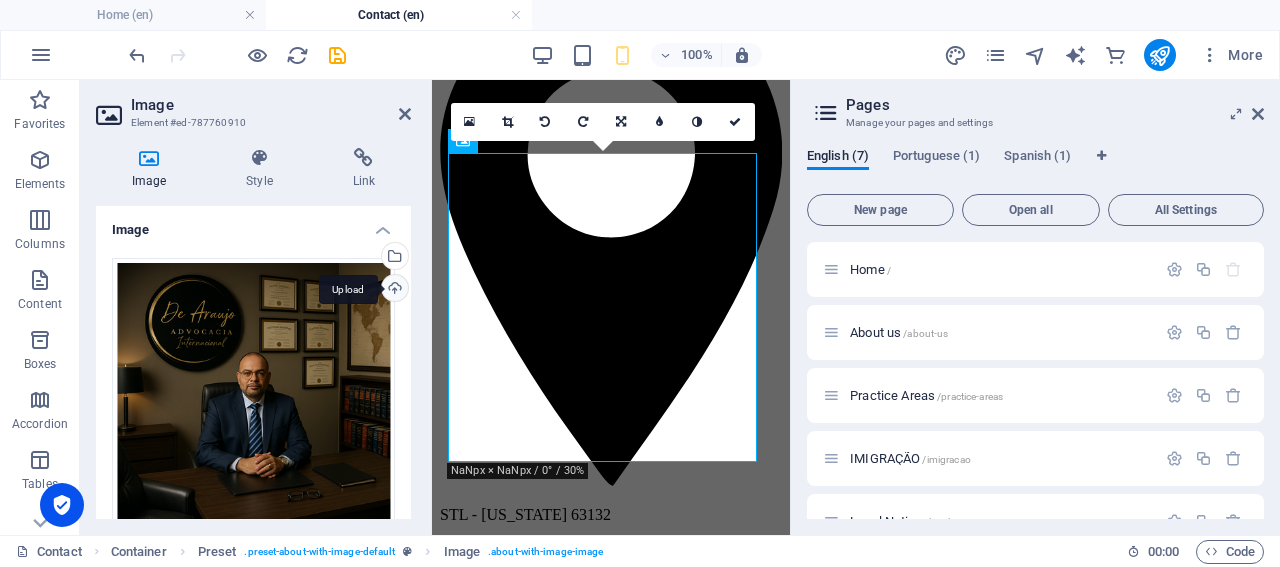 click on "Upload" at bounding box center (393, 290) 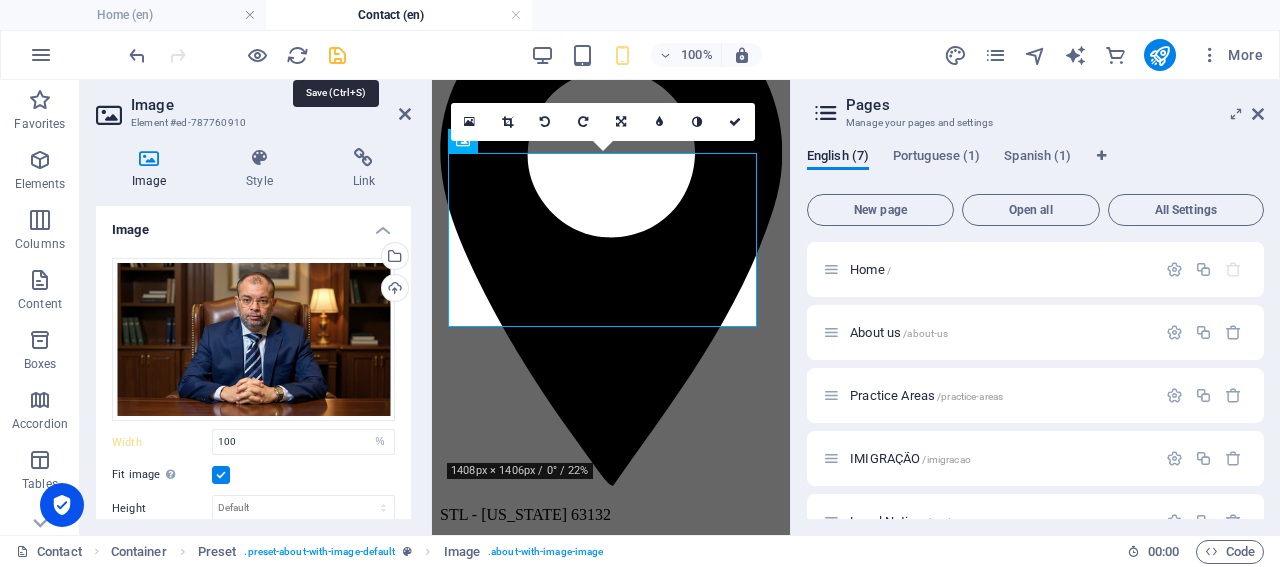 click at bounding box center [337, 55] 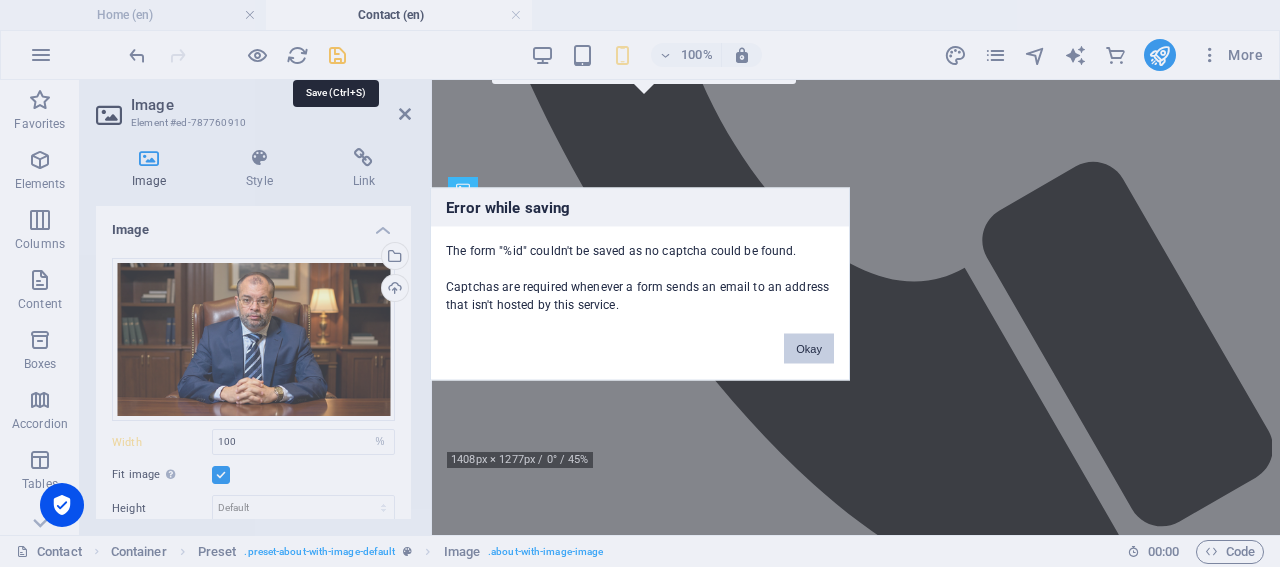 scroll, scrollTop: 565, scrollLeft: 0, axis: vertical 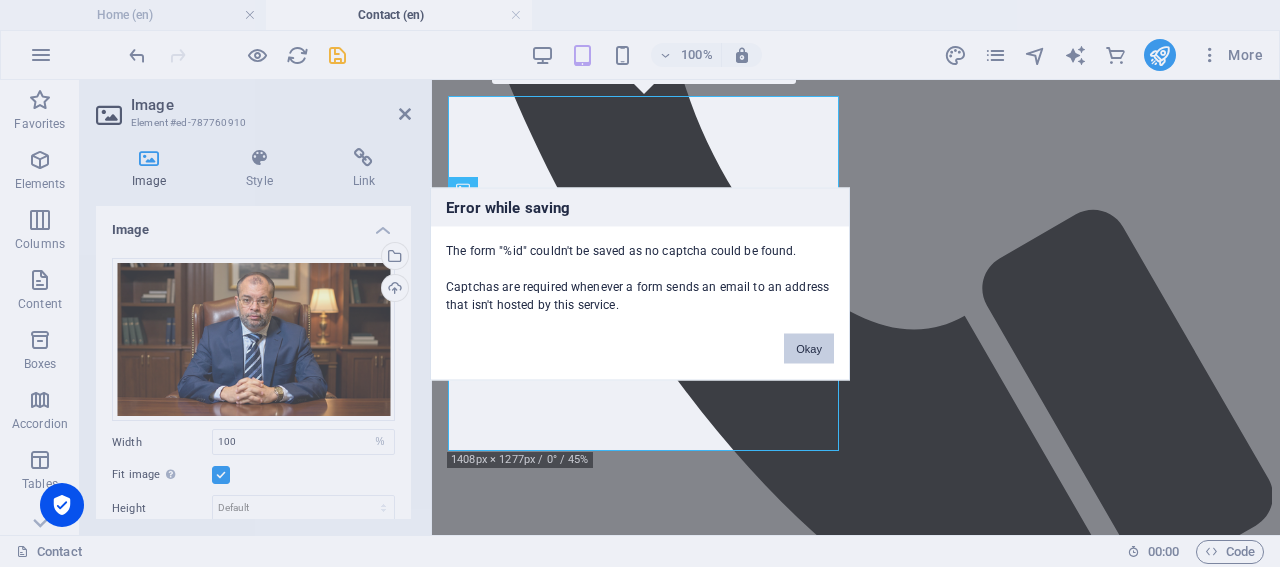 click on "Okay" at bounding box center (809, 348) 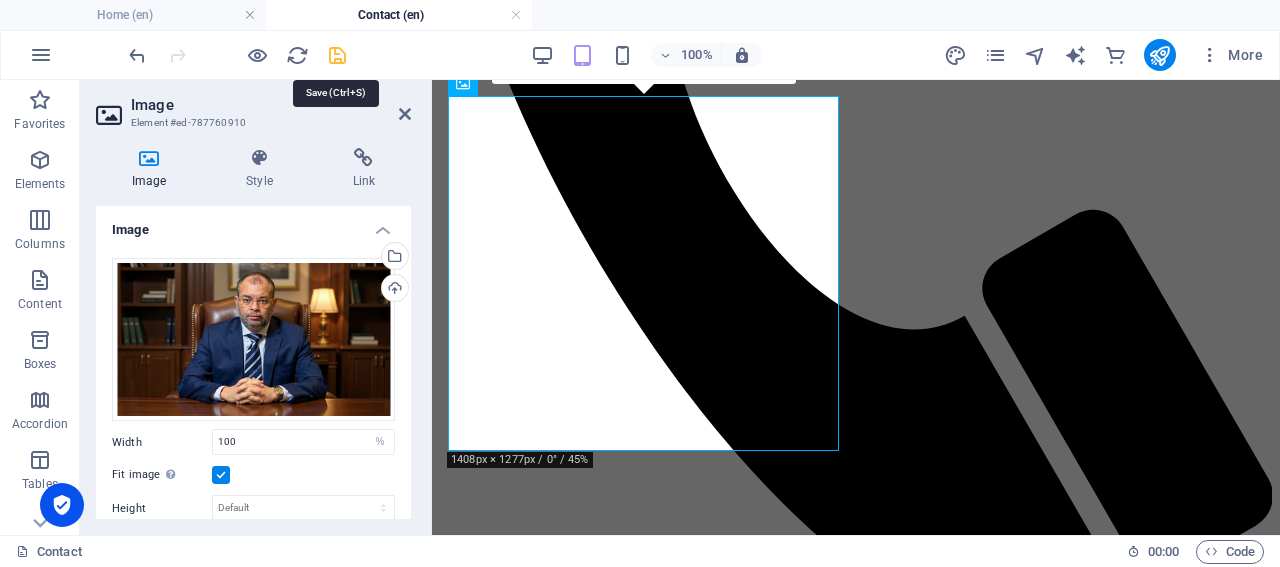 click at bounding box center (337, 55) 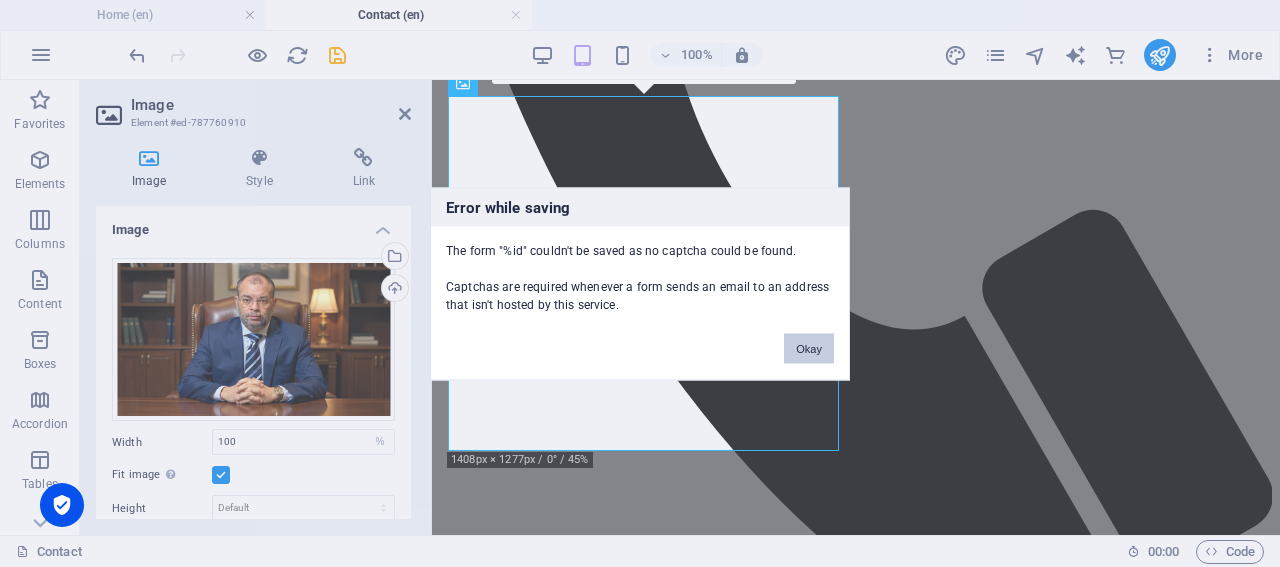 click on "Okay" at bounding box center (809, 348) 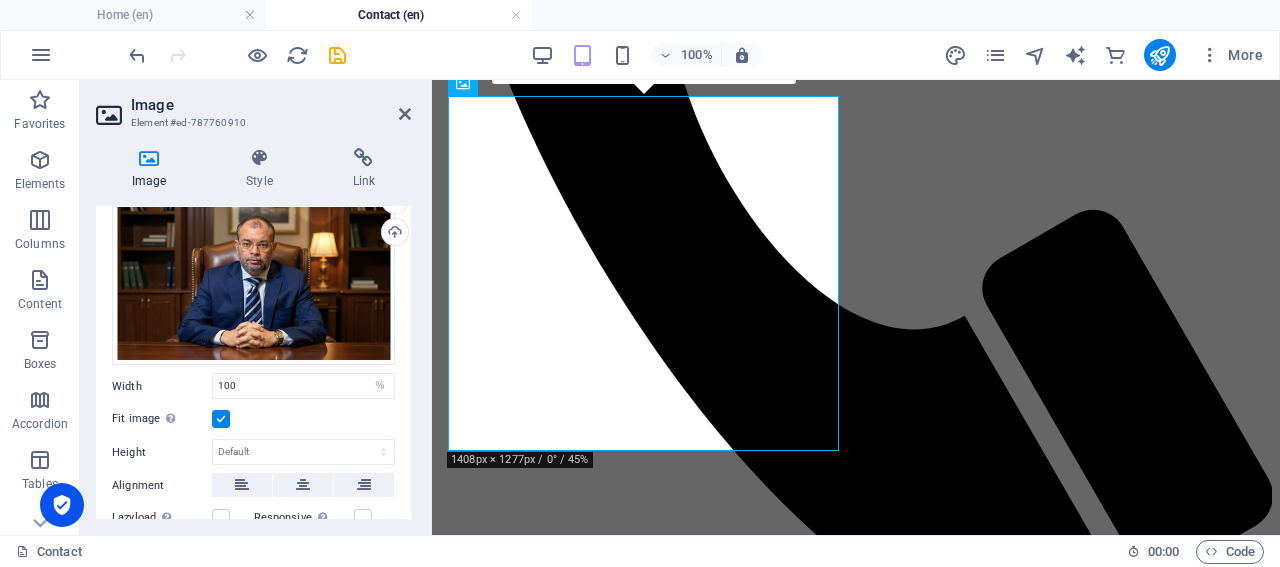 scroll, scrollTop: 0, scrollLeft: 0, axis: both 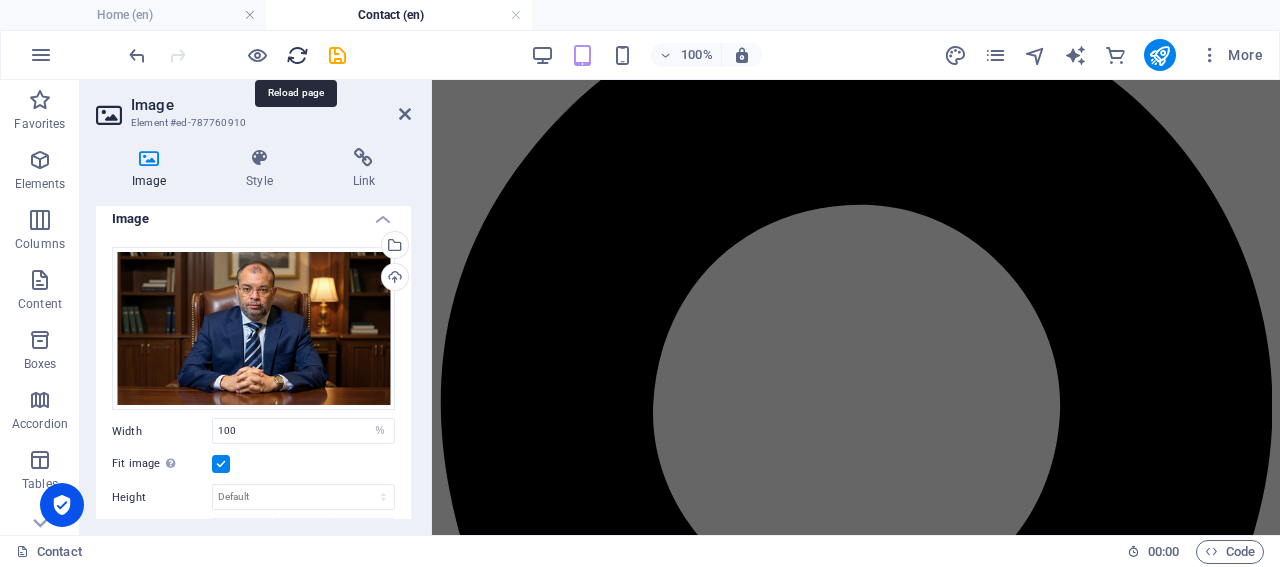 click at bounding box center [297, 55] 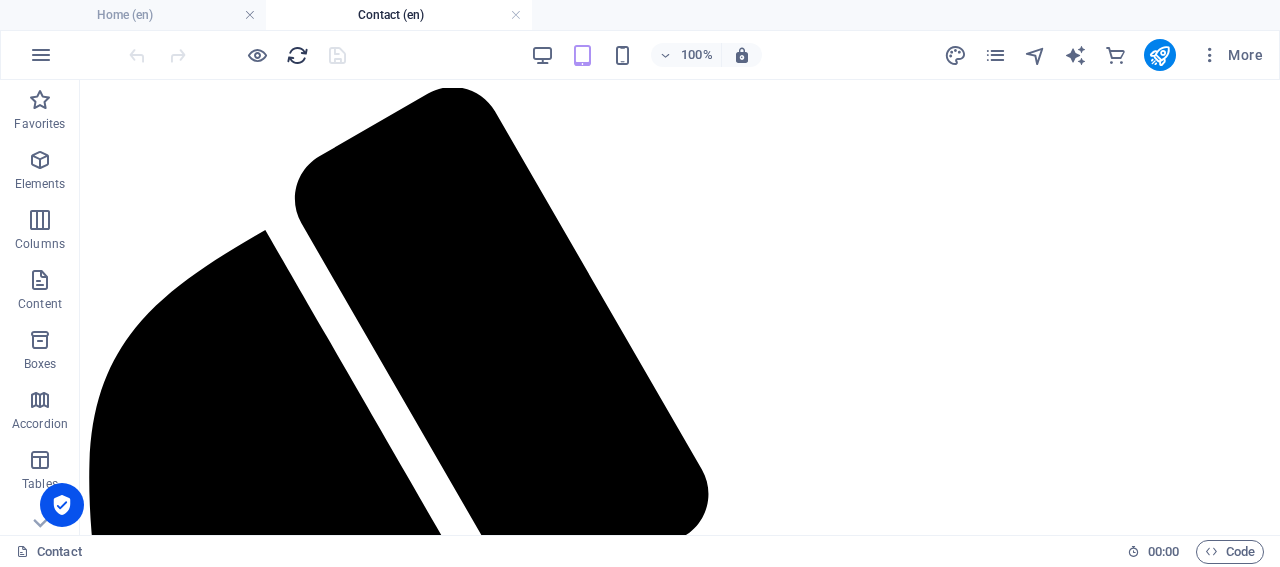 scroll, scrollTop: 0, scrollLeft: 0, axis: both 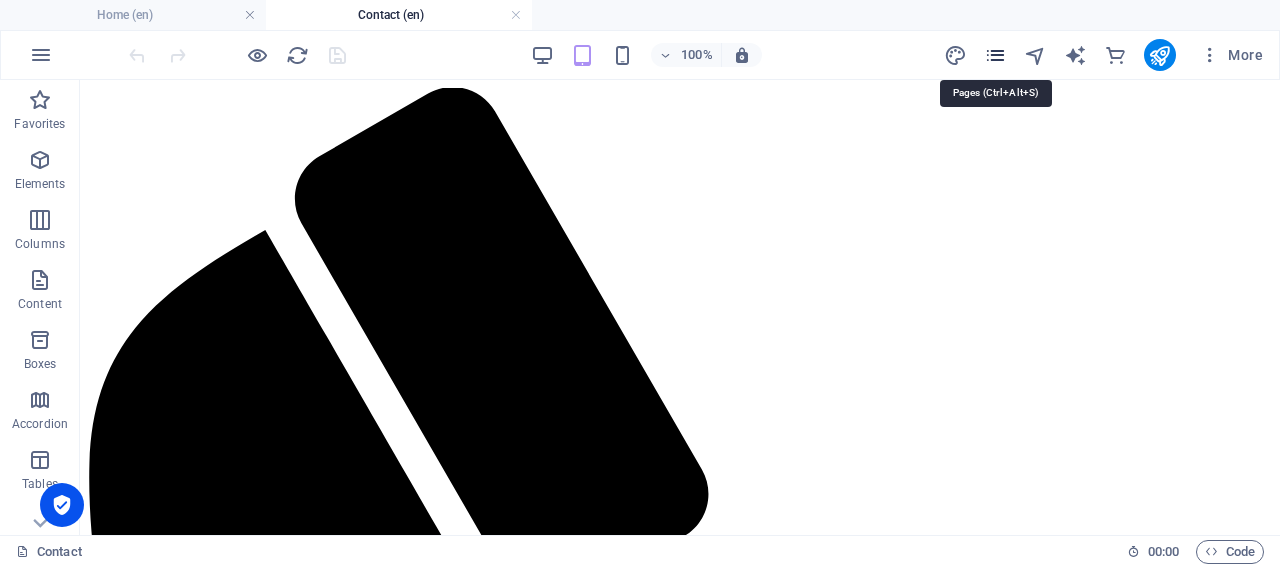click at bounding box center (995, 55) 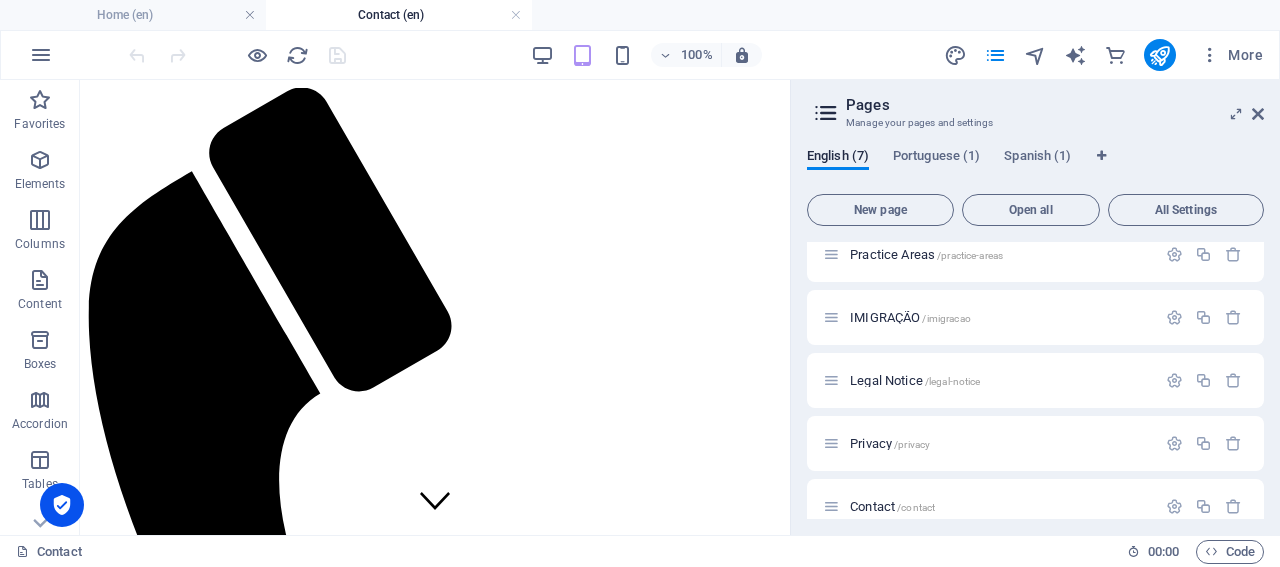 scroll, scrollTop: 164, scrollLeft: 0, axis: vertical 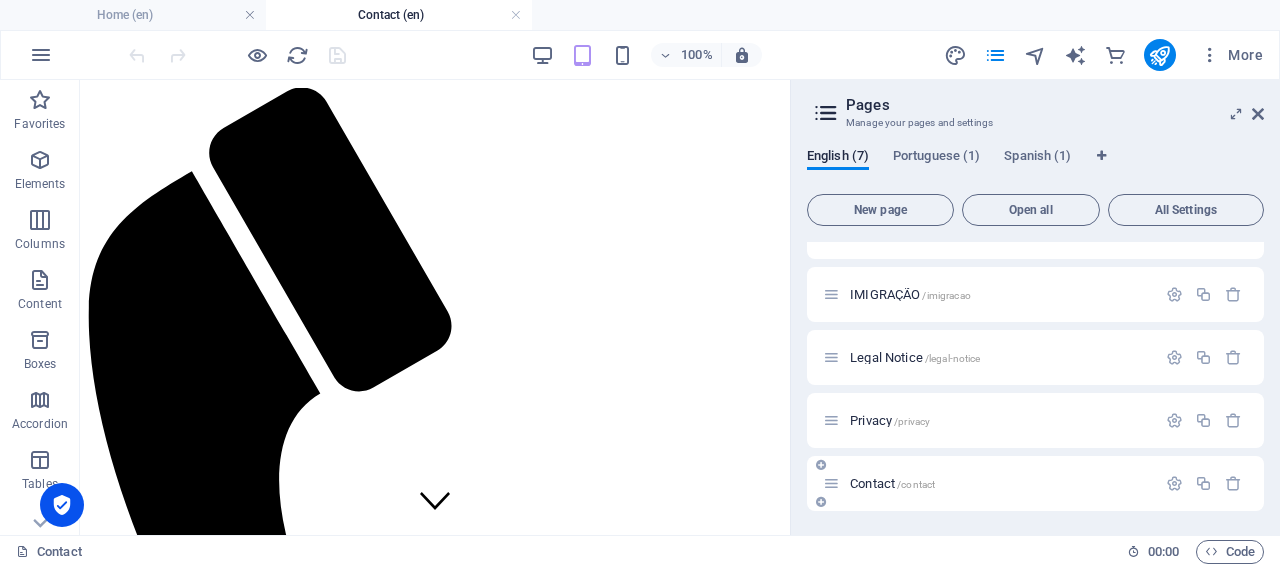 click on "Contact /contact" at bounding box center (892, 483) 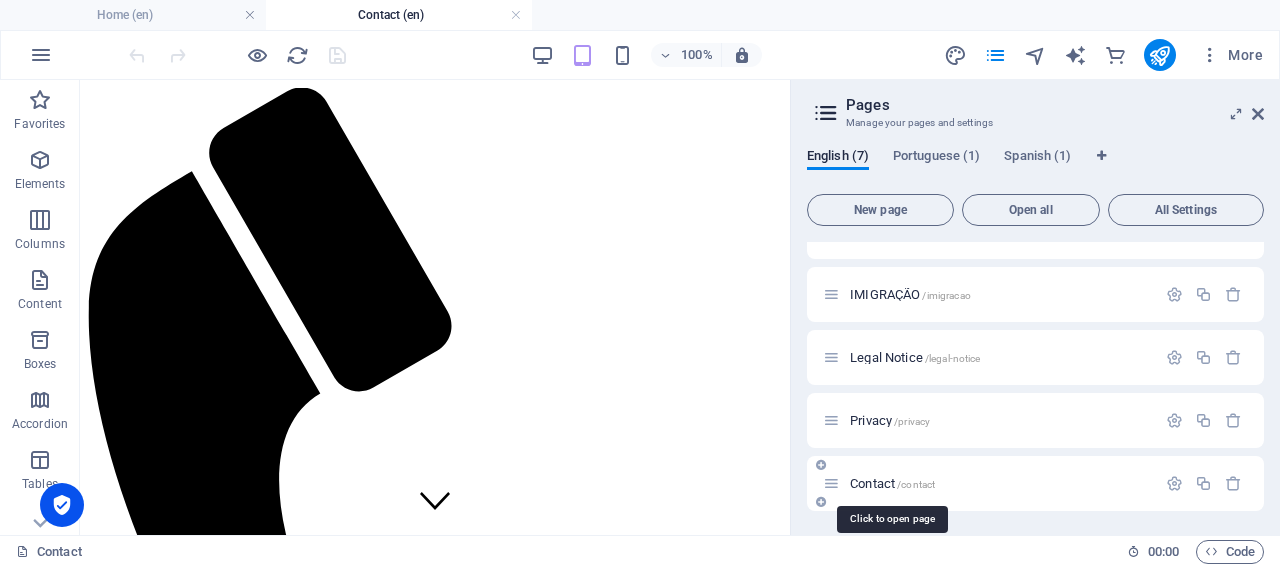 click on "Contact /contact" at bounding box center (892, 483) 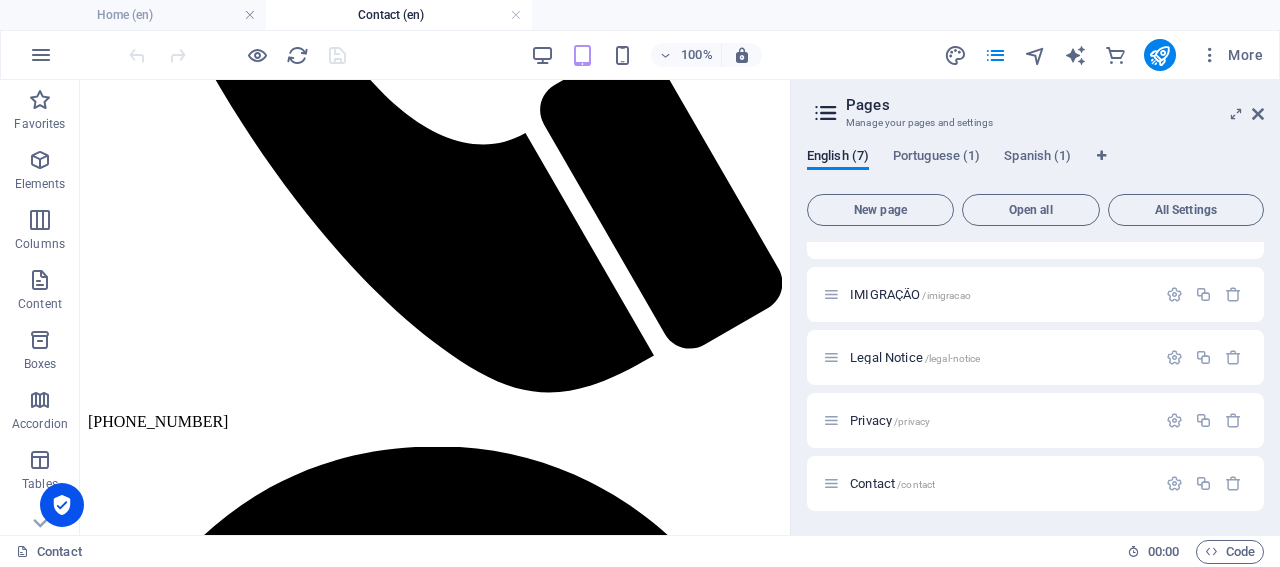 scroll, scrollTop: 645, scrollLeft: 0, axis: vertical 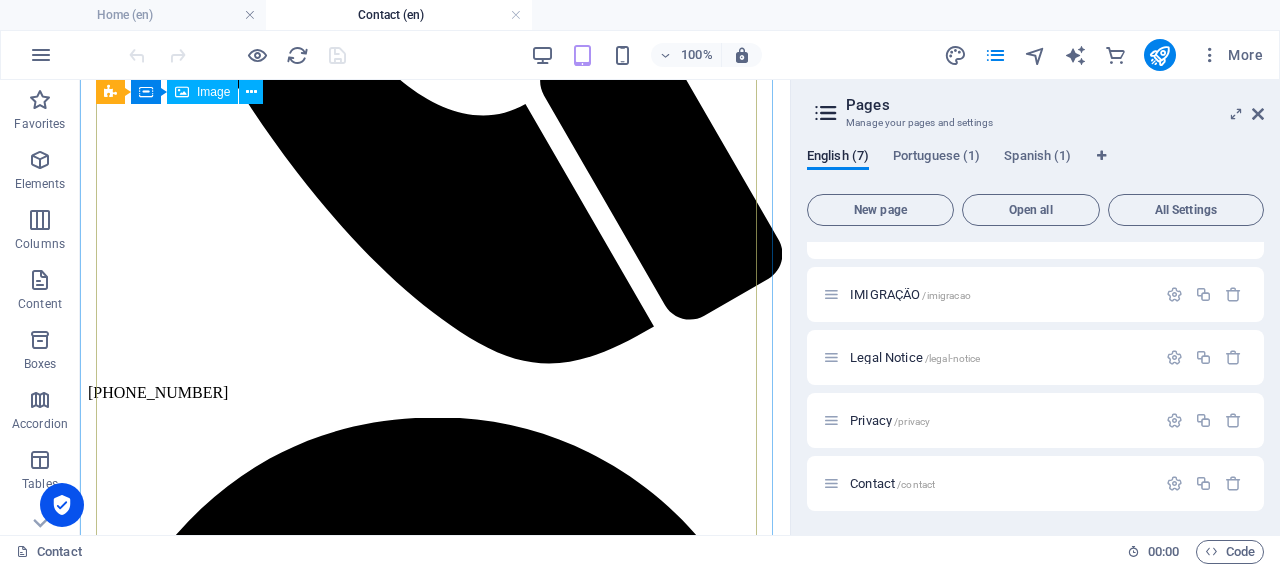 click at bounding box center [192, 3809] 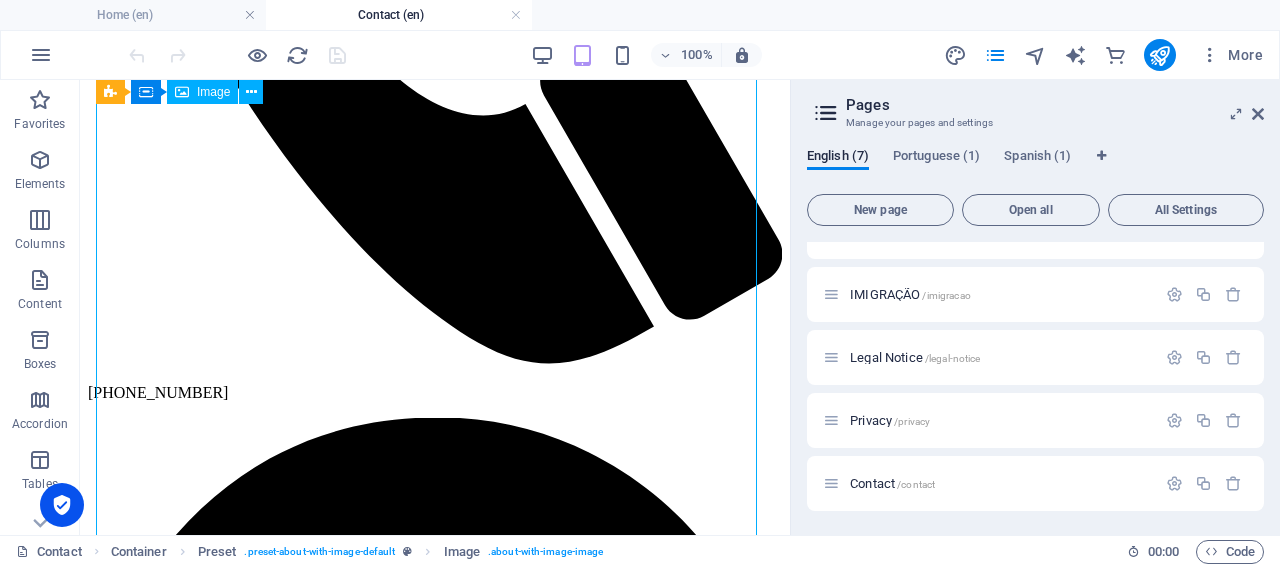 click at bounding box center (192, 3809) 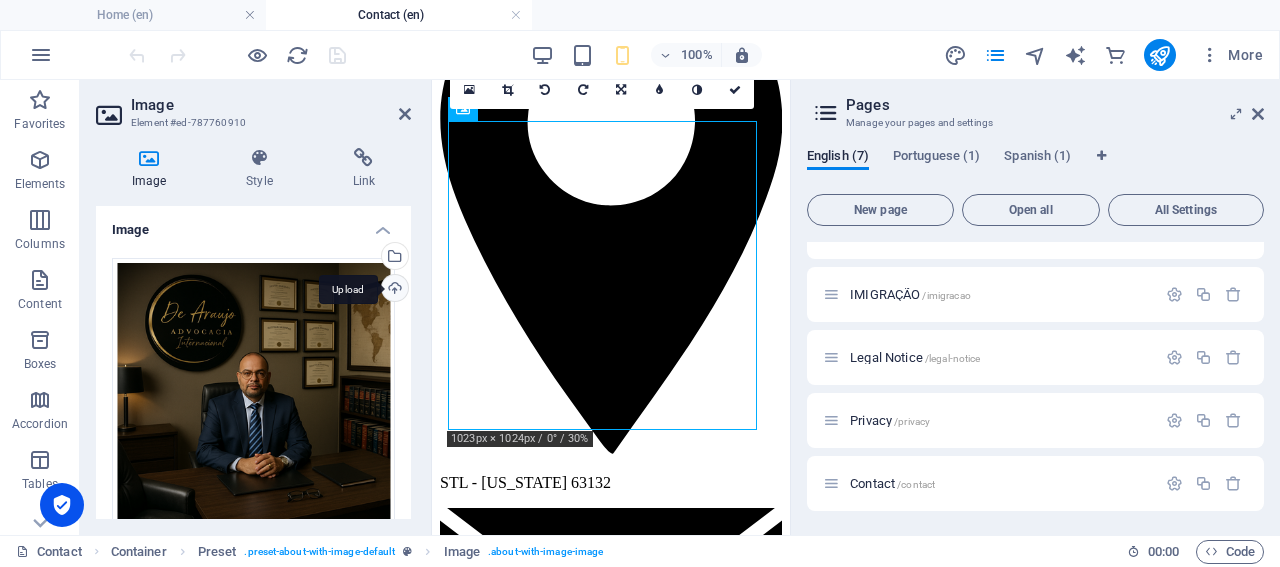 click on "Upload" at bounding box center (393, 290) 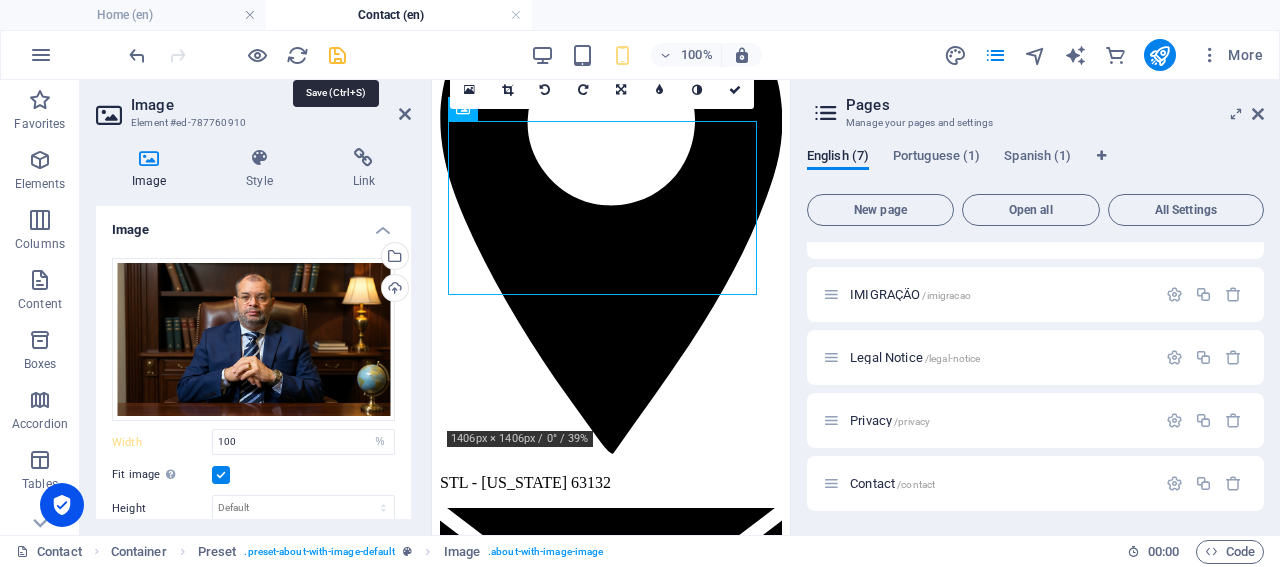 click at bounding box center [337, 55] 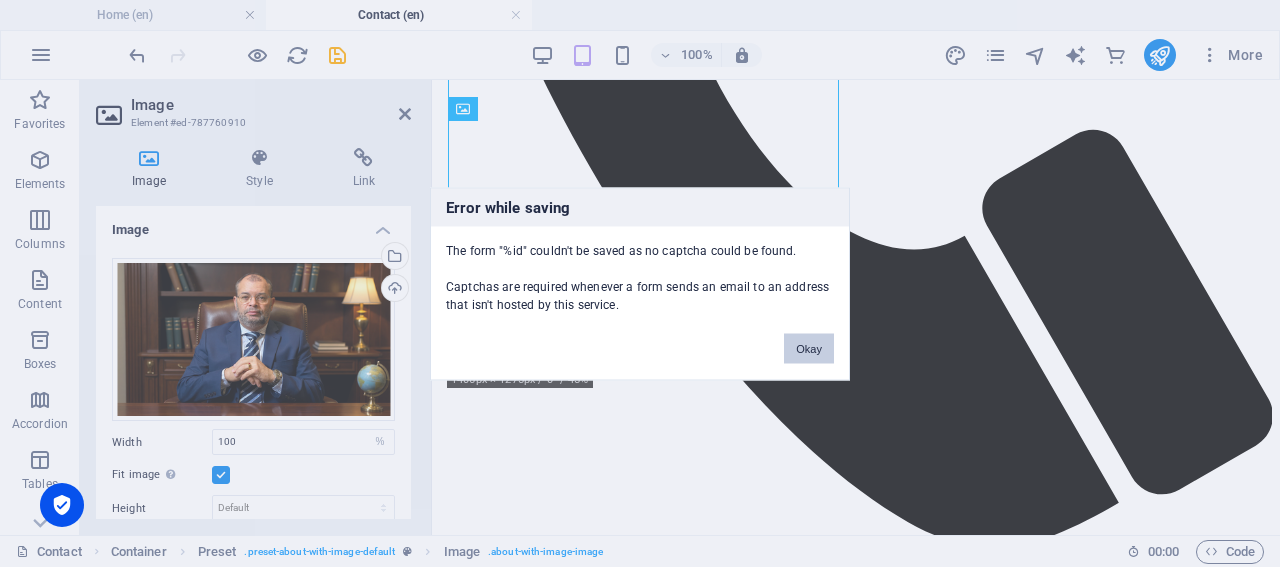 click on "Okay" at bounding box center (809, 348) 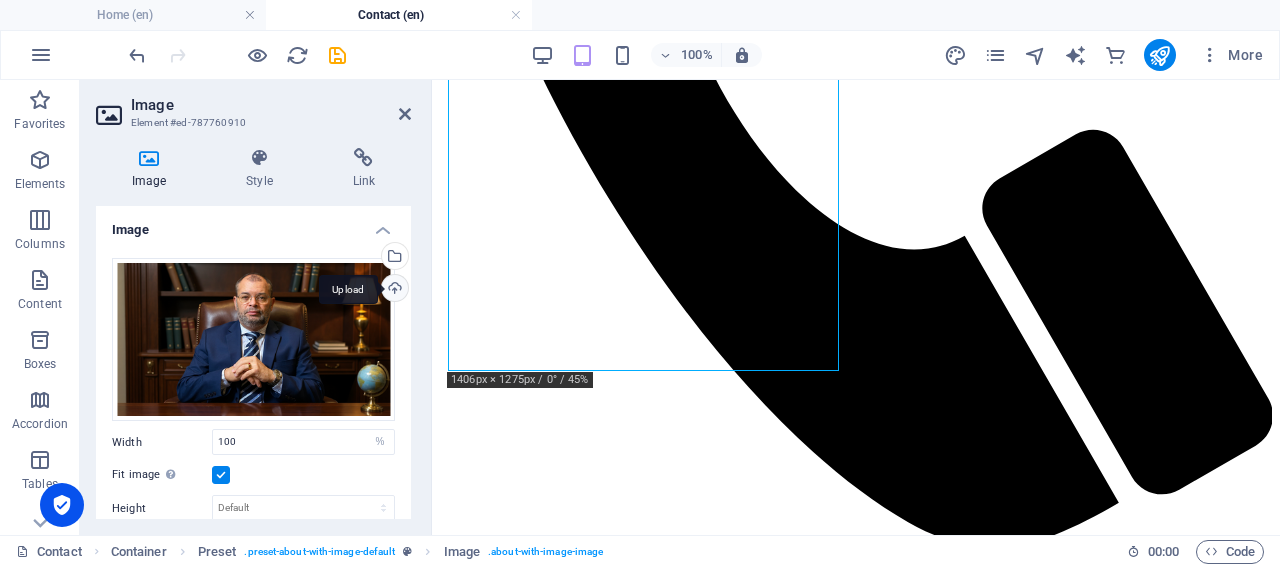 click on "Upload" at bounding box center [393, 290] 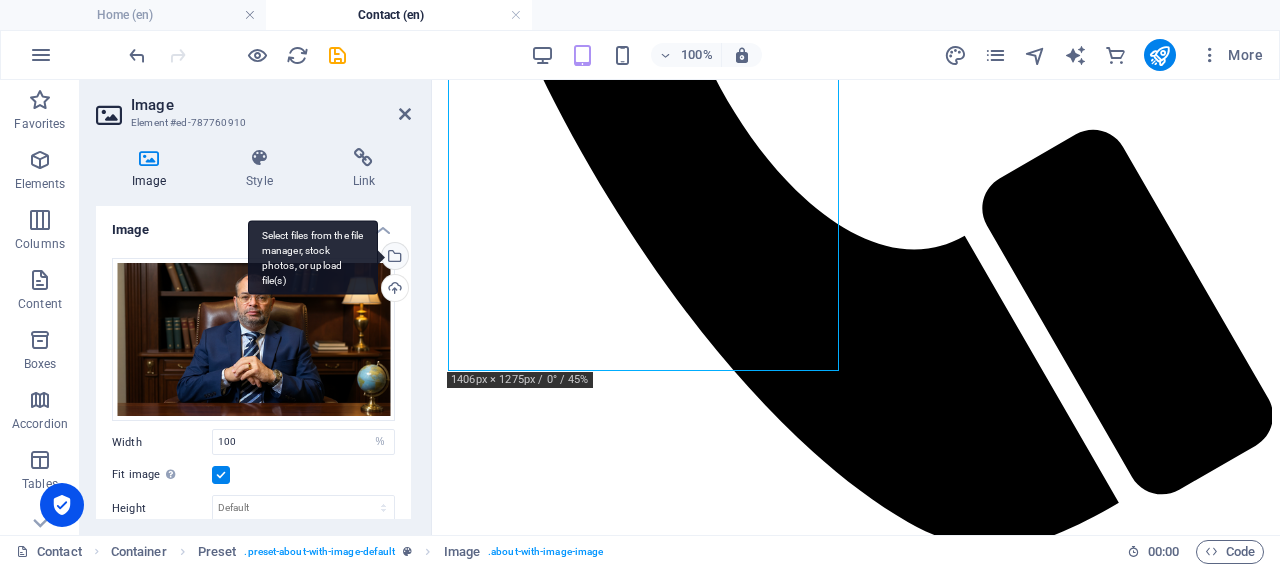 click on "Select files from the file manager, stock photos, or upload file(s)" at bounding box center [313, 257] 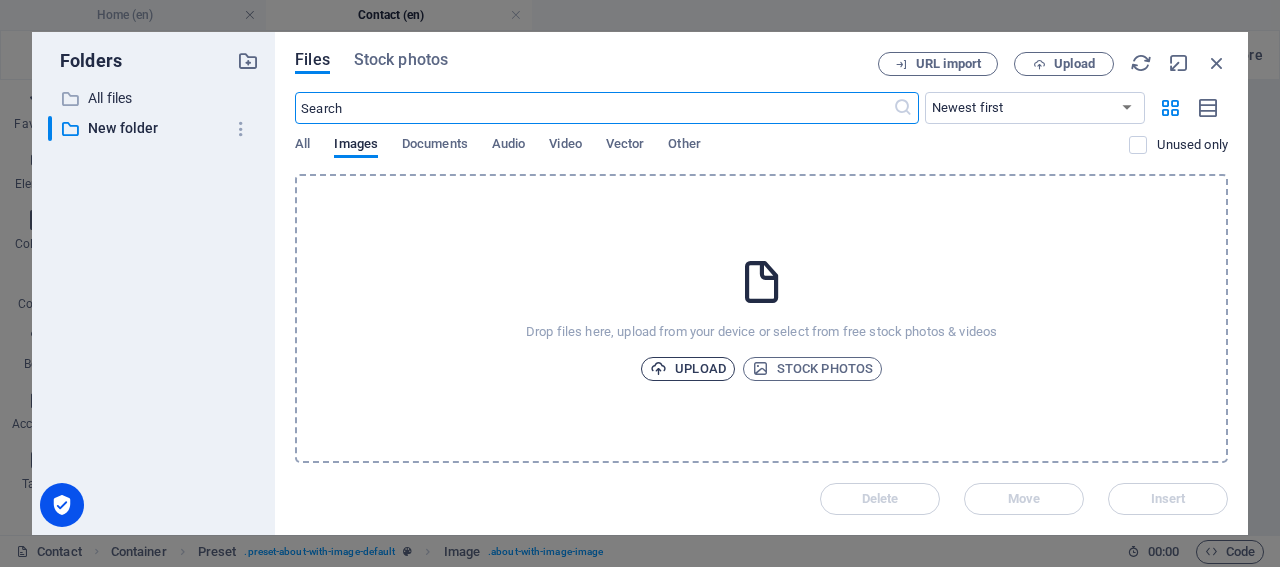 click on "Upload" at bounding box center [688, 369] 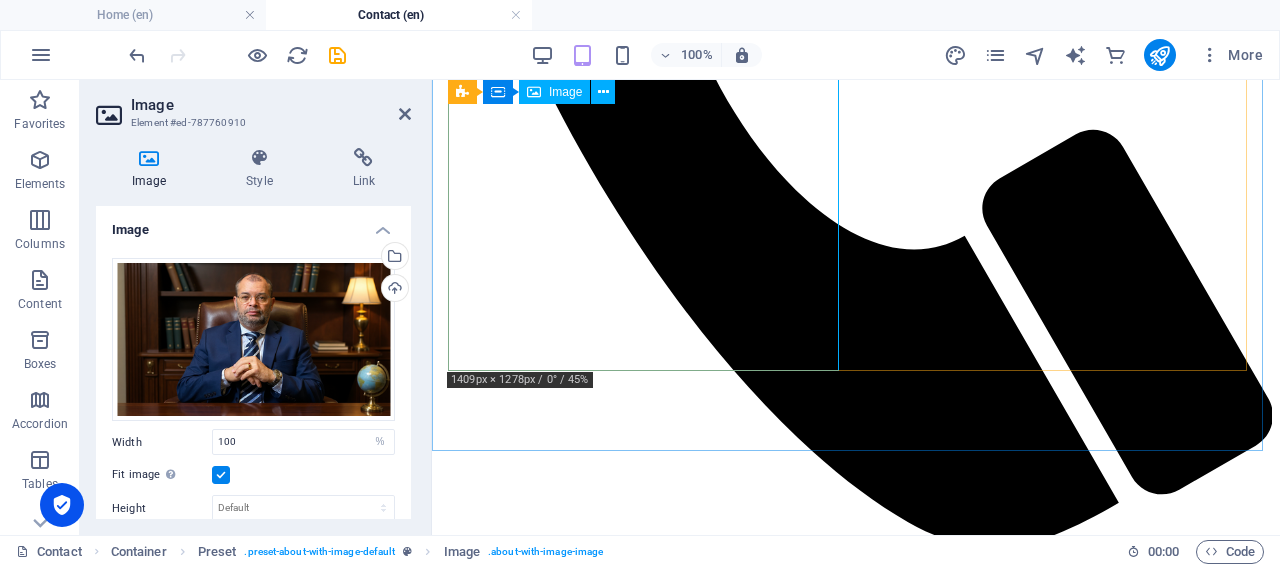 click at bounding box center (565, 4436) 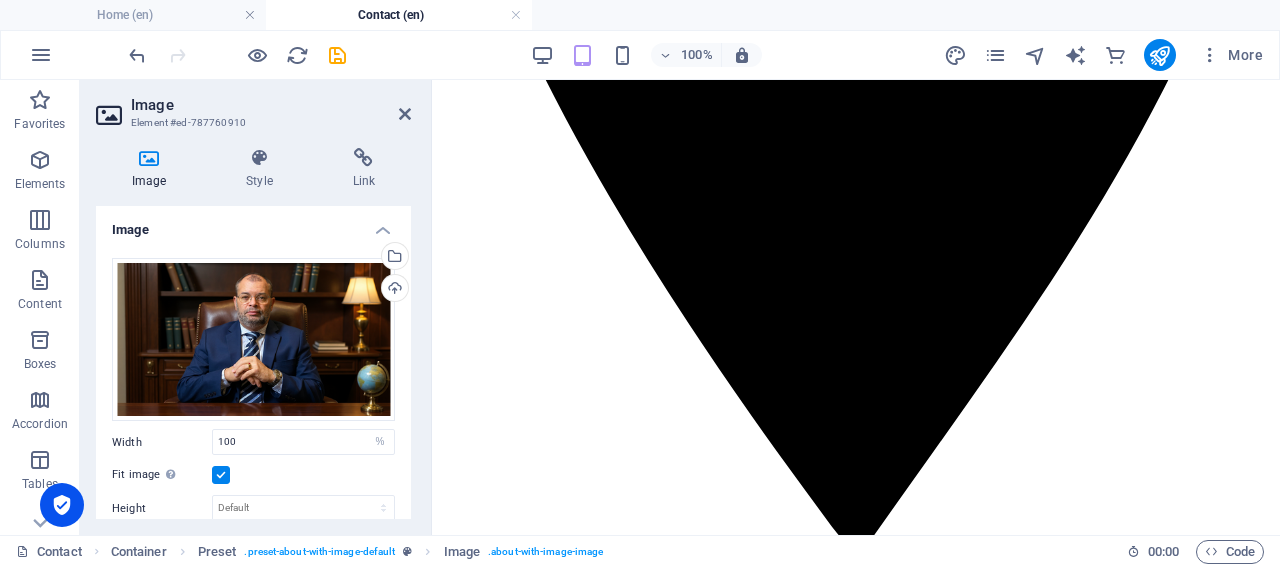 scroll, scrollTop: 1950, scrollLeft: 0, axis: vertical 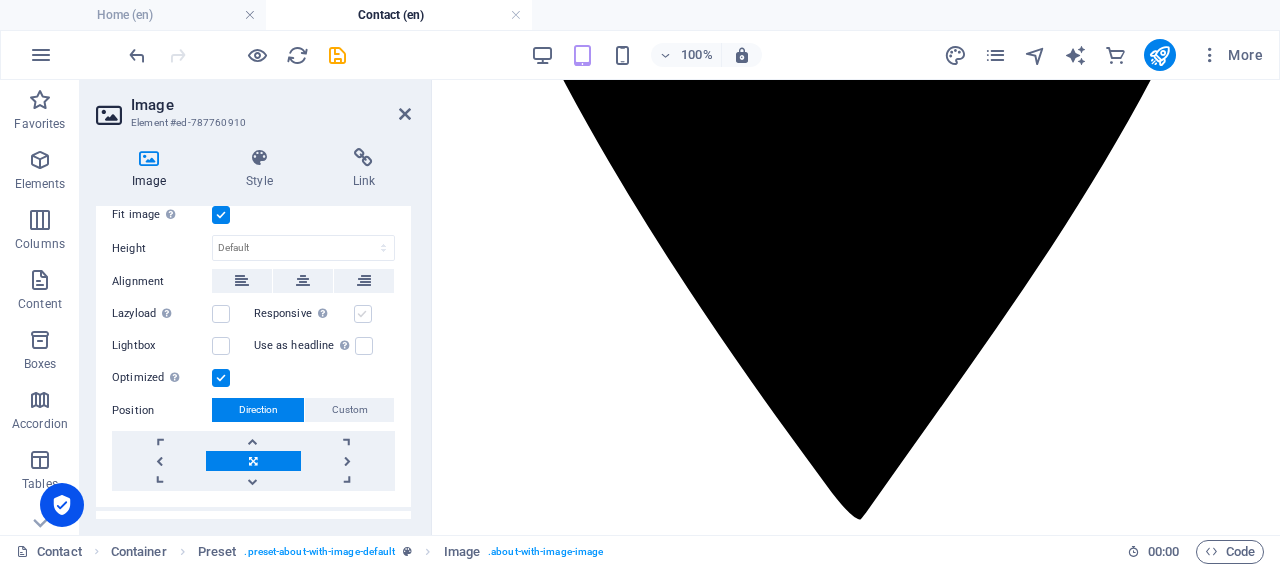 click at bounding box center [363, 314] 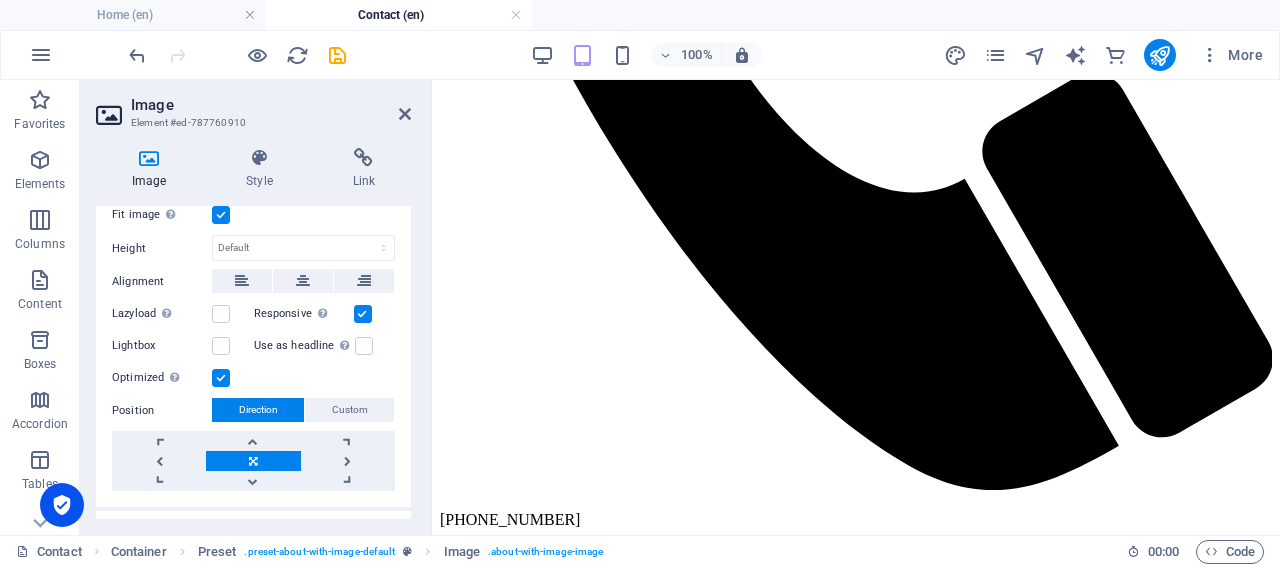 scroll, scrollTop: 530, scrollLeft: 0, axis: vertical 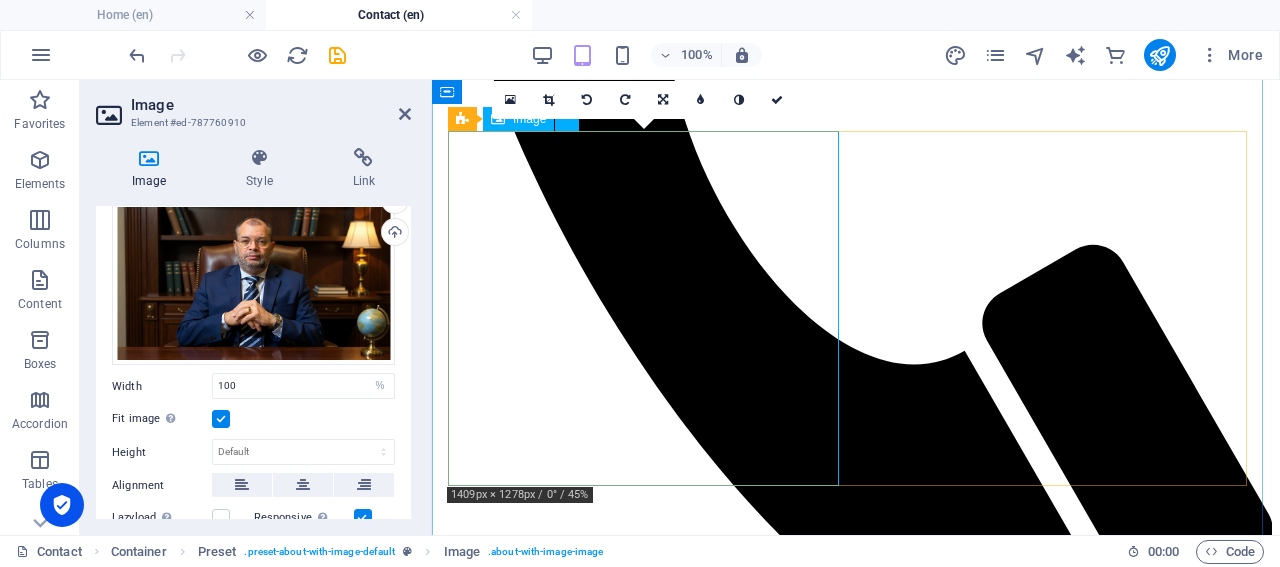 click at bounding box center [565, 4551] 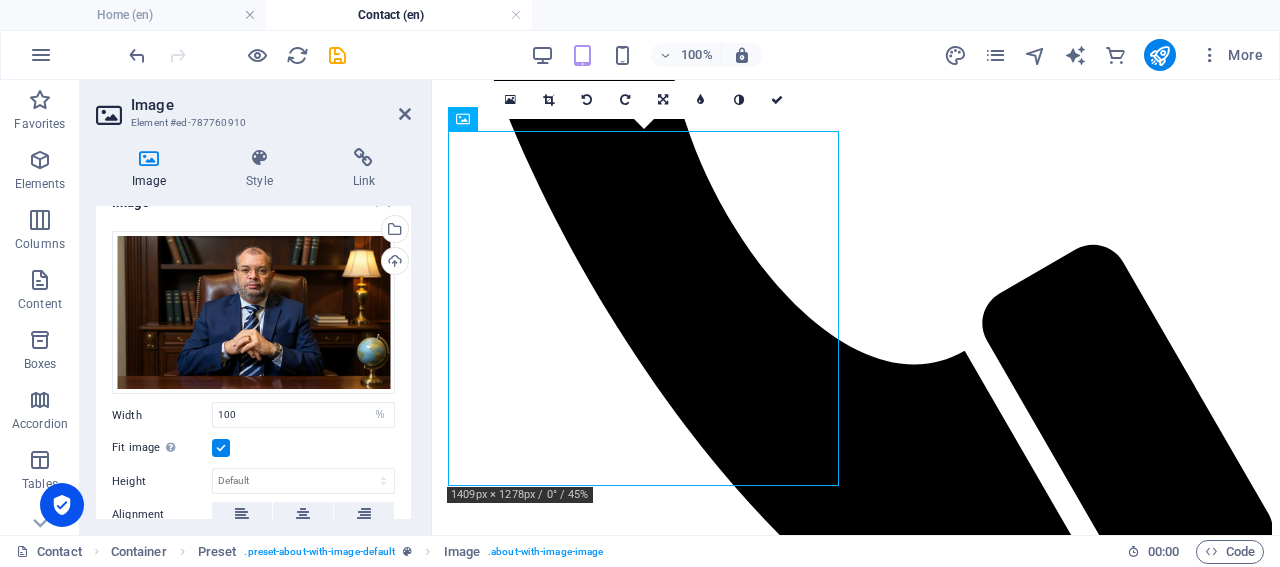 scroll, scrollTop: 0, scrollLeft: 0, axis: both 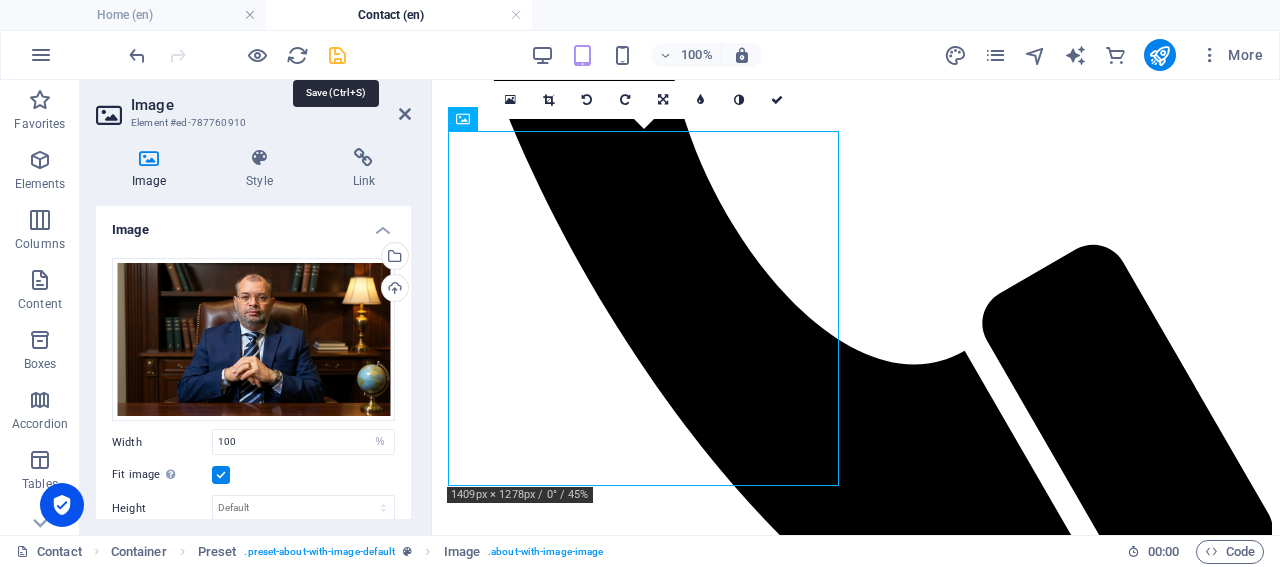 click at bounding box center (337, 55) 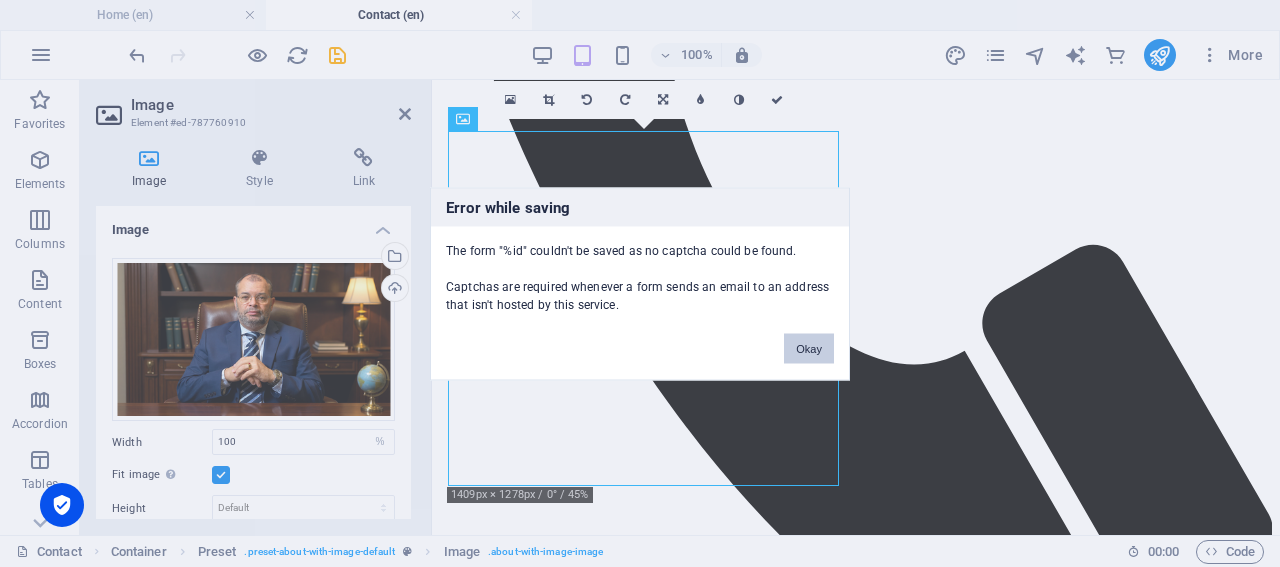 click on "Okay" at bounding box center (809, 348) 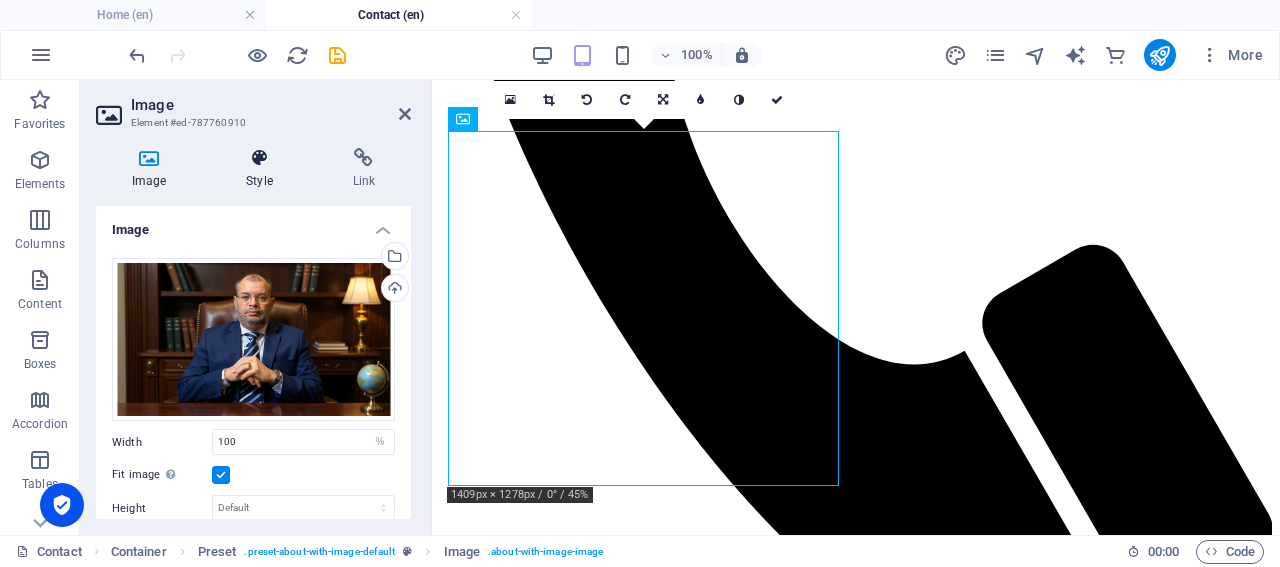 click at bounding box center (259, 158) 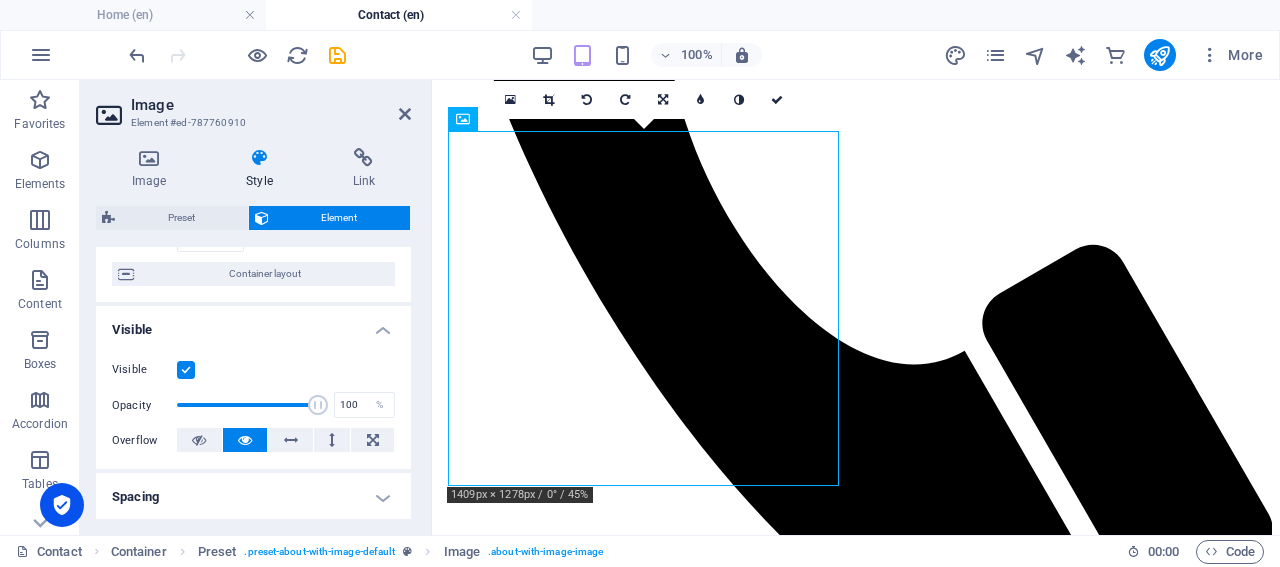 scroll, scrollTop: 0, scrollLeft: 0, axis: both 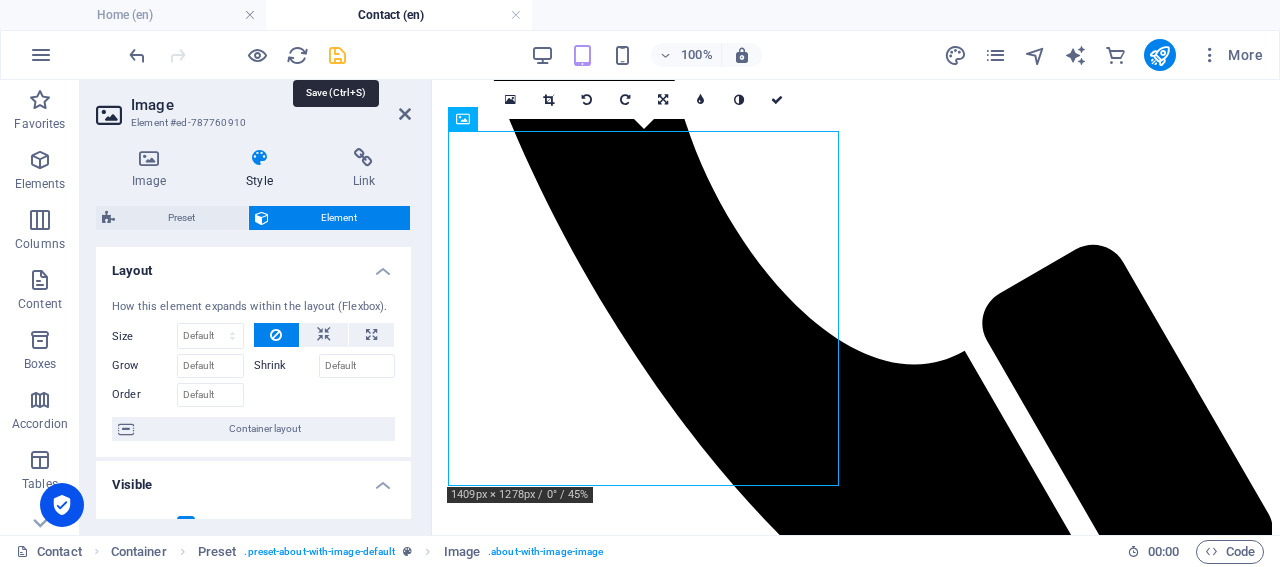 click at bounding box center (337, 55) 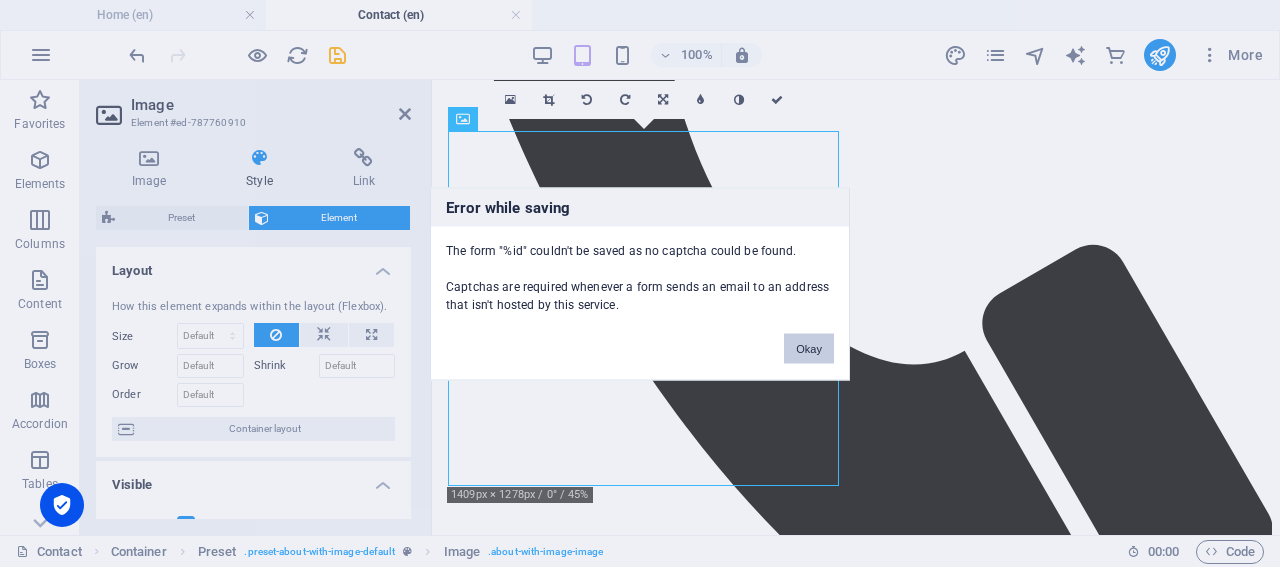 click on "Okay" at bounding box center [809, 348] 